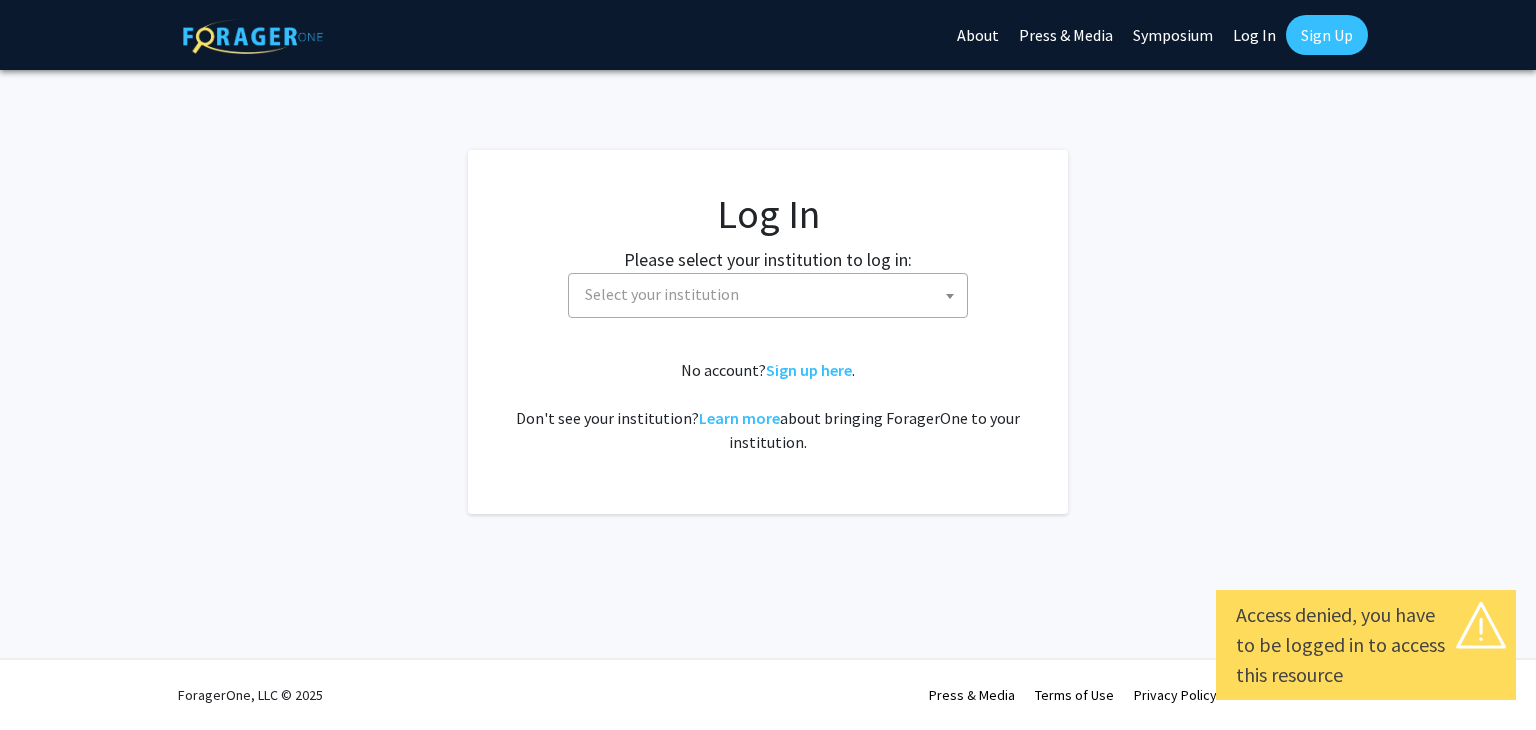 select 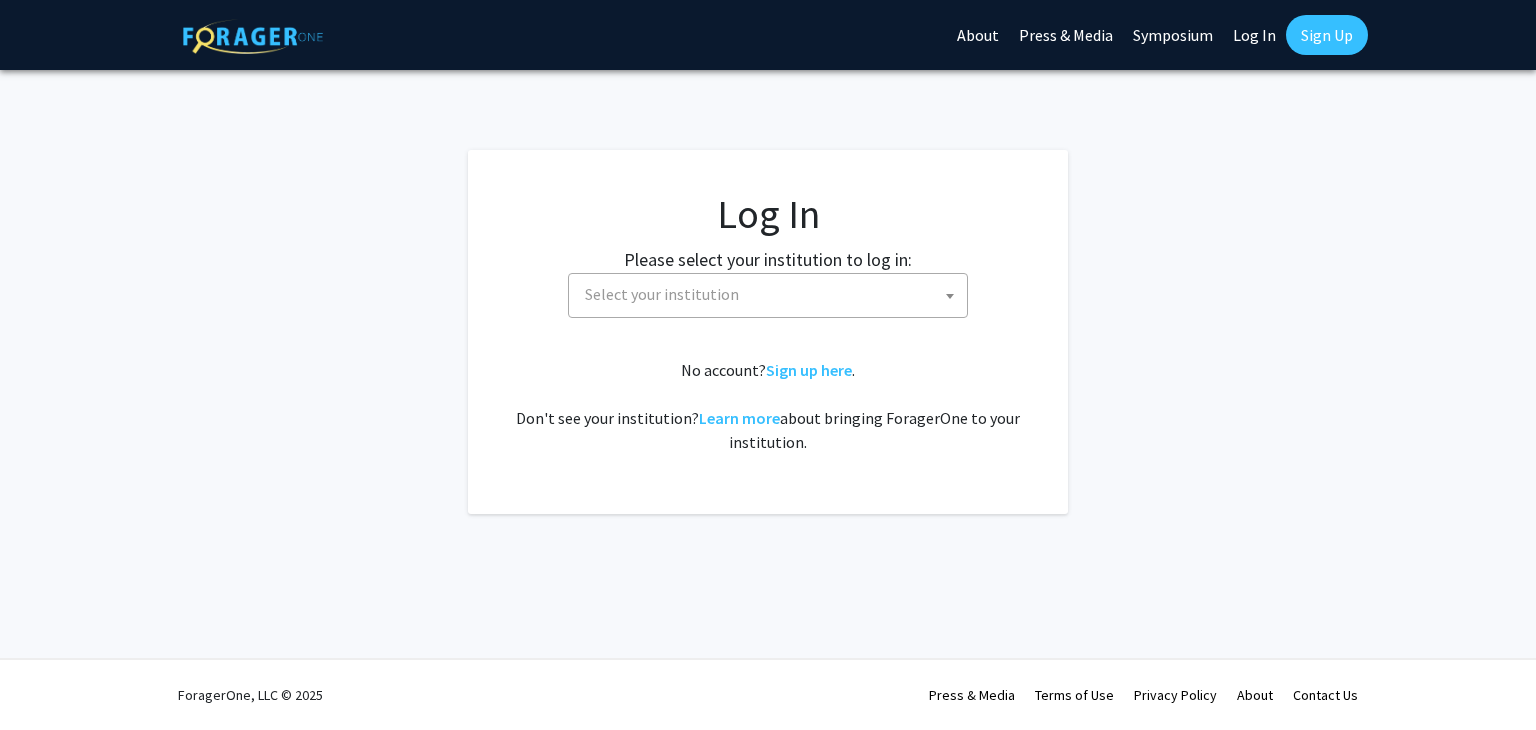 scroll, scrollTop: 0, scrollLeft: 0, axis: both 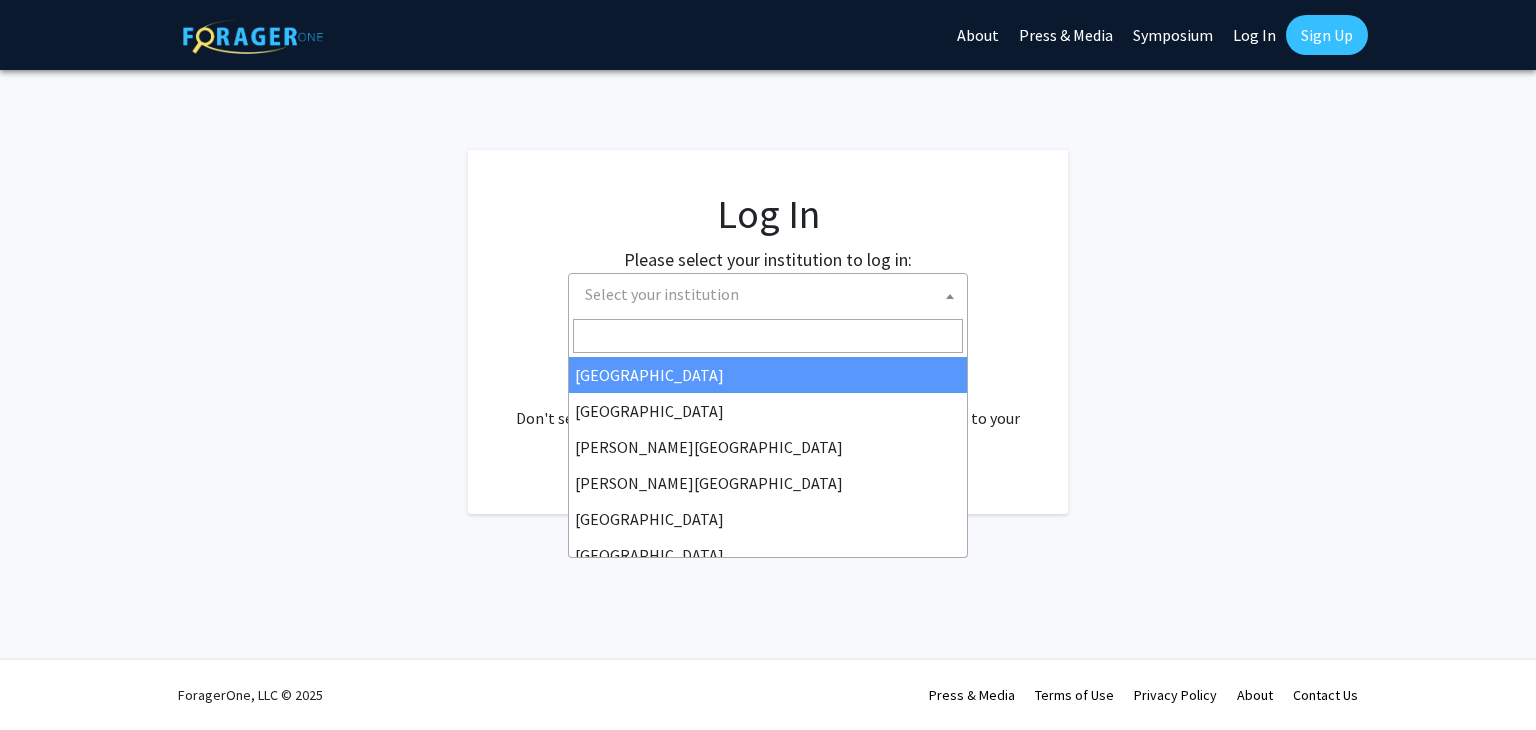 click on "Select your institution" 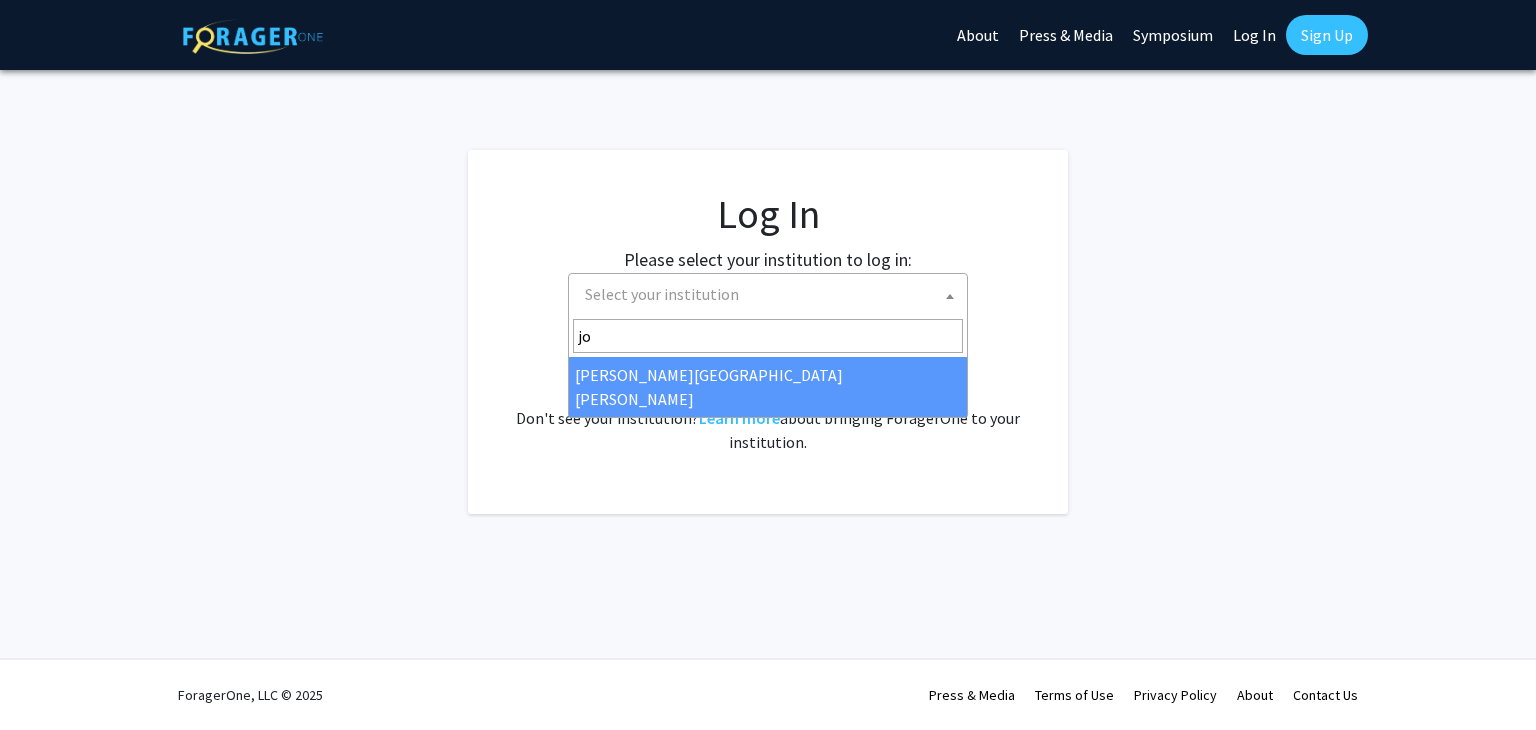 type on "jo" 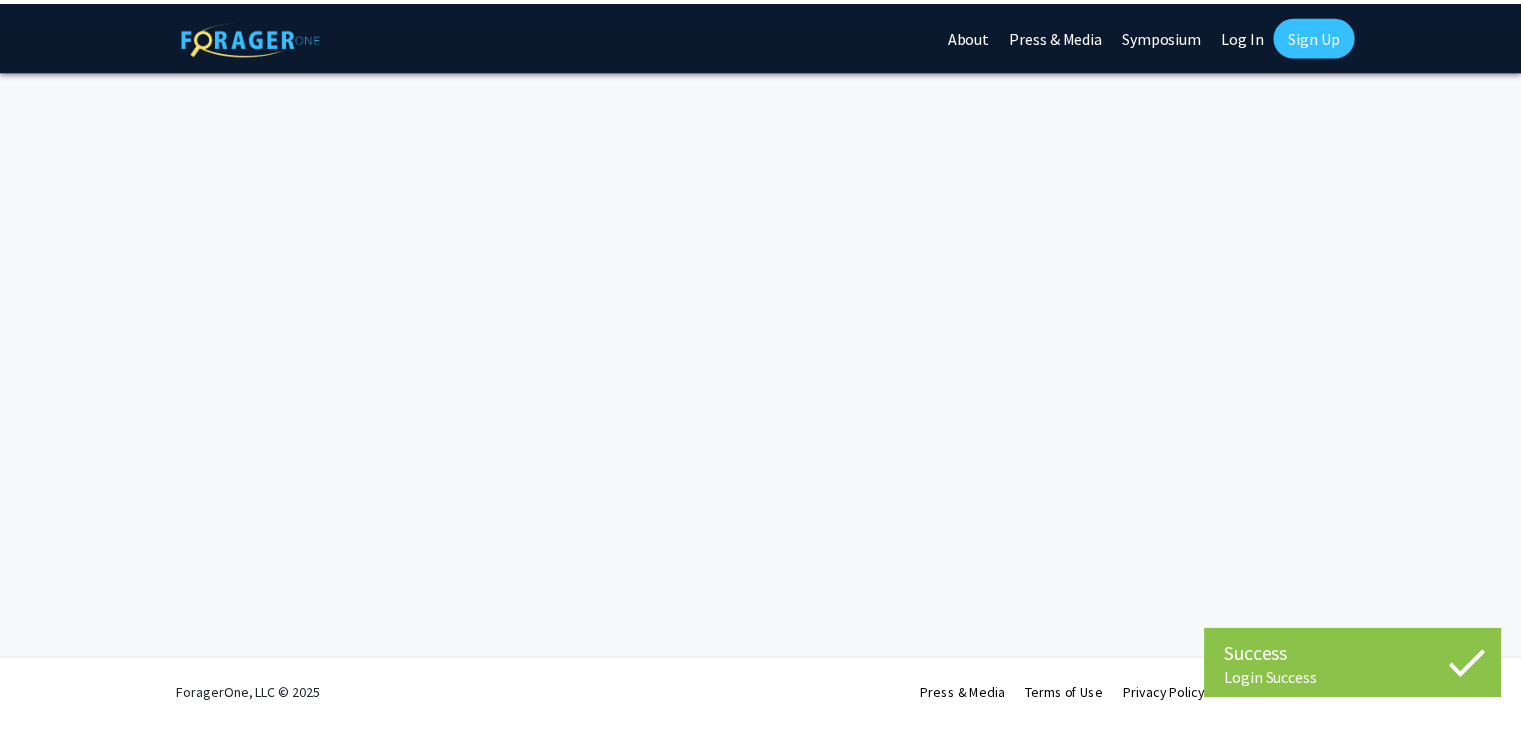 scroll, scrollTop: 0, scrollLeft: 0, axis: both 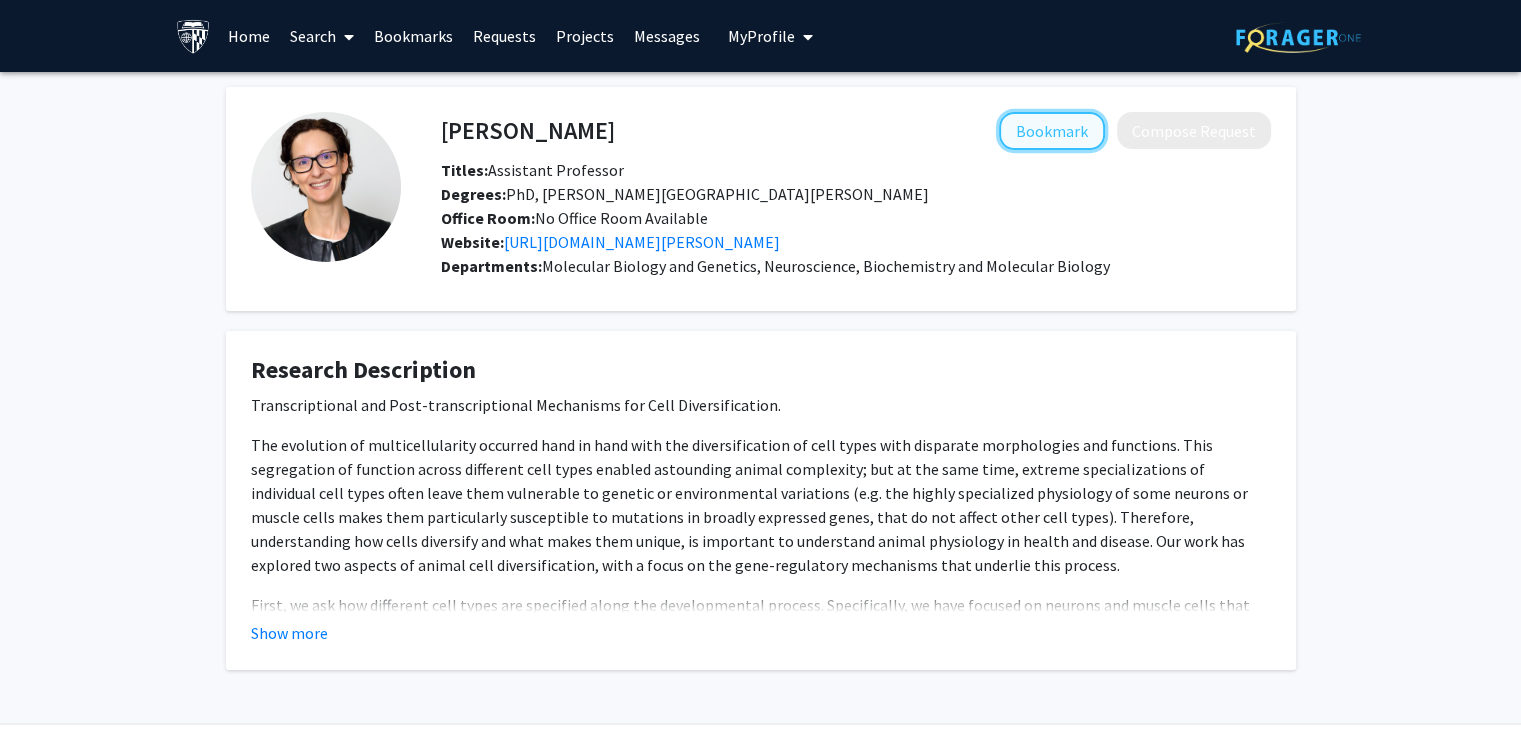 click on "Bookmark" 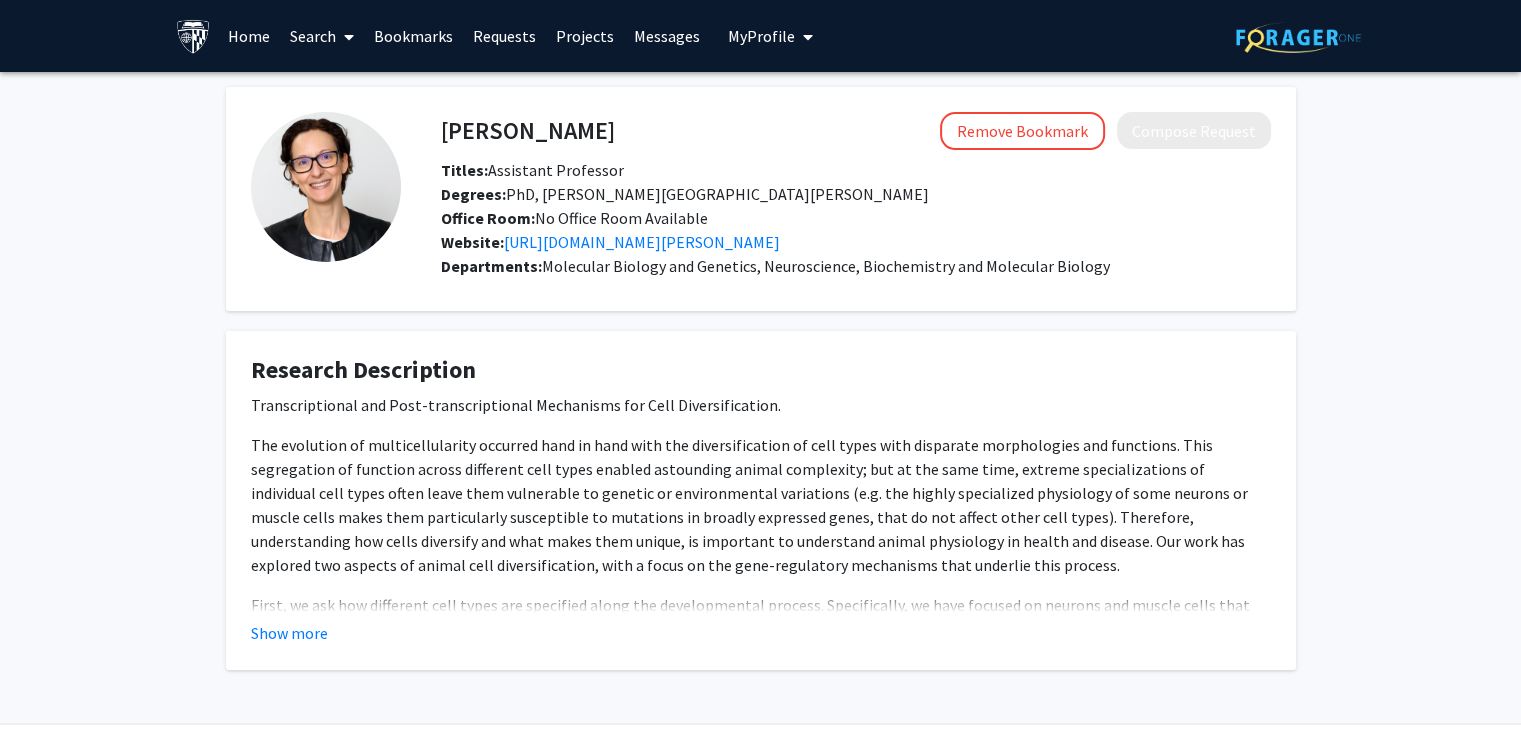 click on "Bookmarks" at bounding box center [413, 36] 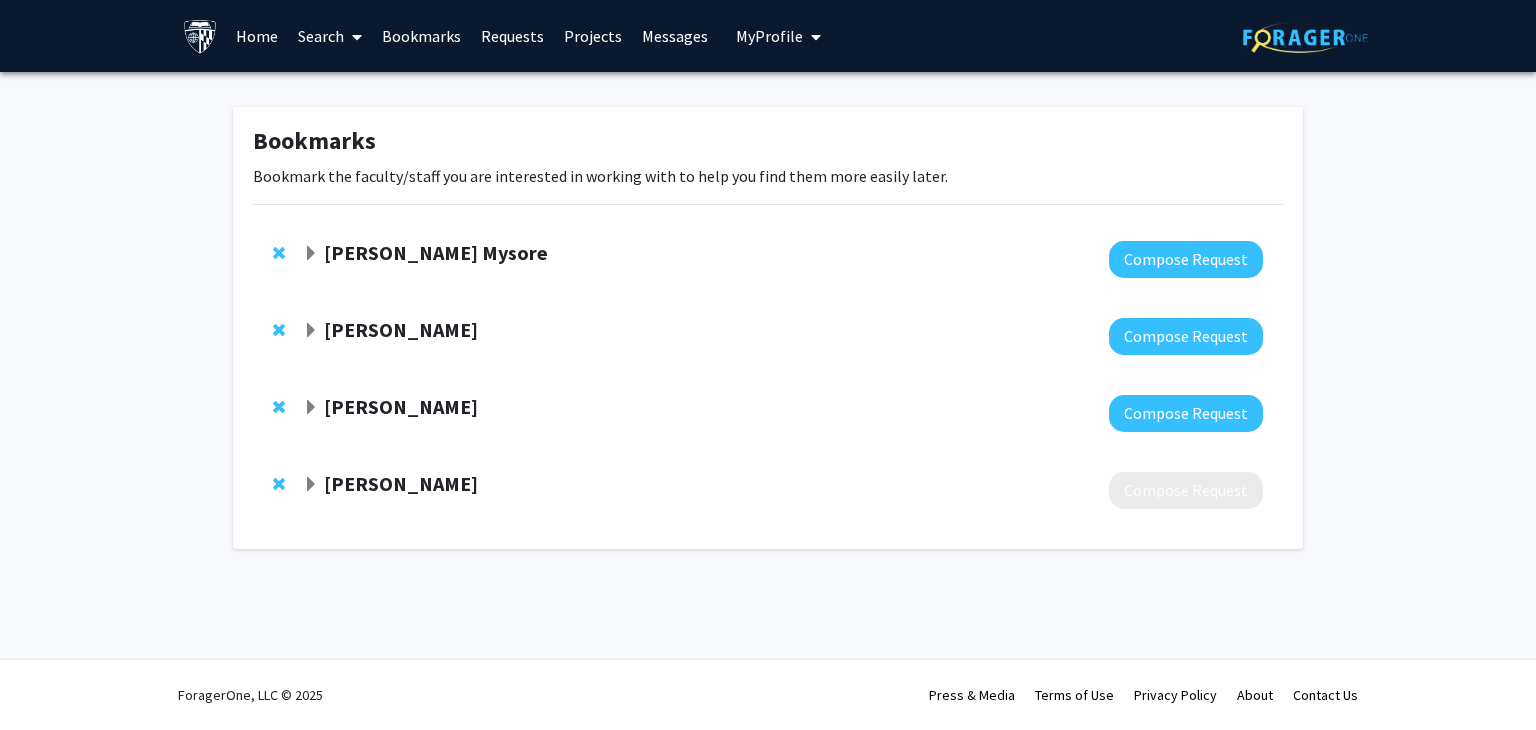 click 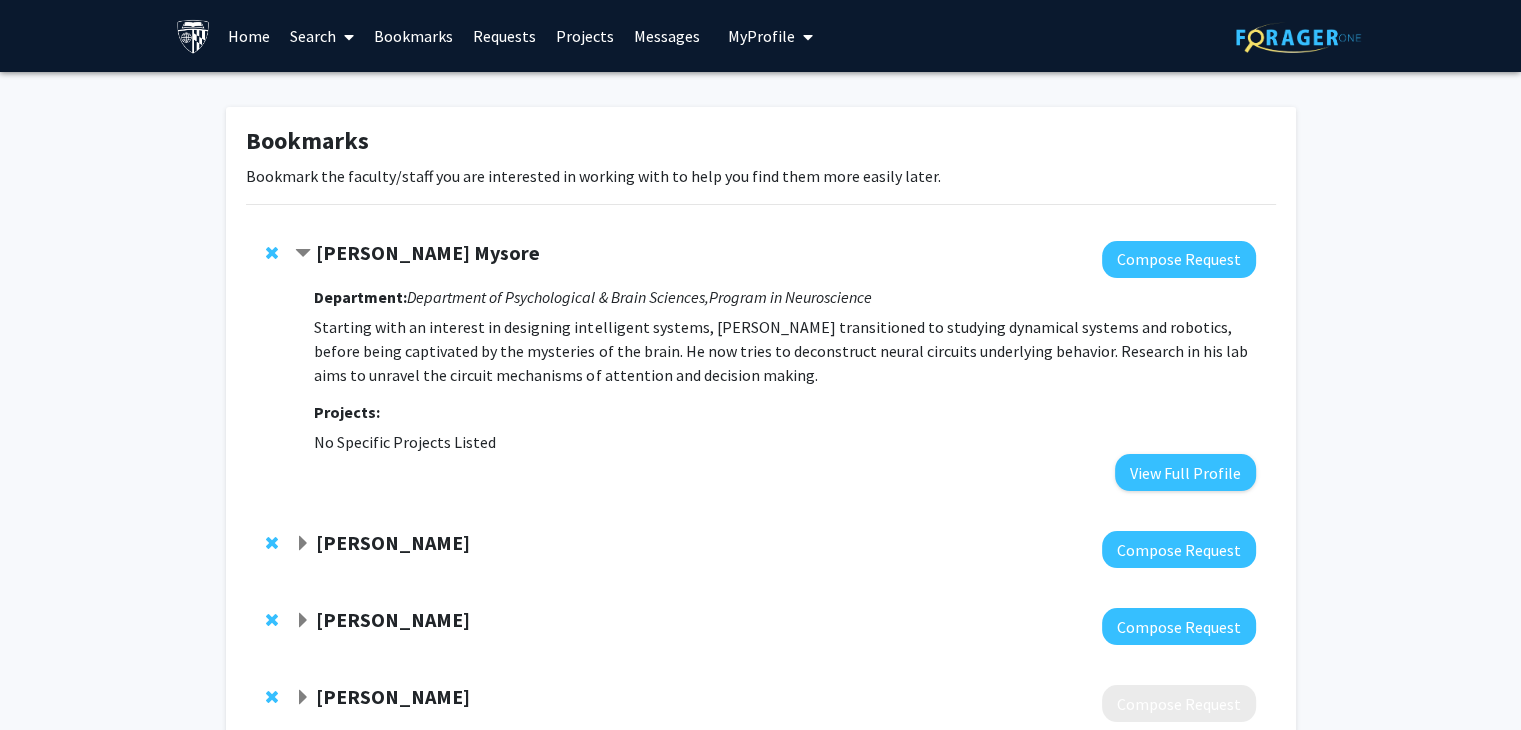 click on "Shreesh Mysore" 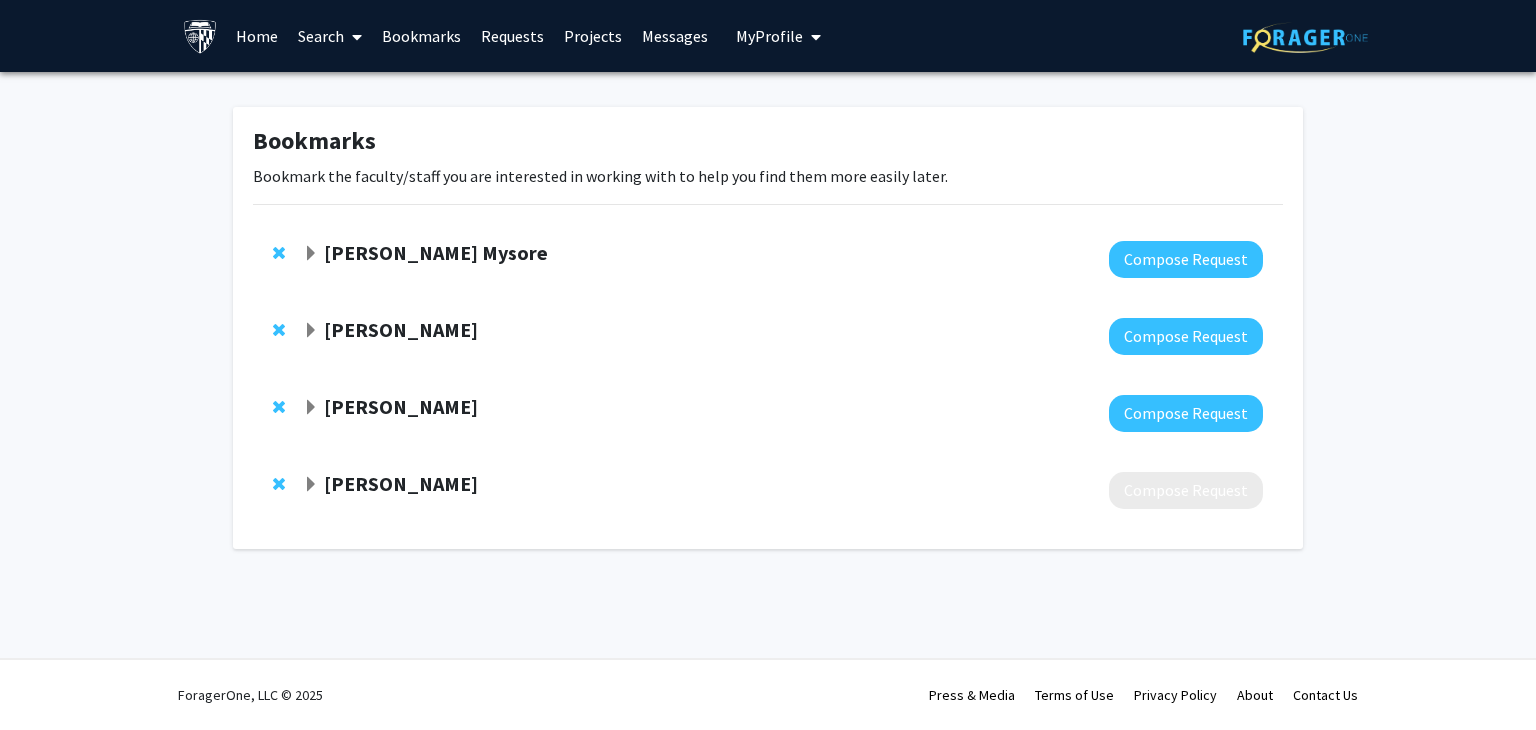 click 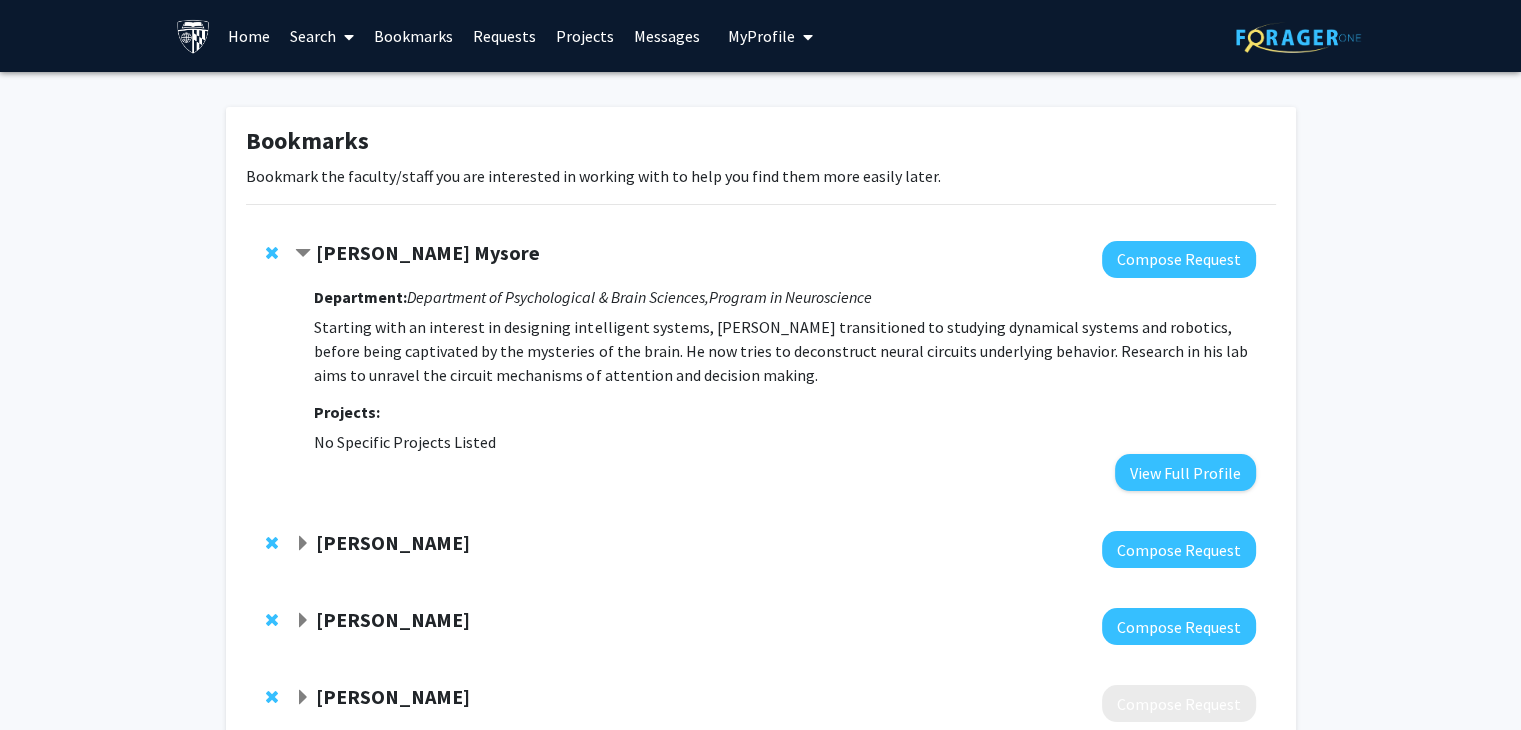 click on "Shreesh Mysore" 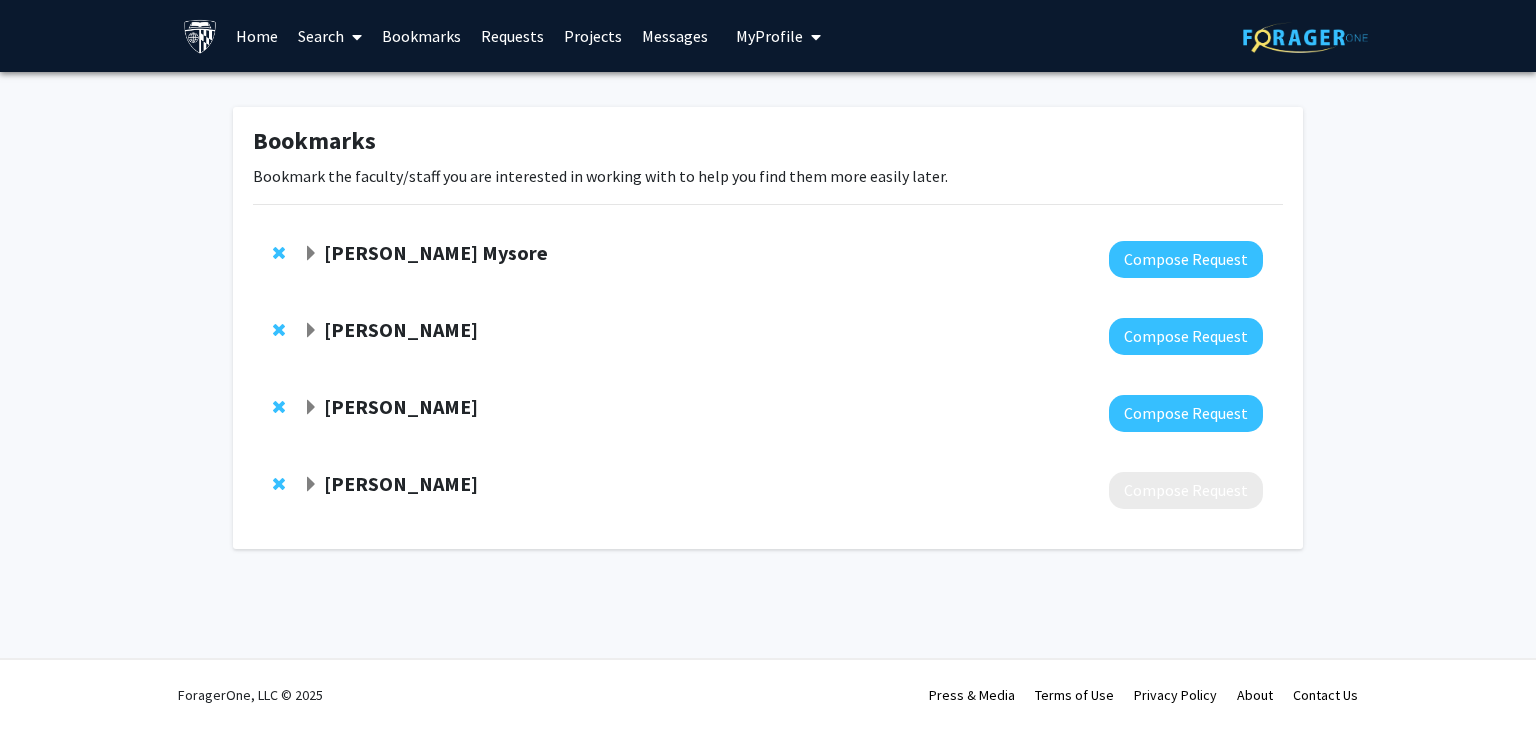 click 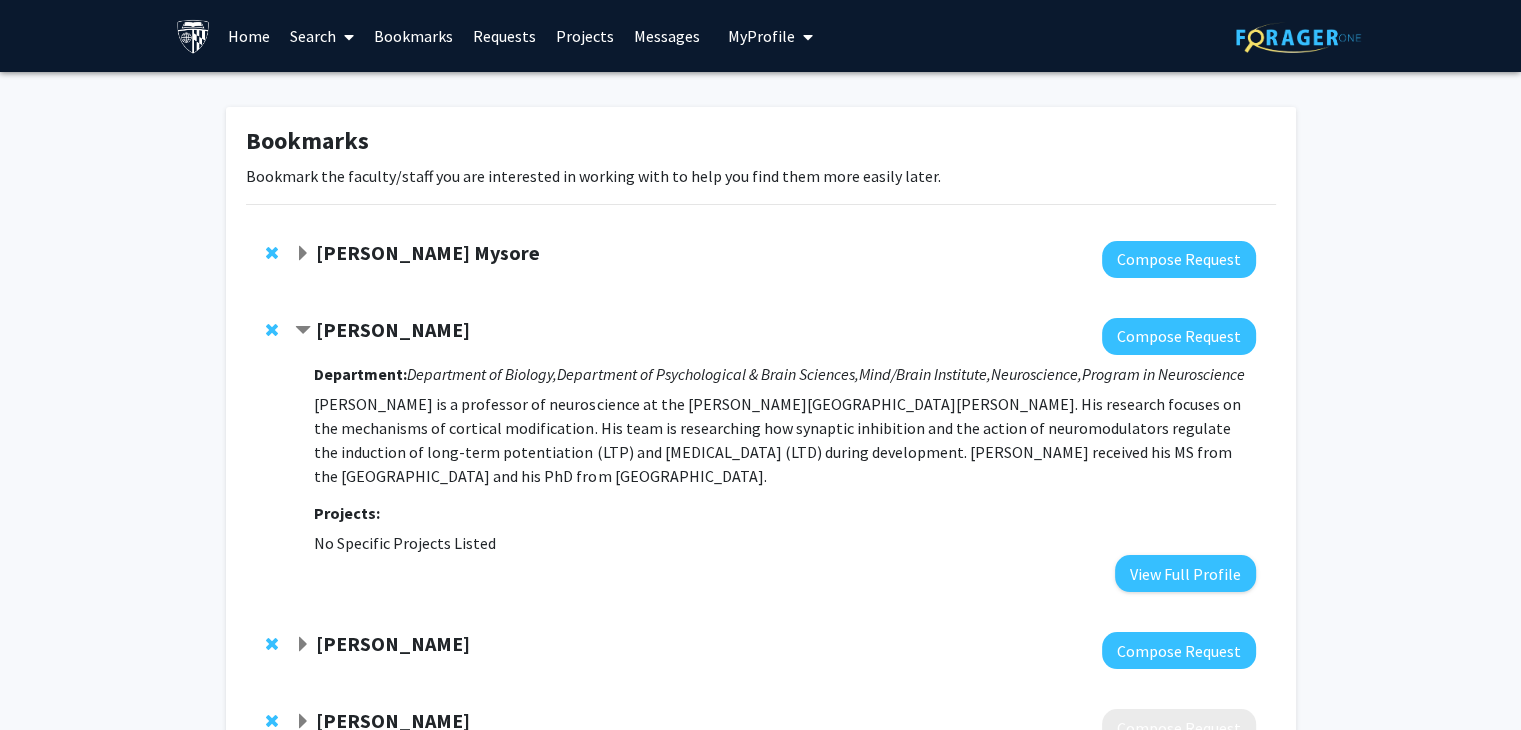 click 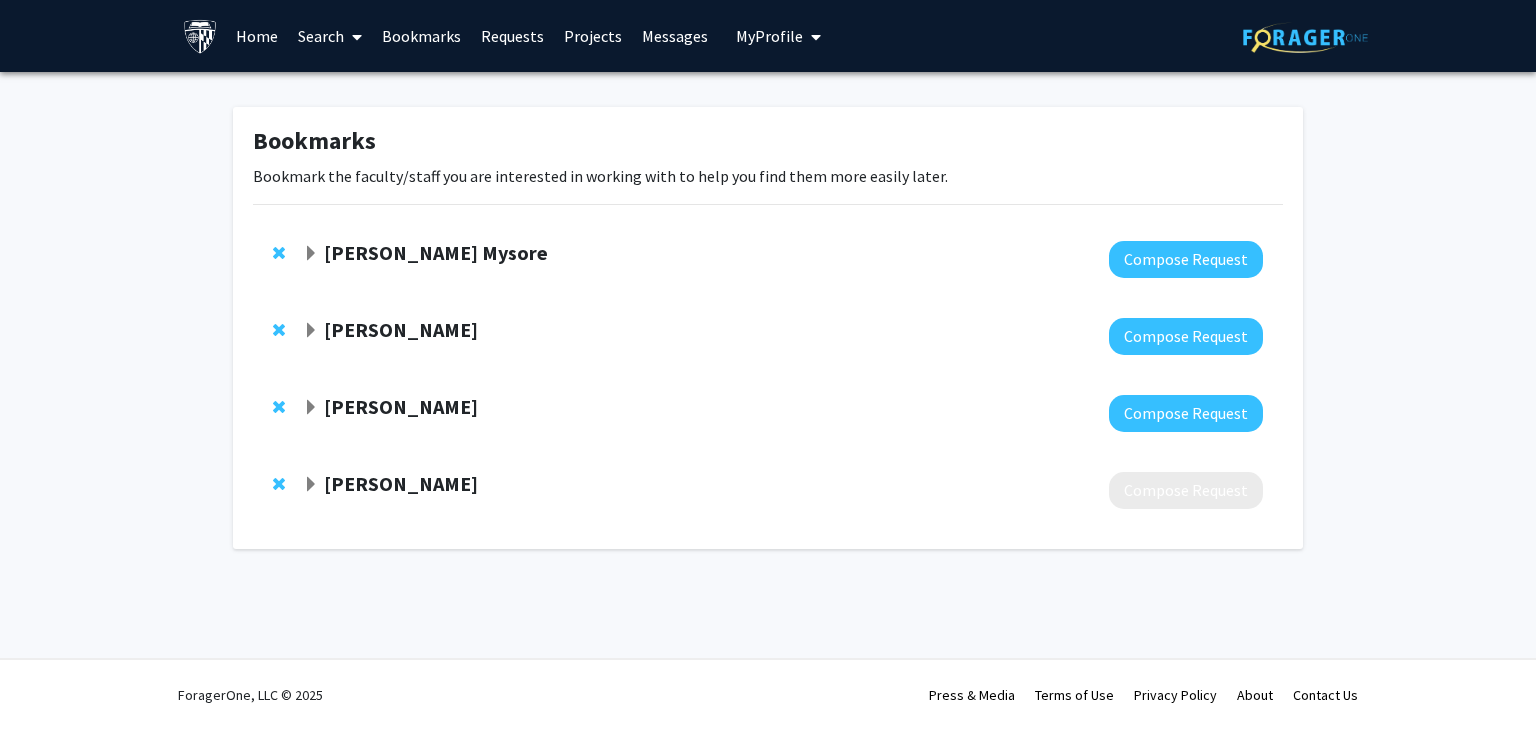 click on "Home" at bounding box center [257, 36] 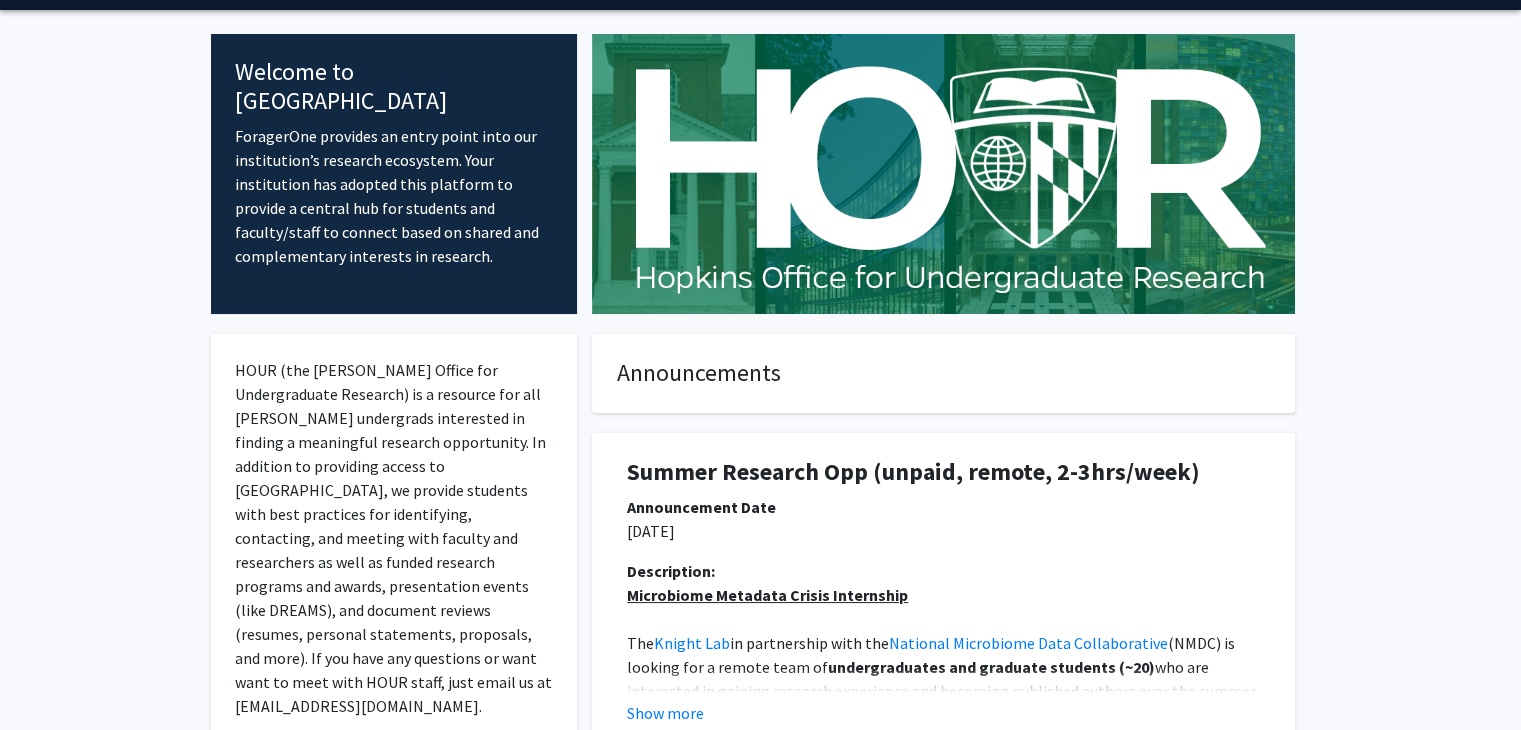 scroll, scrollTop: 0, scrollLeft: 0, axis: both 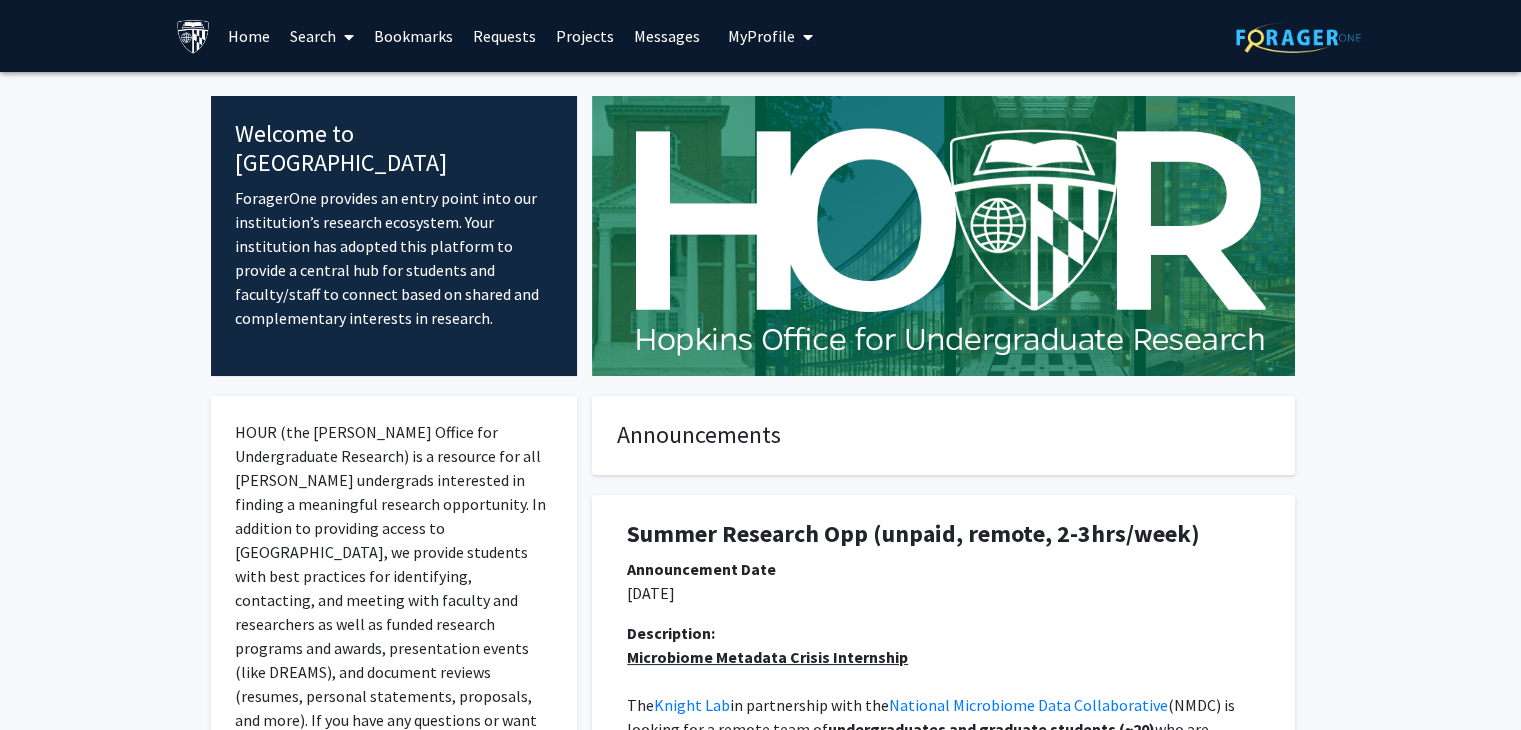 click on "Search" at bounding box center [322, 36] 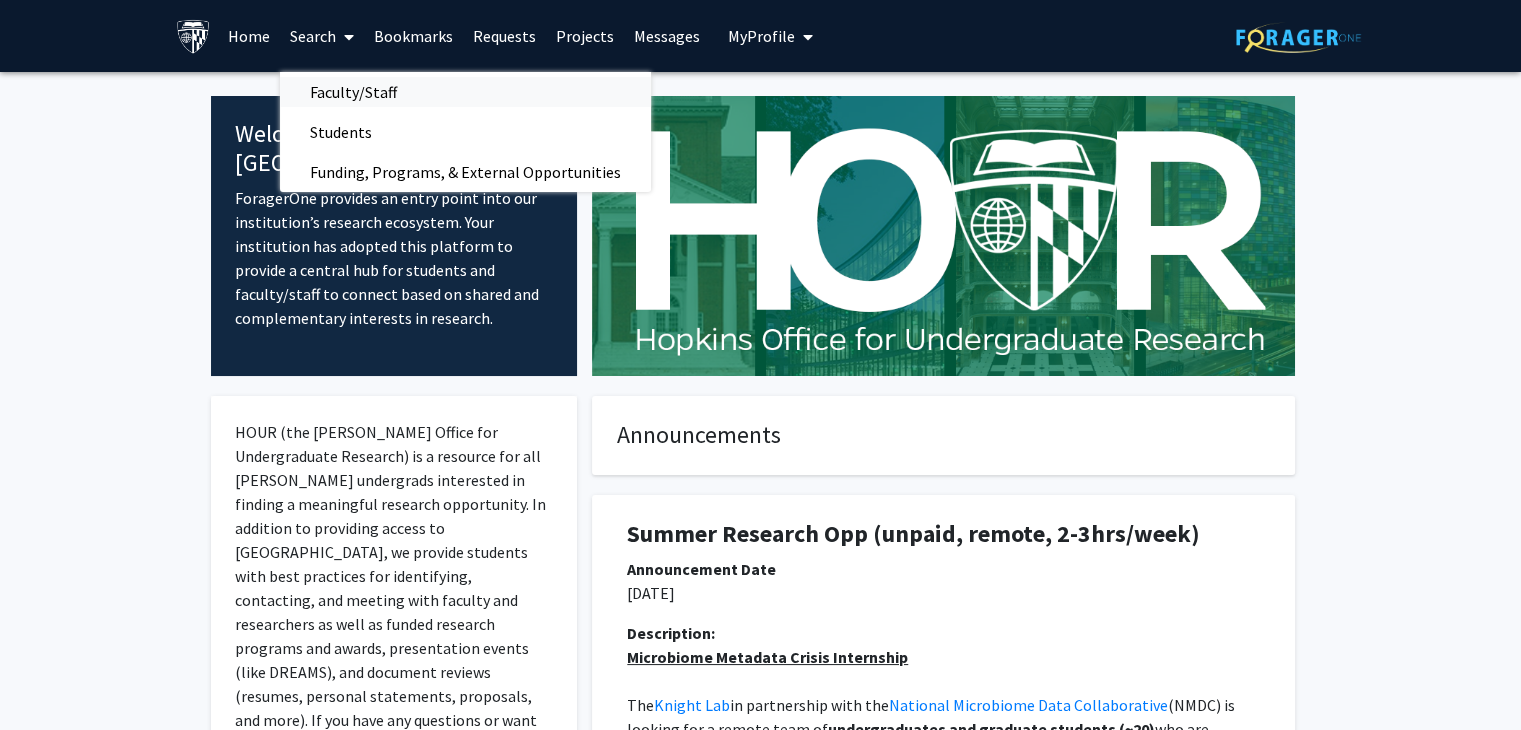 click on "Faculty/Staff" at bounding box center (353, 92) 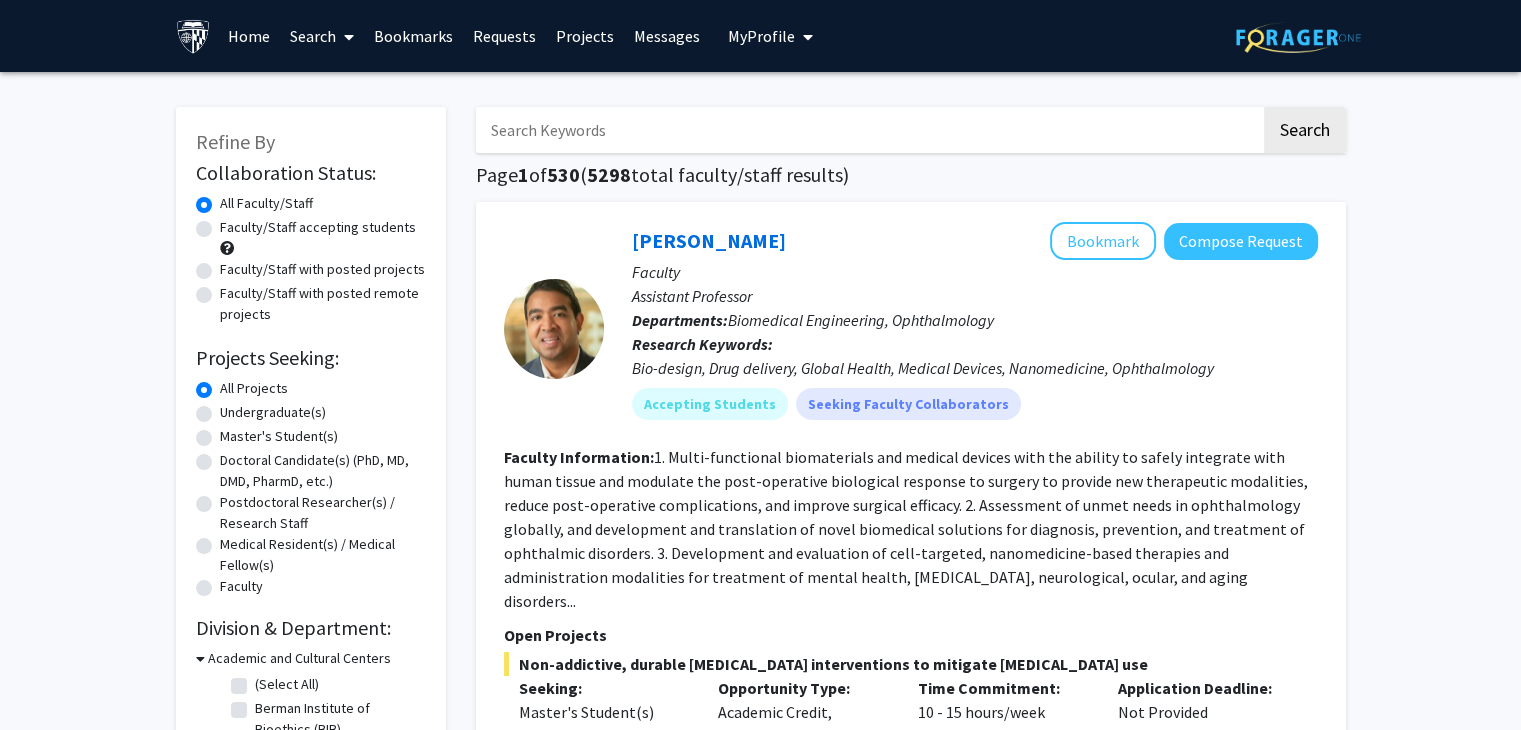 click on "Faculty/Staff accepting students" 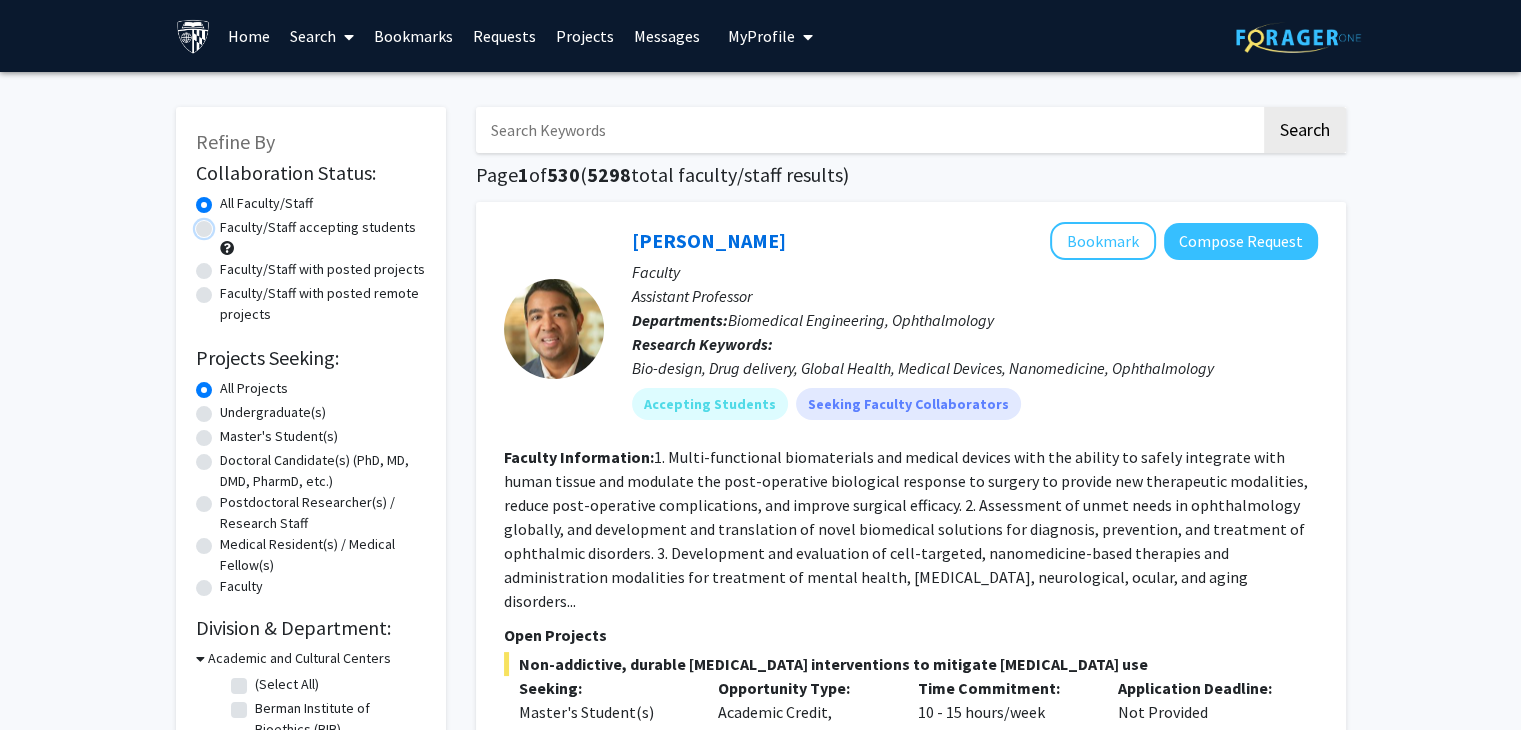 click on "Faculty/Staff accepting students" at bounding box center [226, 223] 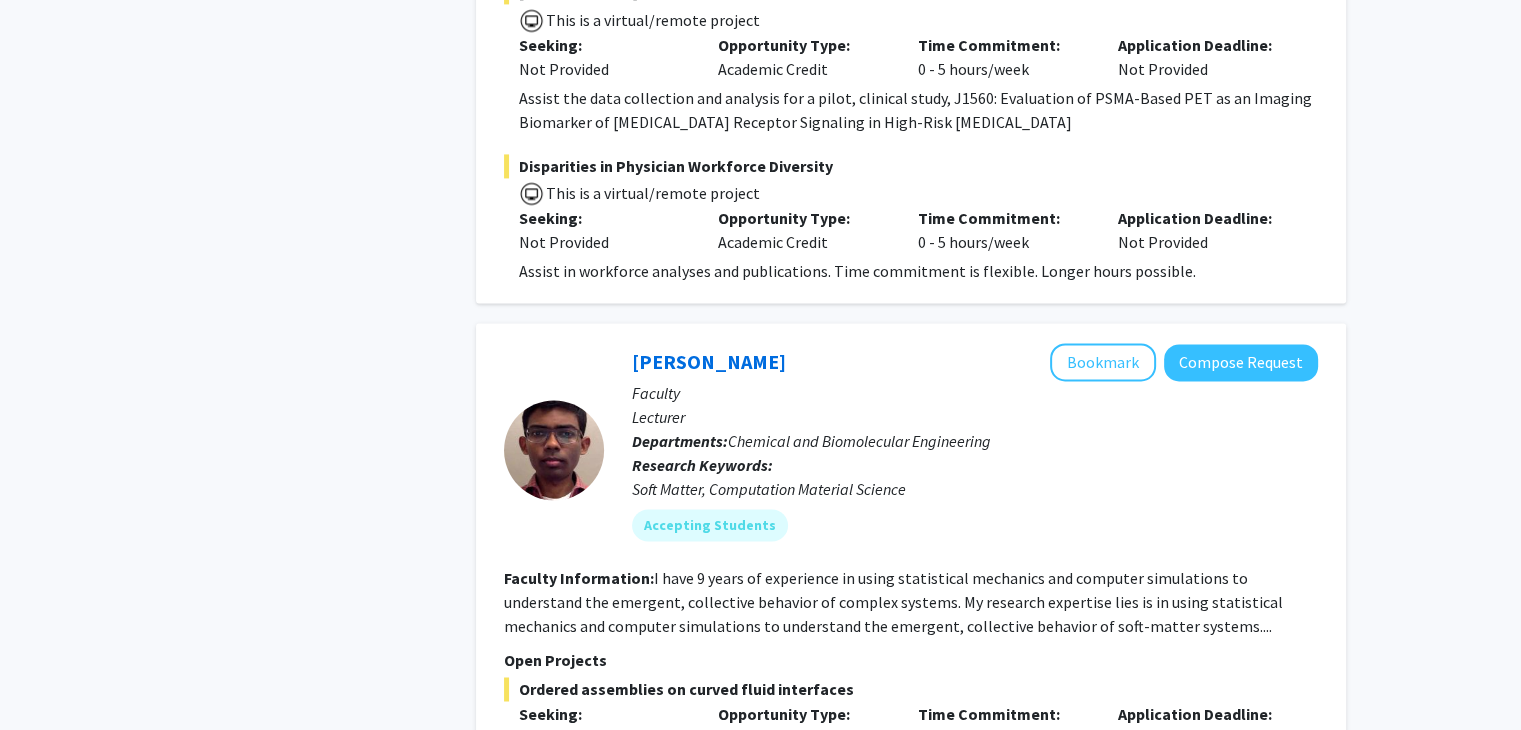 scroll, scrollTop: 3095, scrollLeft: 0, axis: vertical 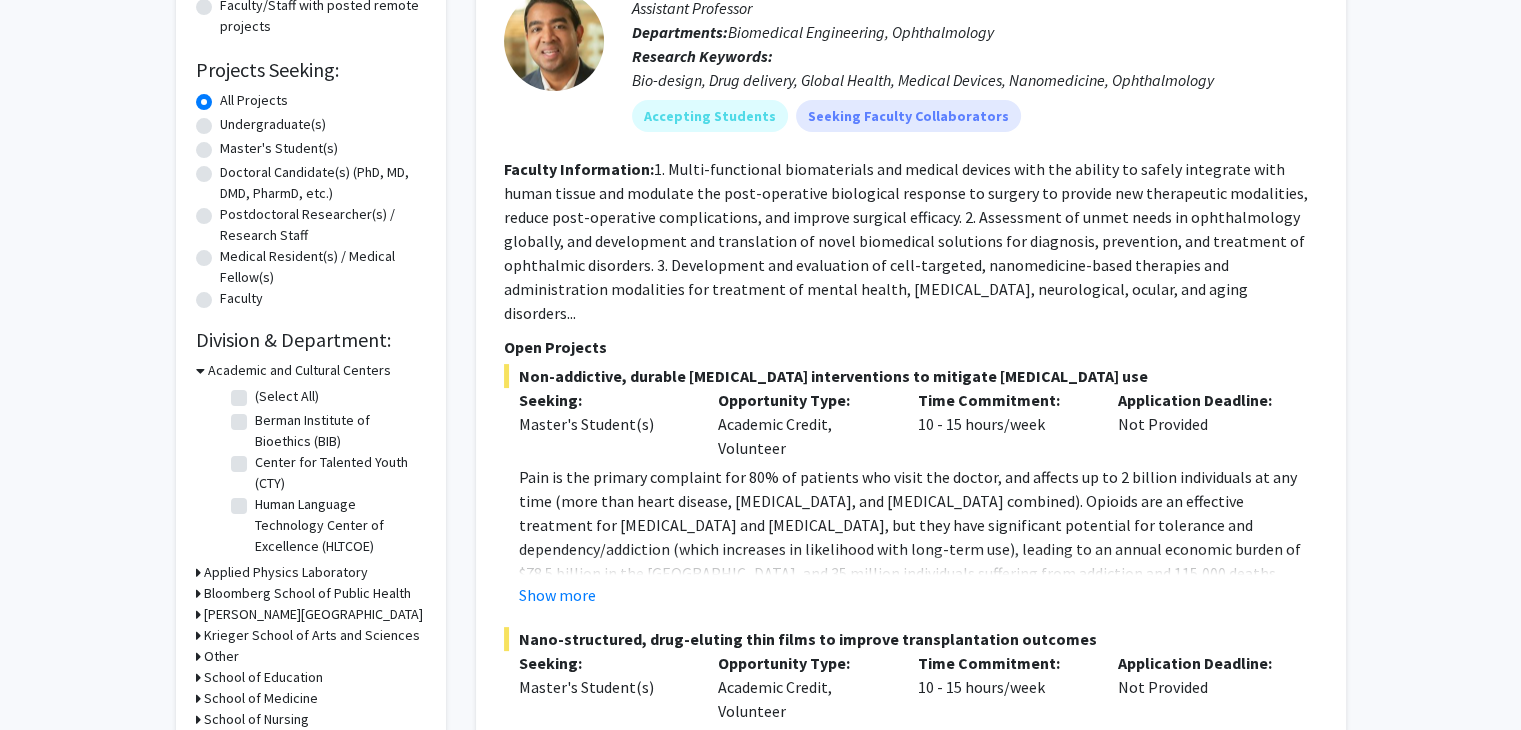 click on "Undergraduate(s)" 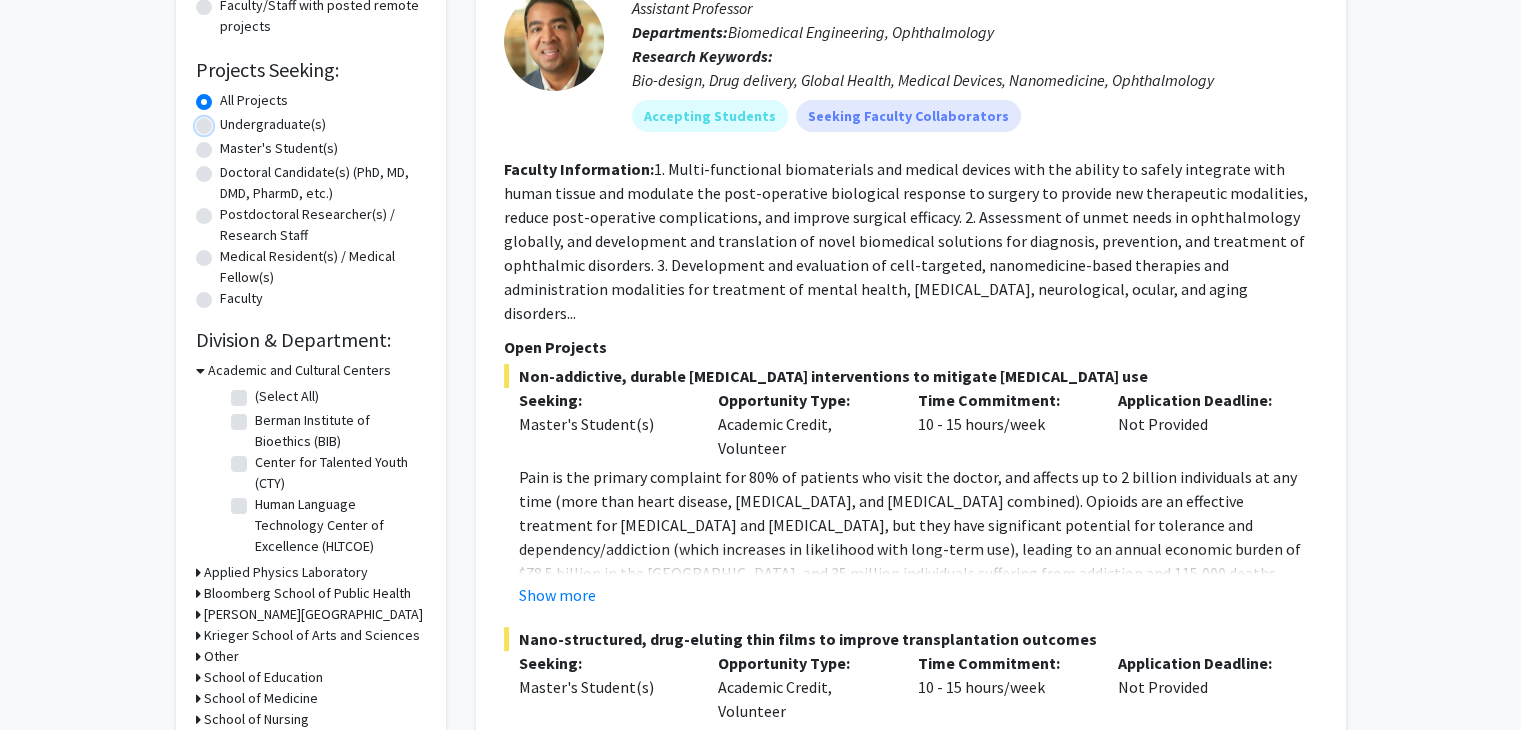 click on "Undergraduate(s)" at bounding box center (226, 120) 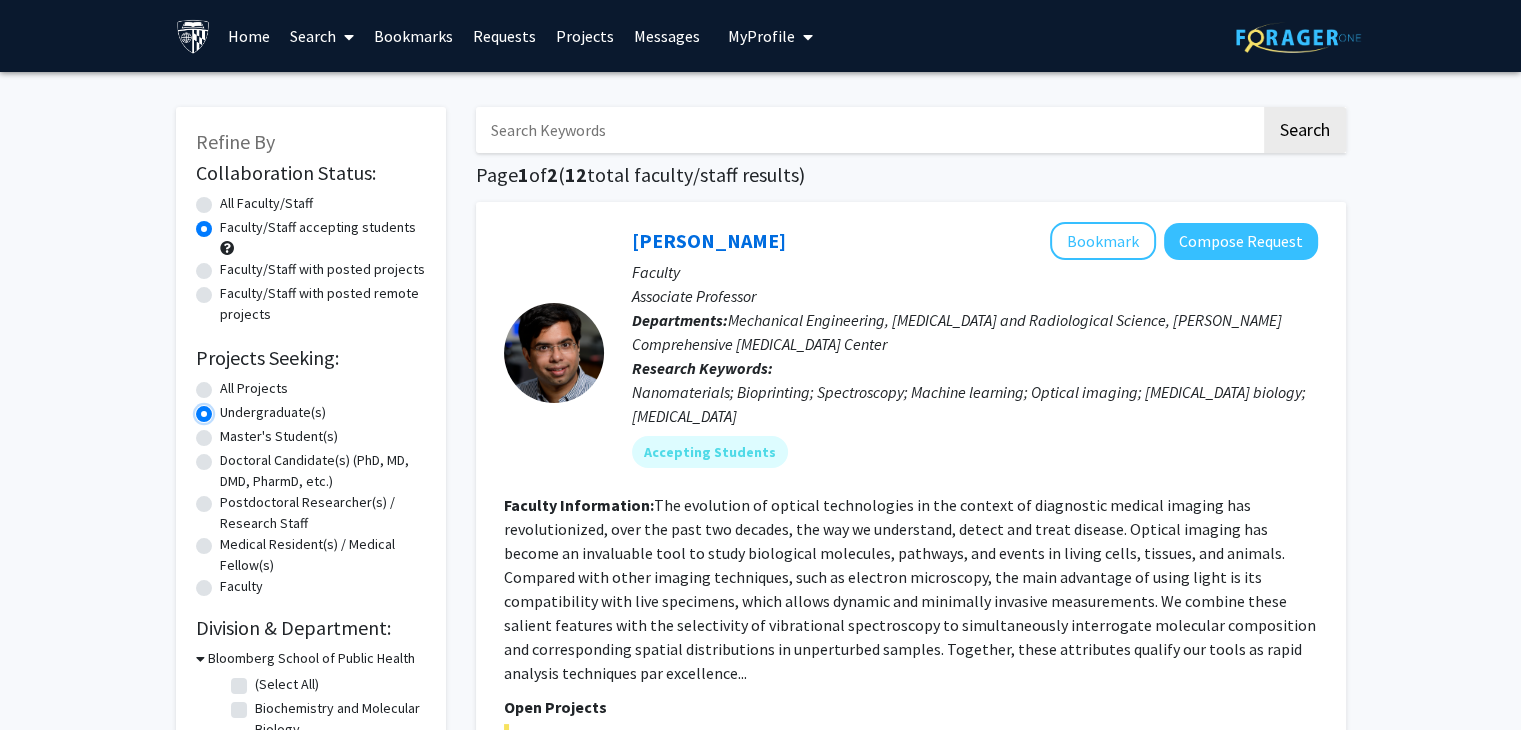 scroll, scrollTop: 416, scrollLeft: 0, axis: vertical 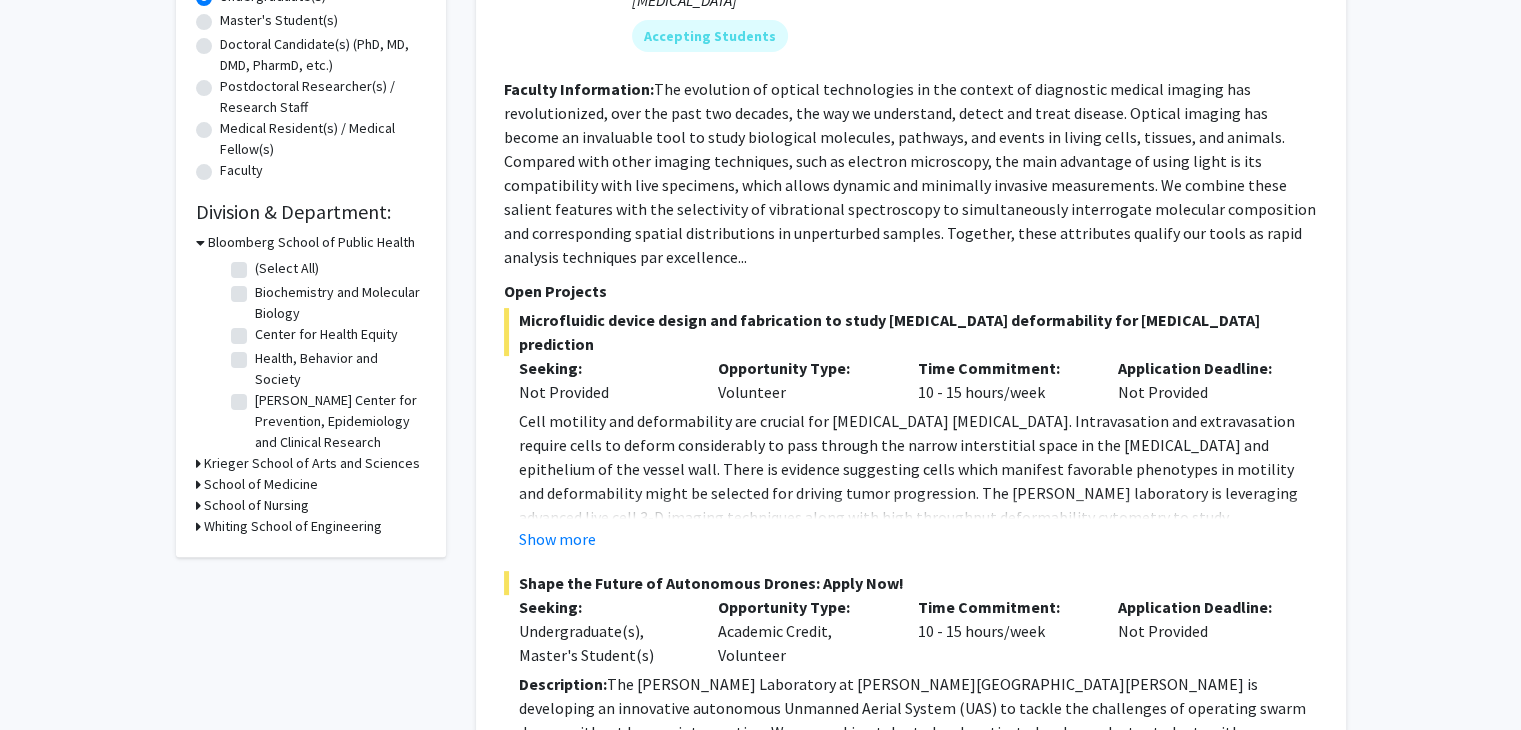 click on "Krieger School of Arts and Sciences" at bounding box center [312, 463] 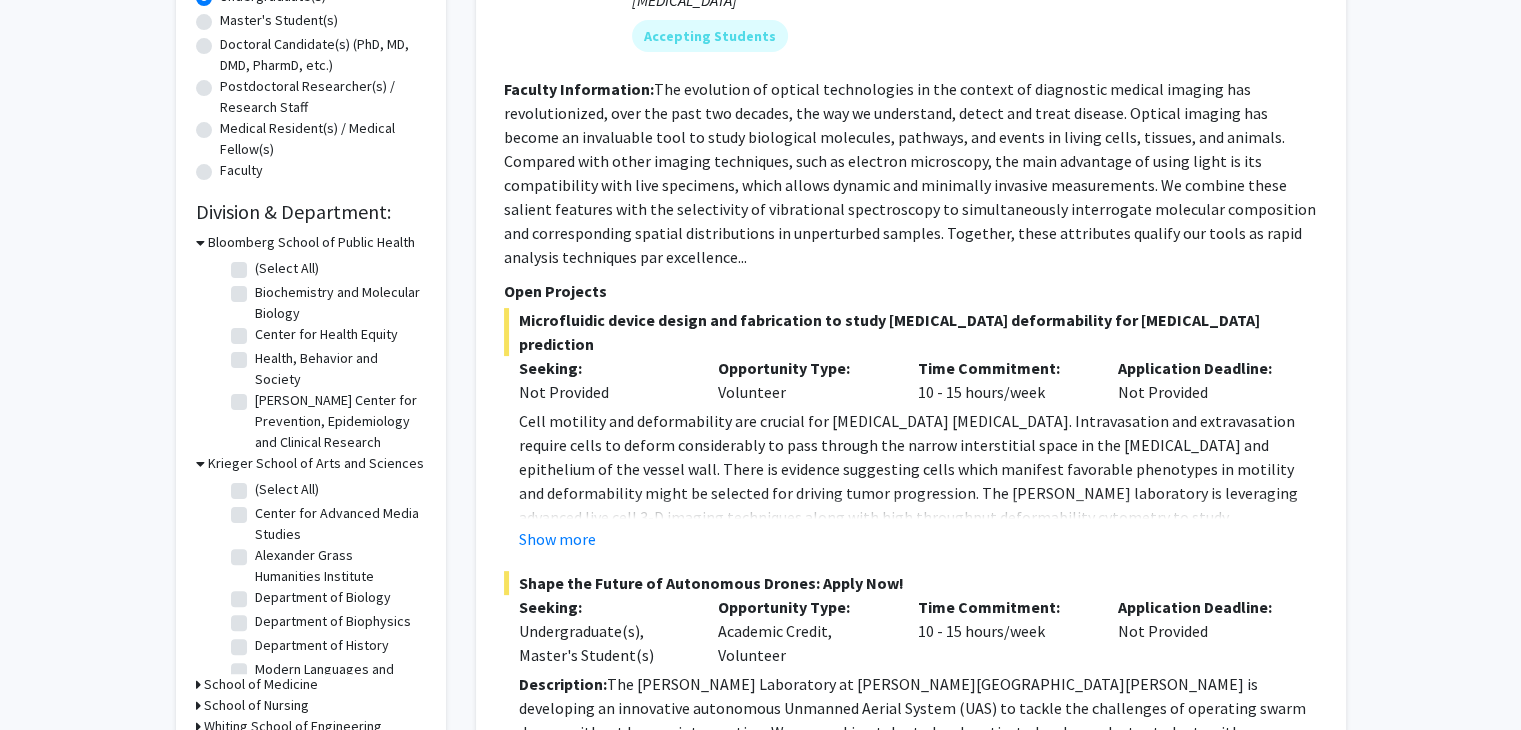 scroll, scrollTop: 88, scrollLeft: 0, axis: vertical 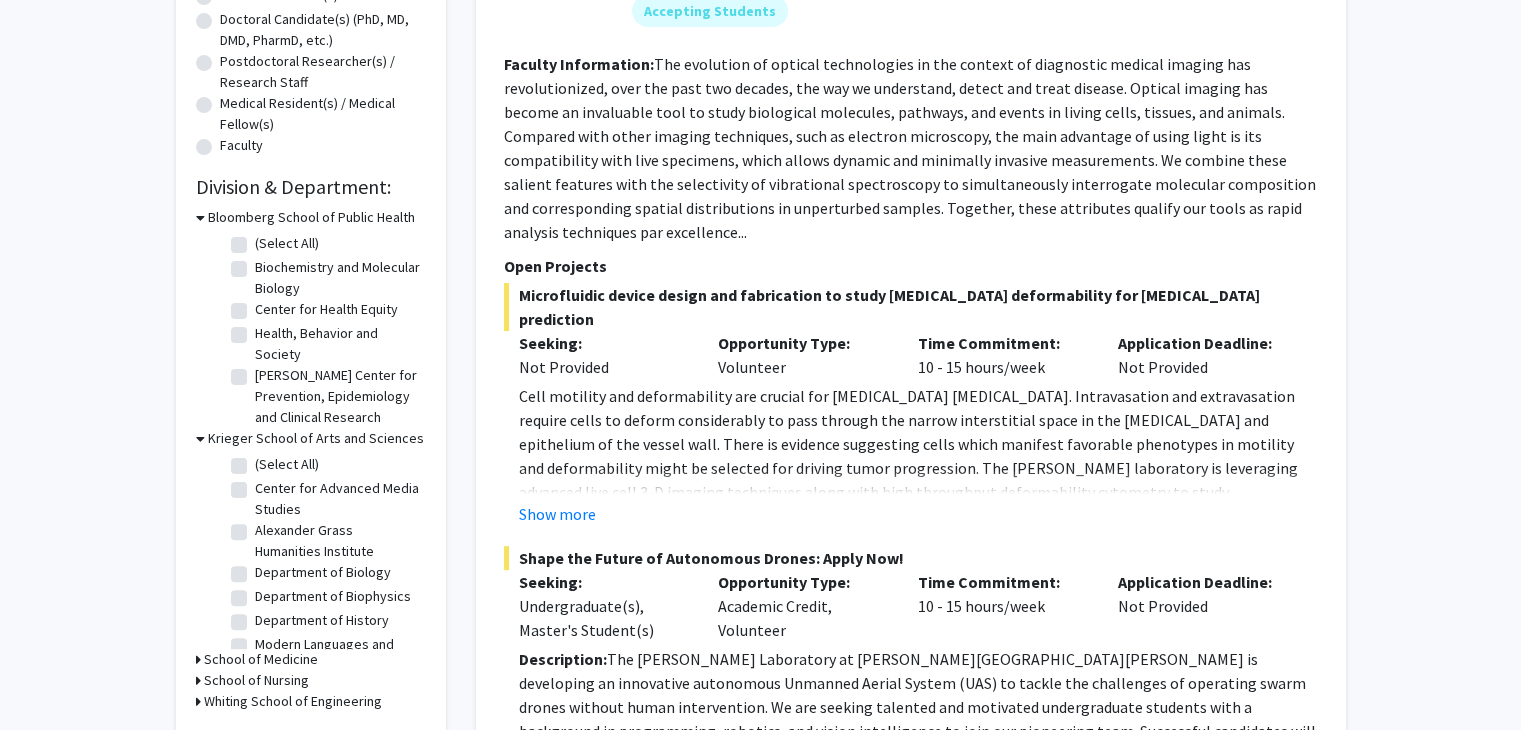 click on "Department of Biology" 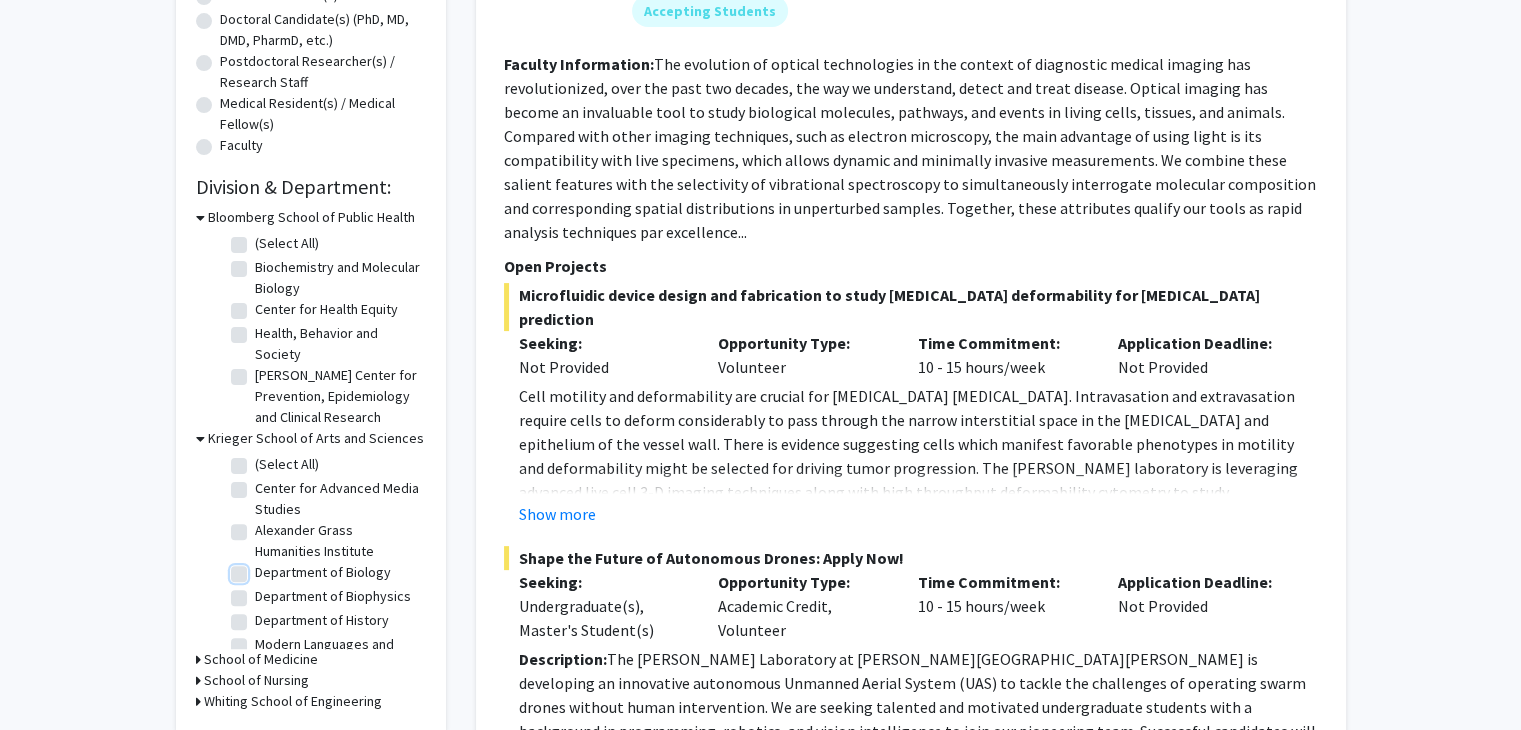 click on "Department of Biology" at bounding box center (261, 568) 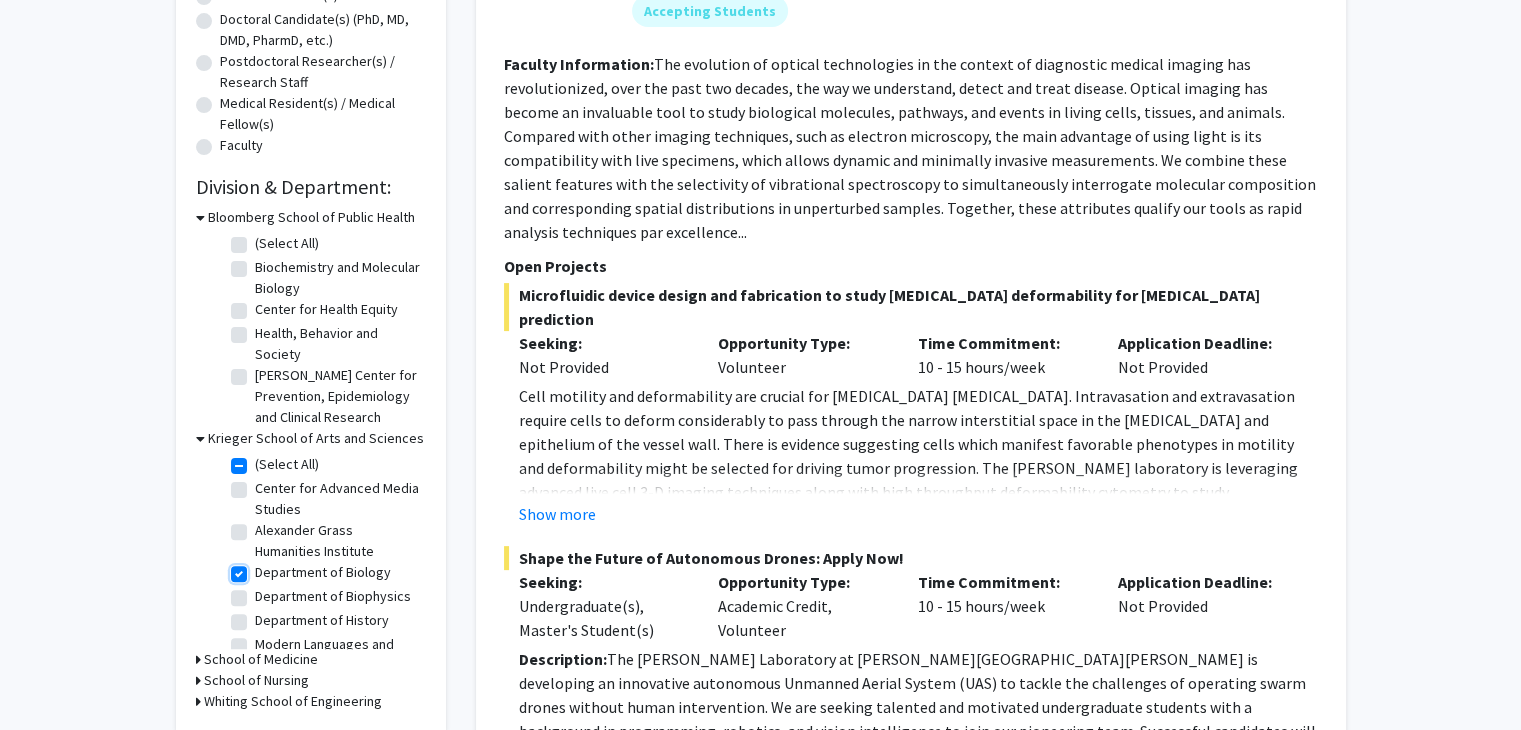 checkbox on "true" 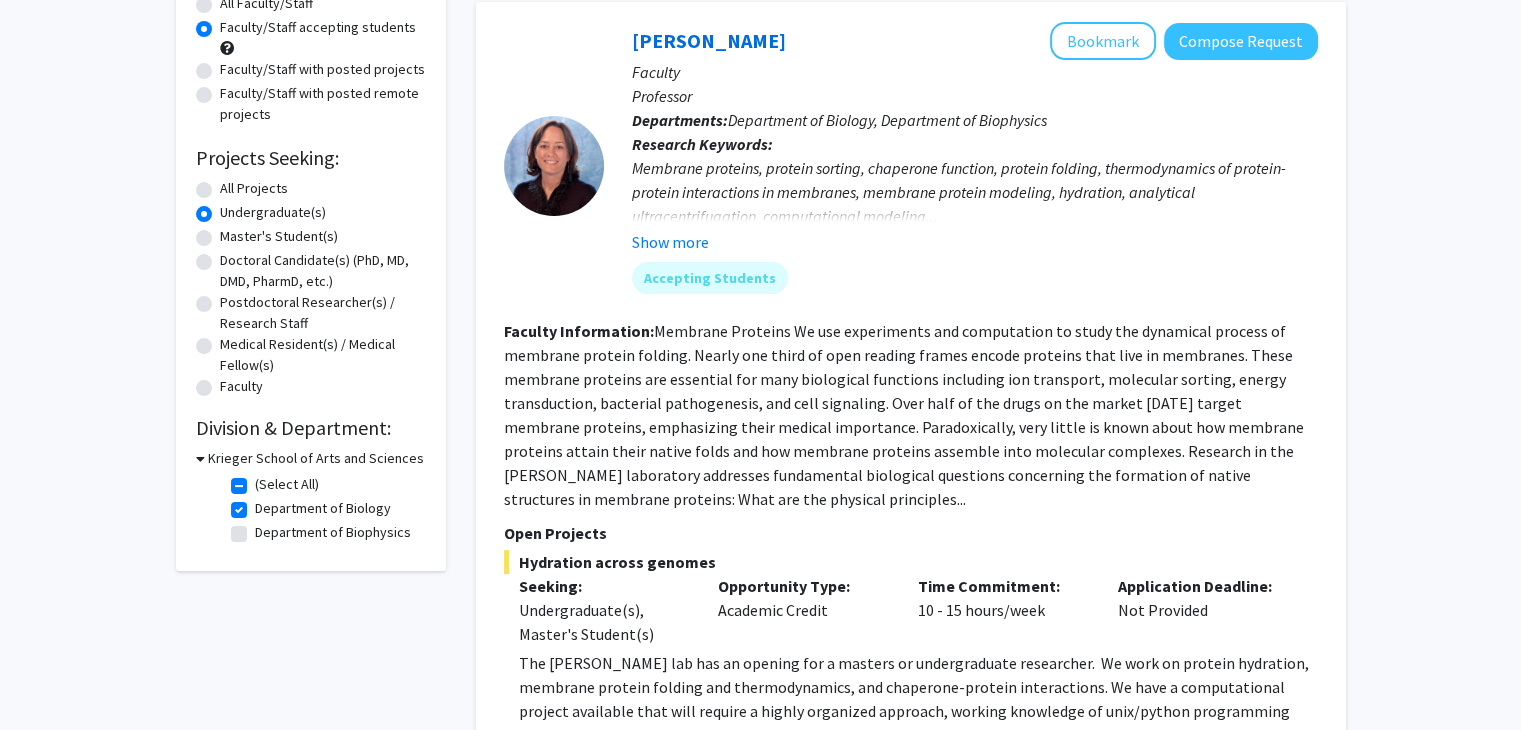 scroll, scrollTop: 204, scrollLeft: 0, axis: vertical 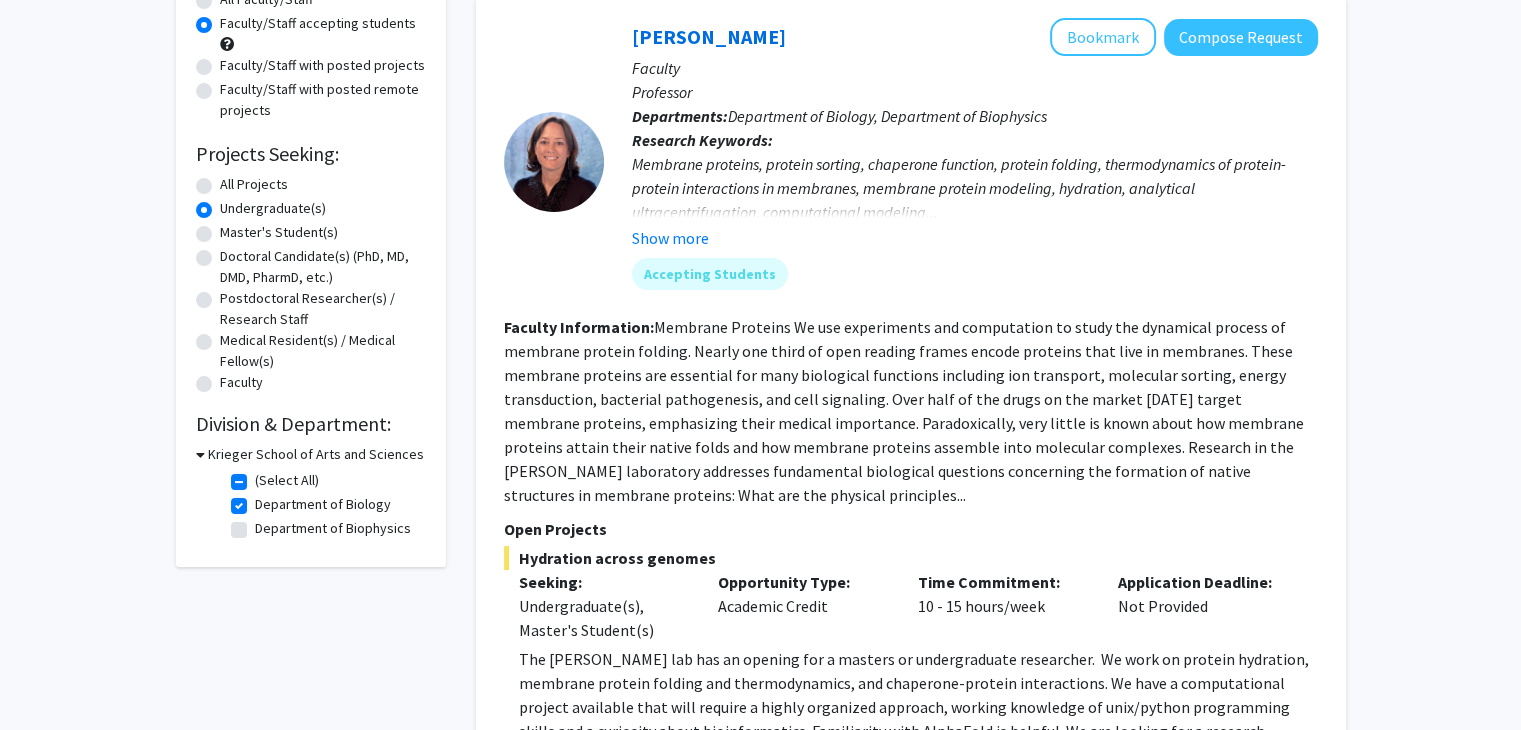 click on "Krieger School of Arts and Sciences" at bounding box center (316, 454) 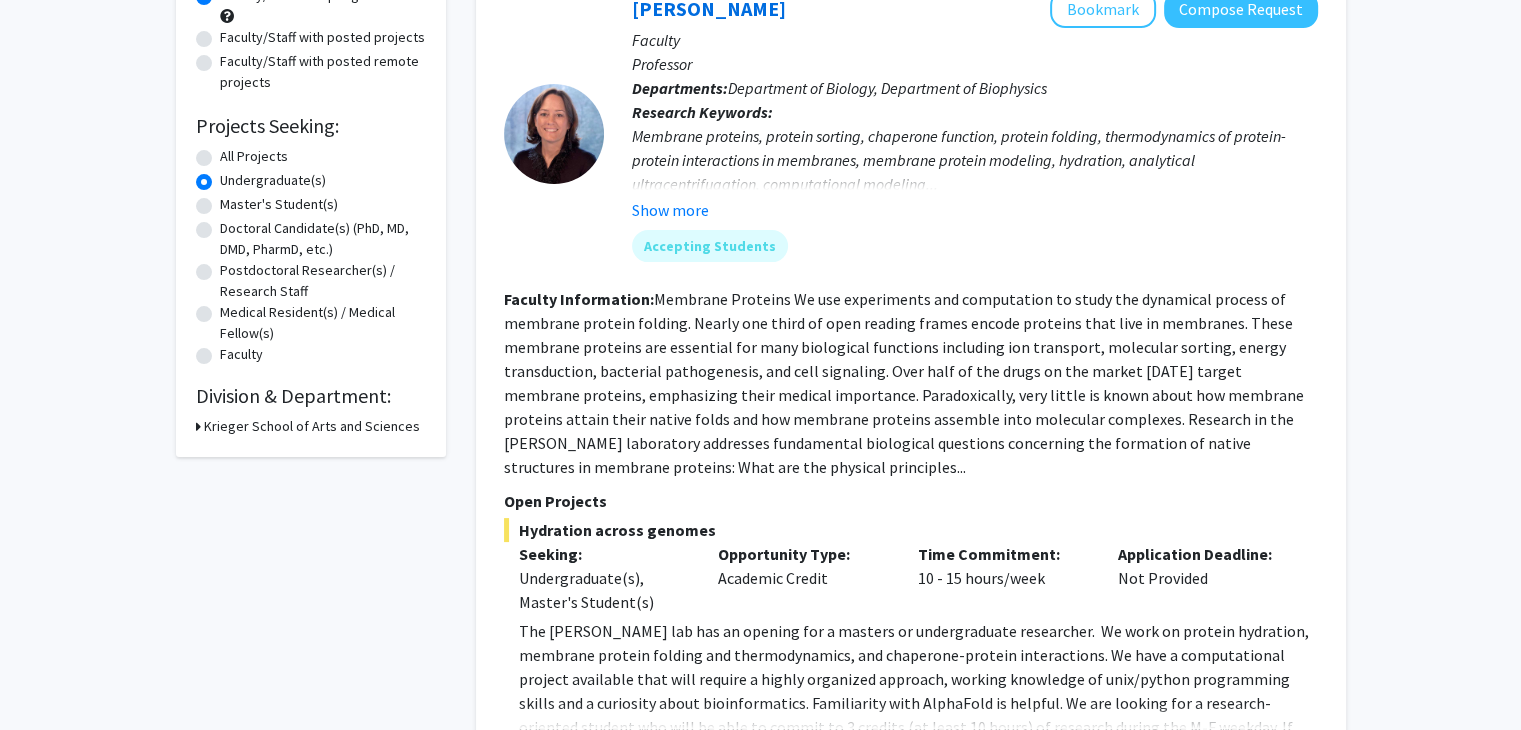 scroll, scrollTop: 447, scrollLeft: 0, axis: vertical 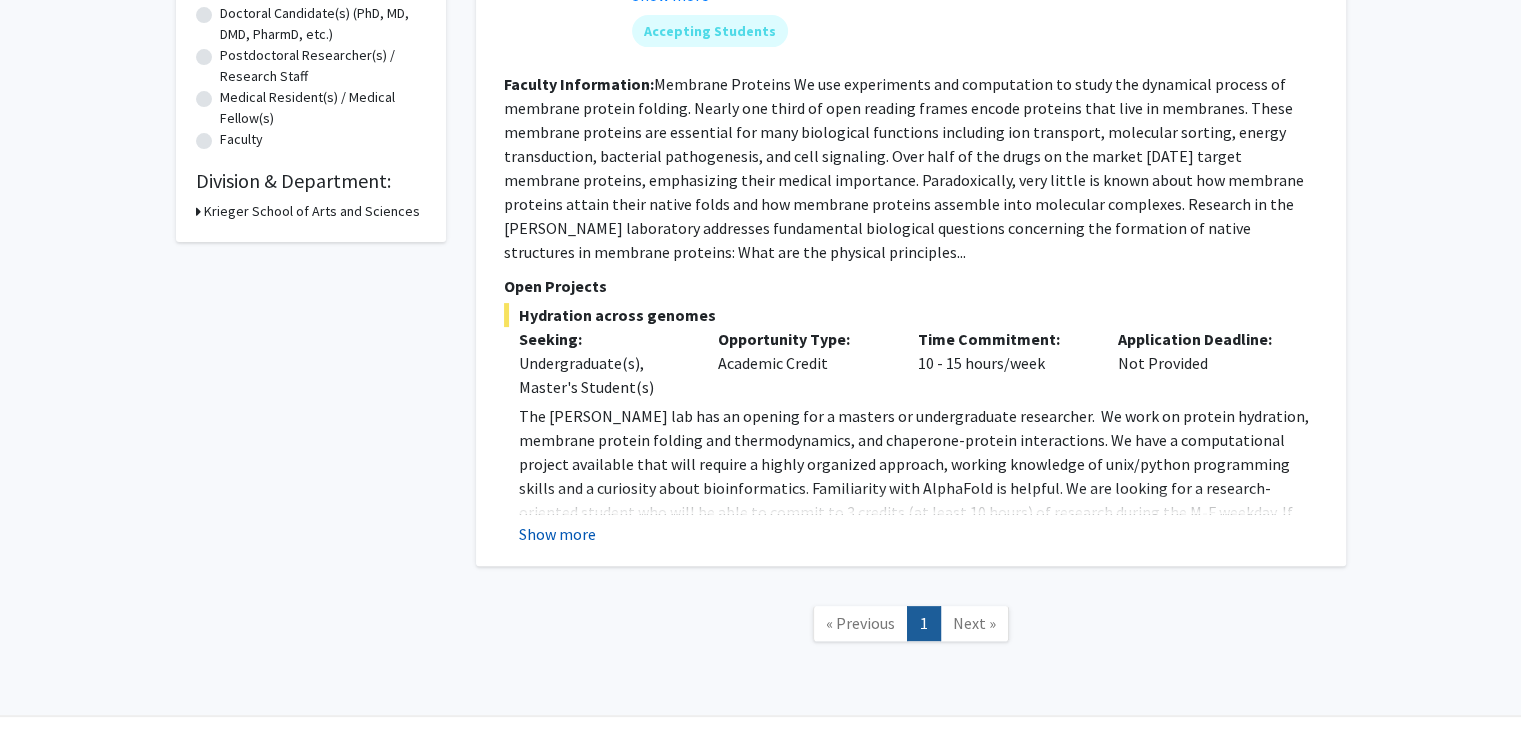 click on "Show more" 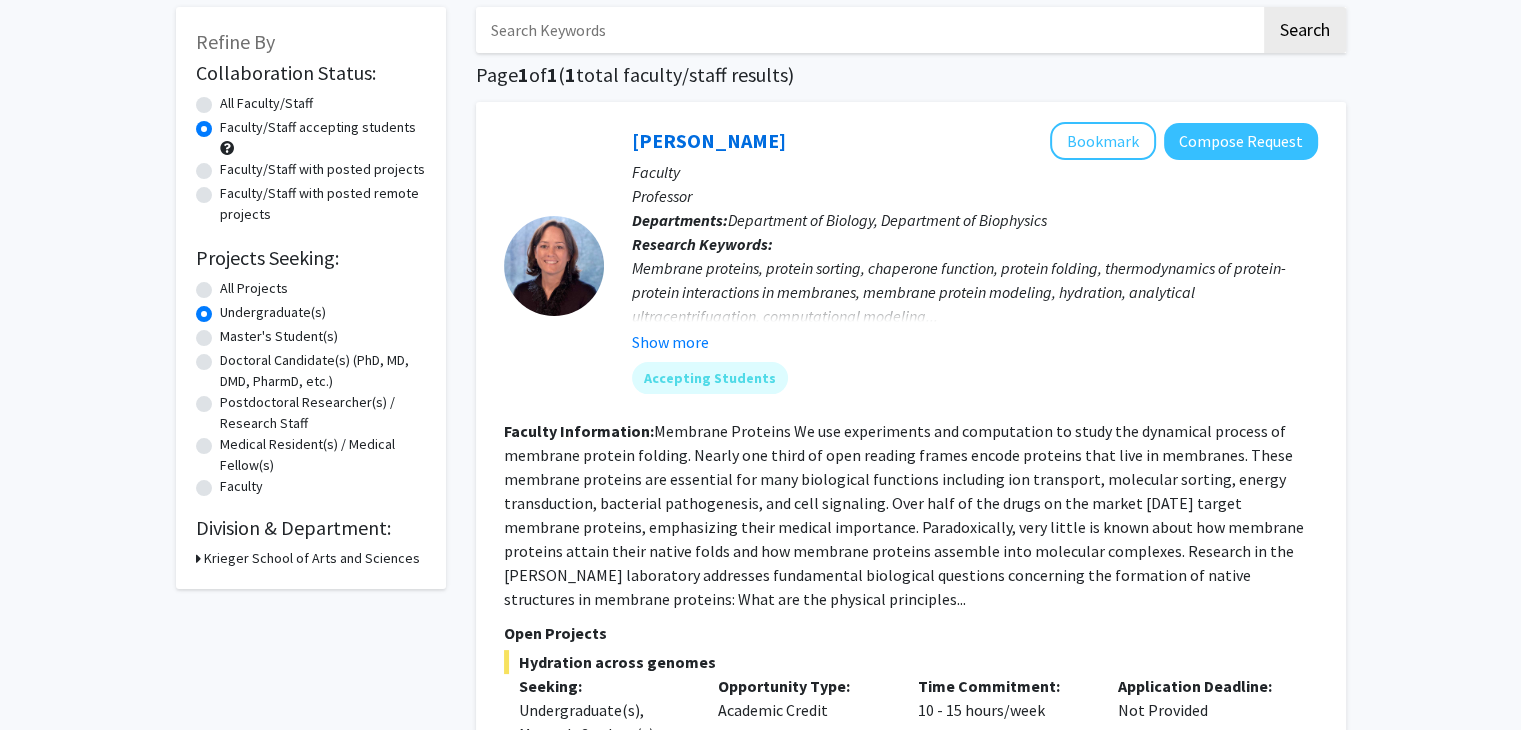 scroll, scrollTop: 87, scrollLeft: 0, axis: vertical 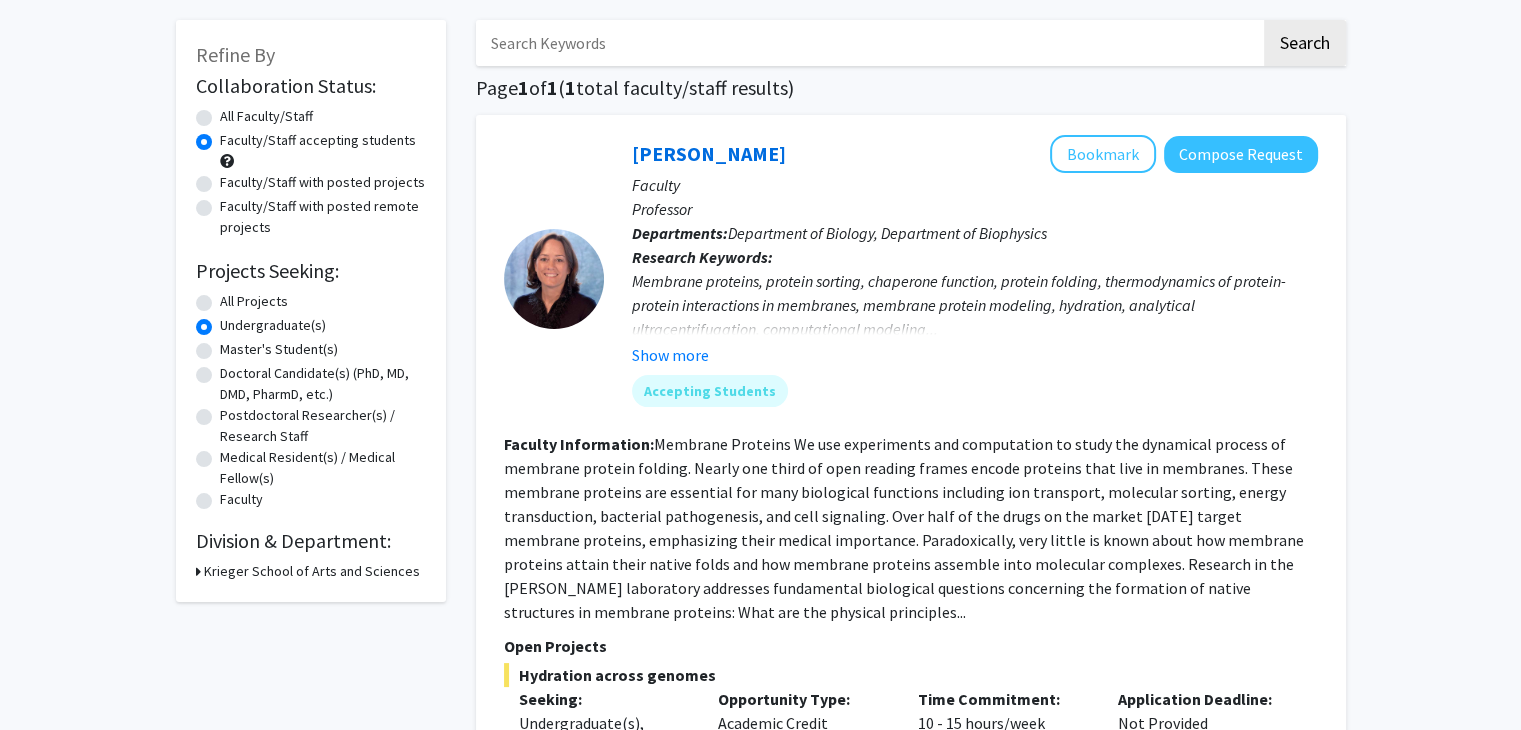 click on "Krieger School of Arts and Sciences" at bounding box center (312, 571) 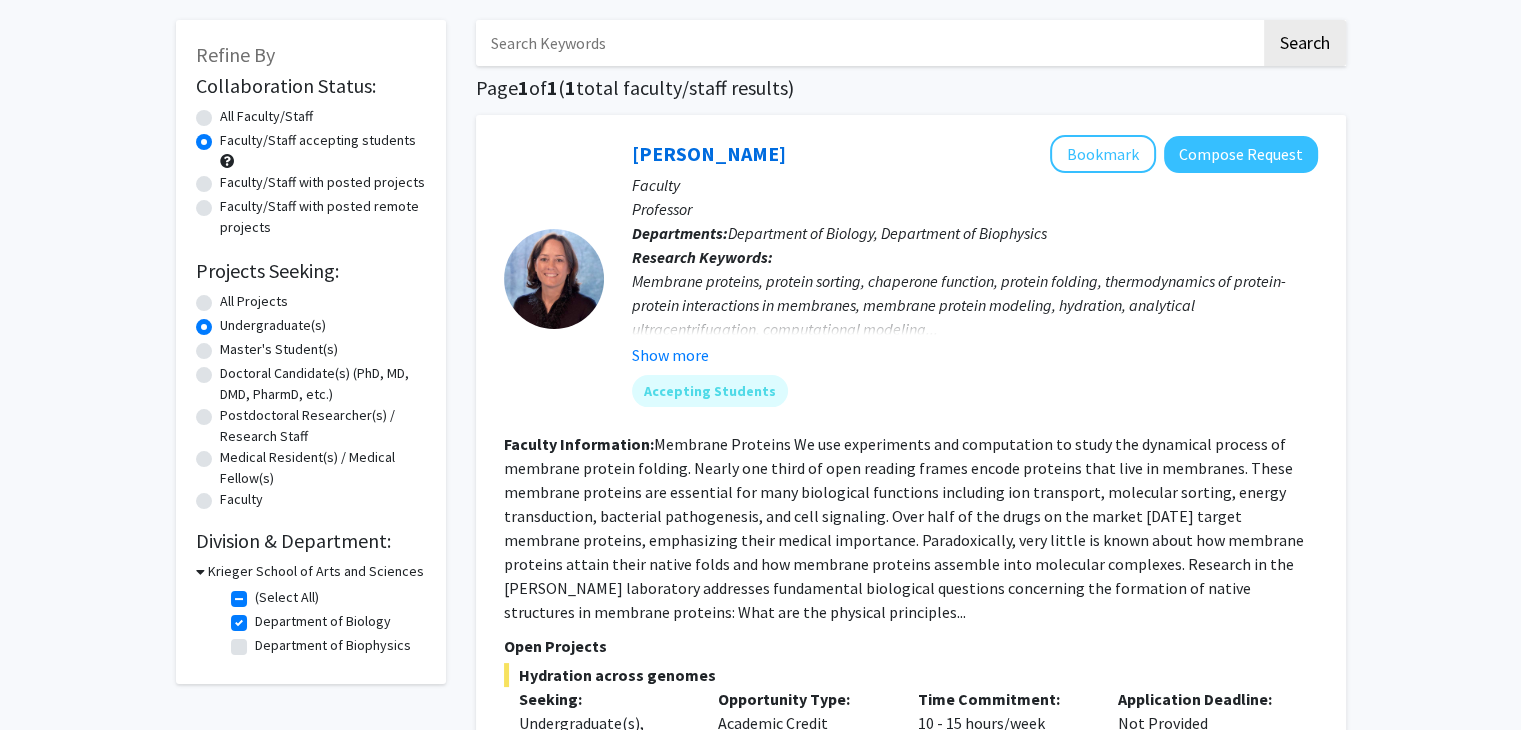 click on "Department of Biology" 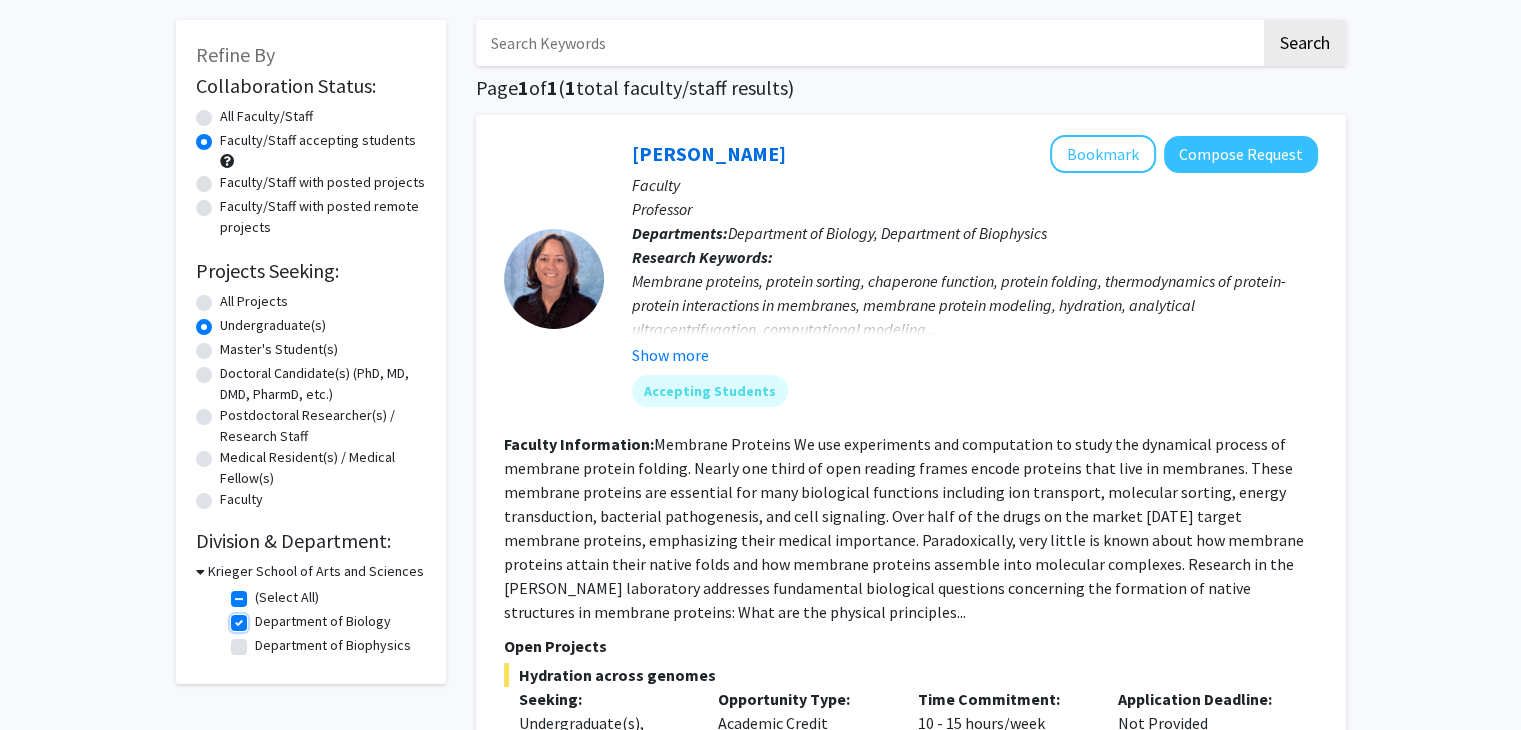 click on "Department of Biology" at bounding box center (261, 617) 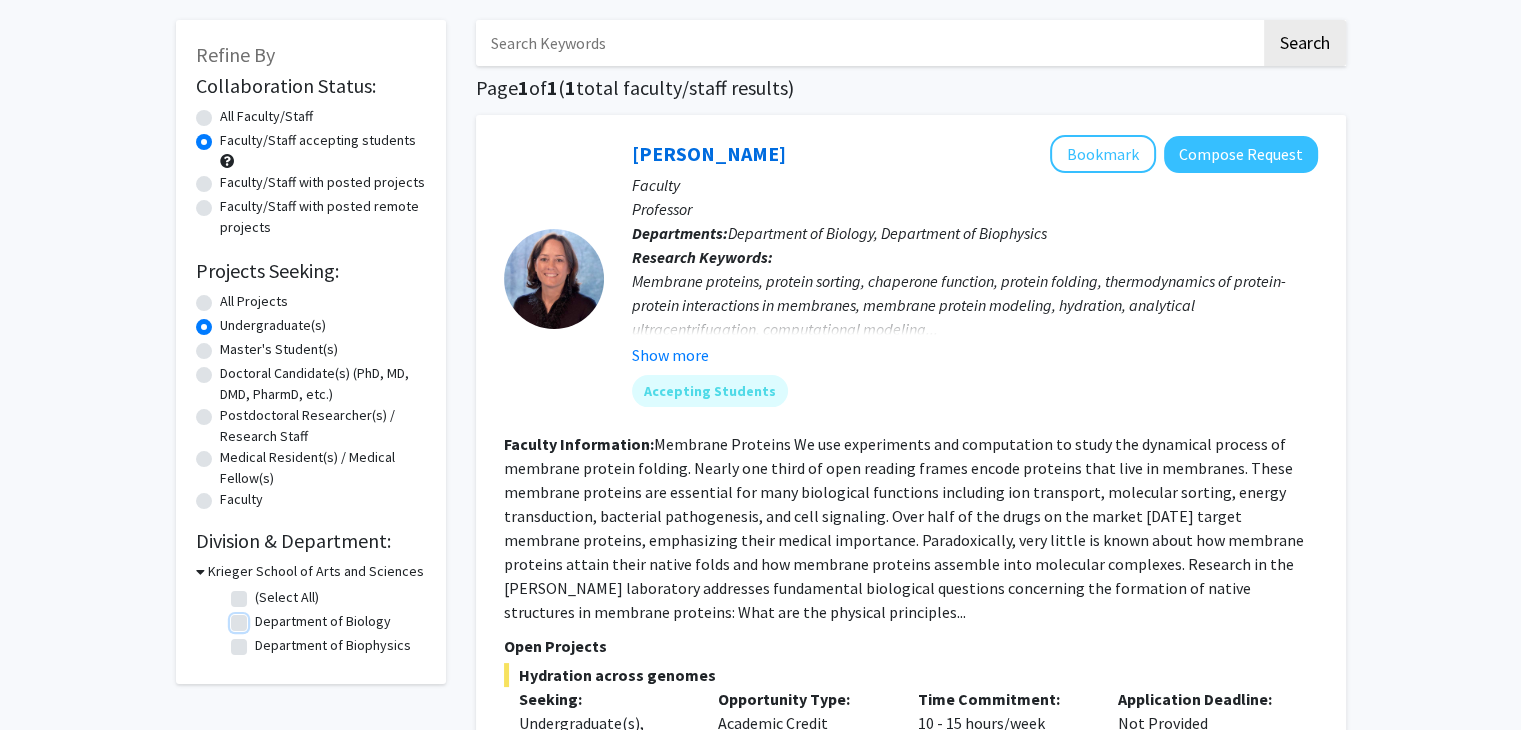checkbox on "false" 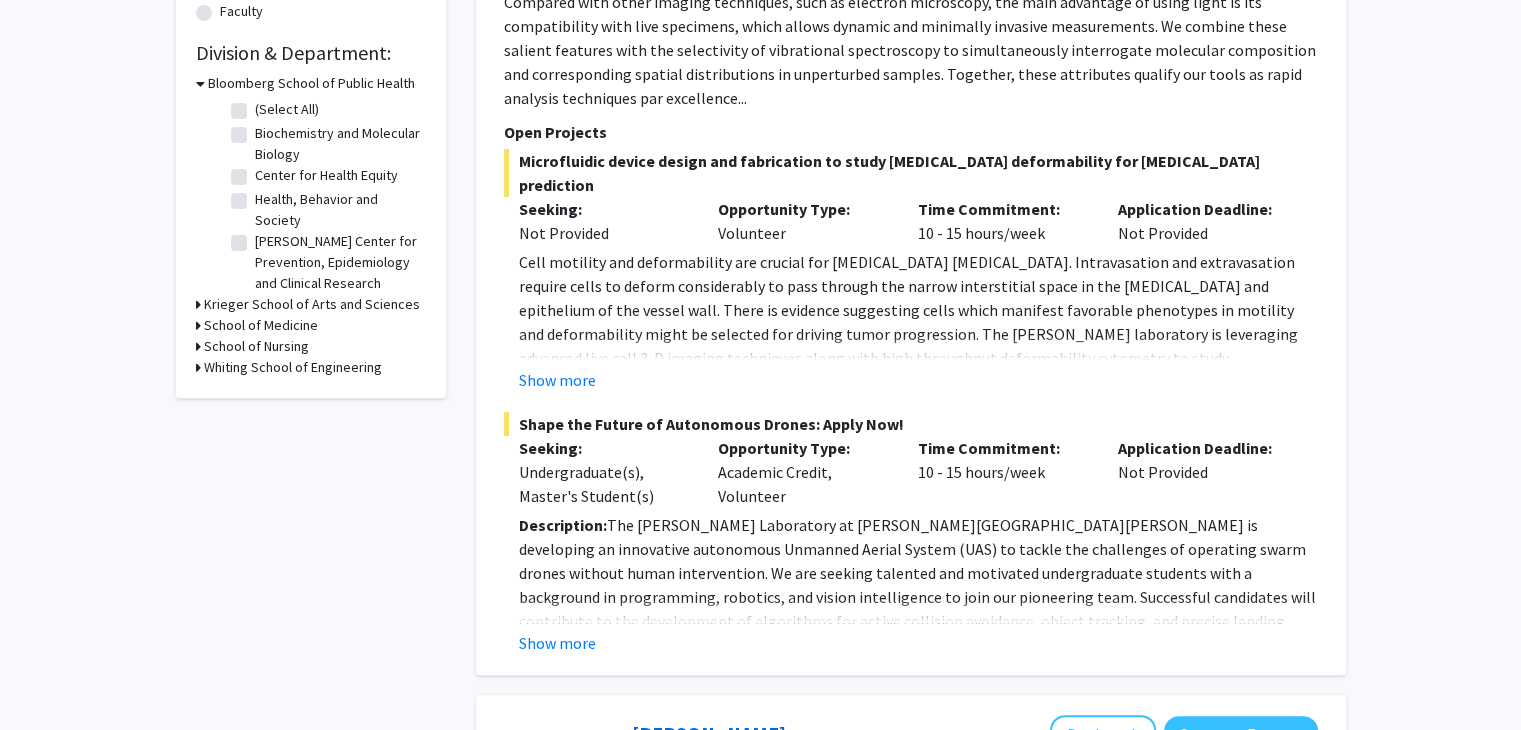 scroll, scrollTop: 580, scrollLeft: 0, axis: vertical 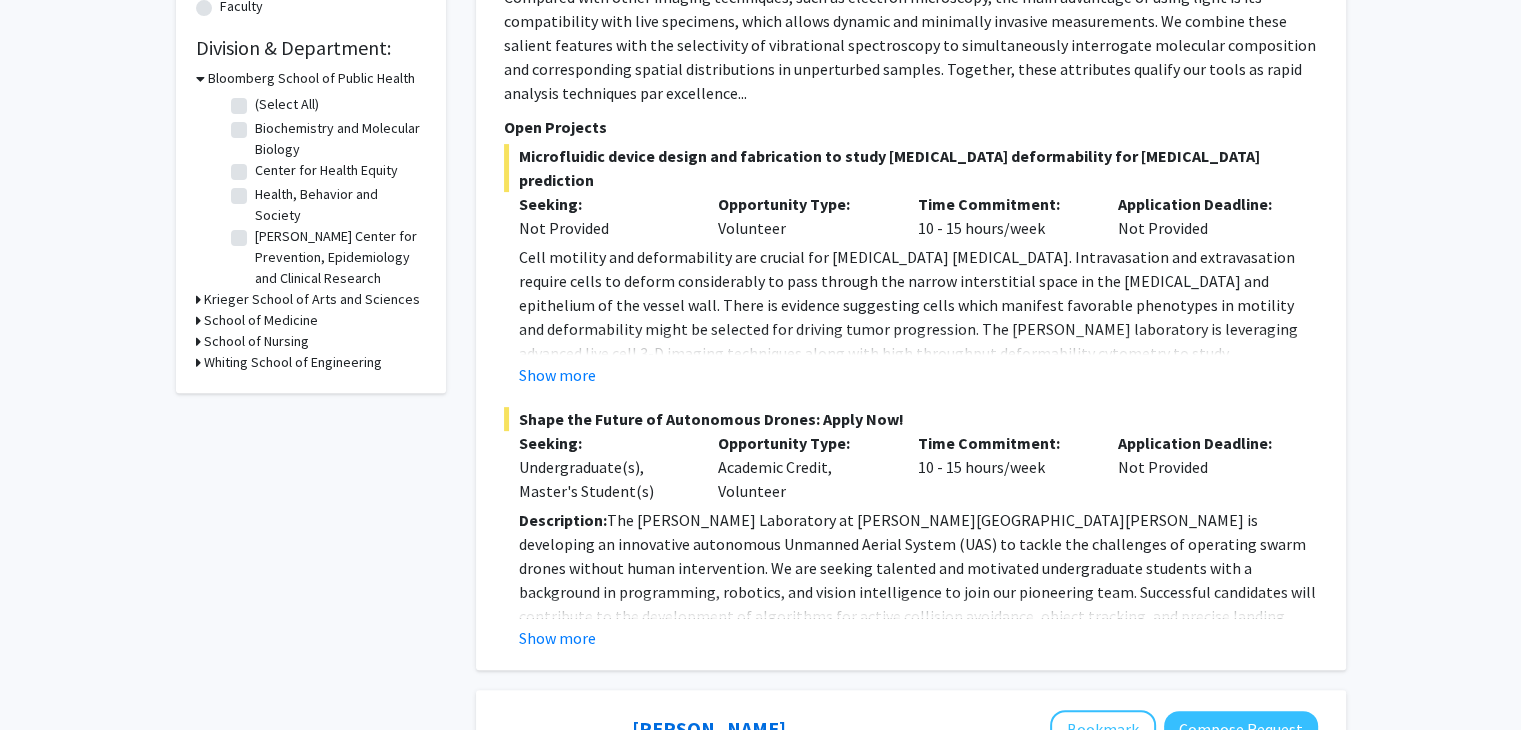 click on "School of Medicine" at bounding box center [261, 320] 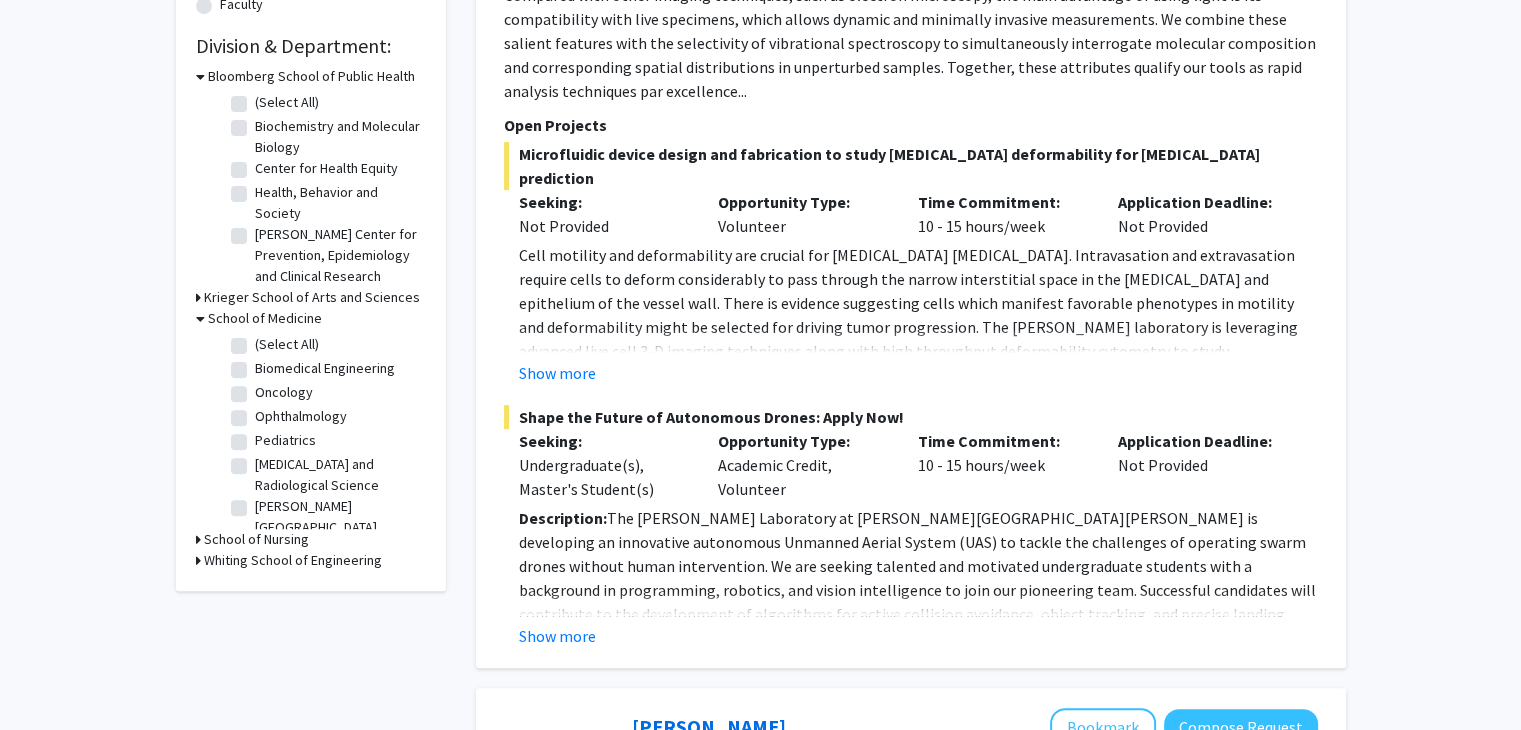 scroll, scrollTop: 580, scrollLeft: 0, axis: vertical 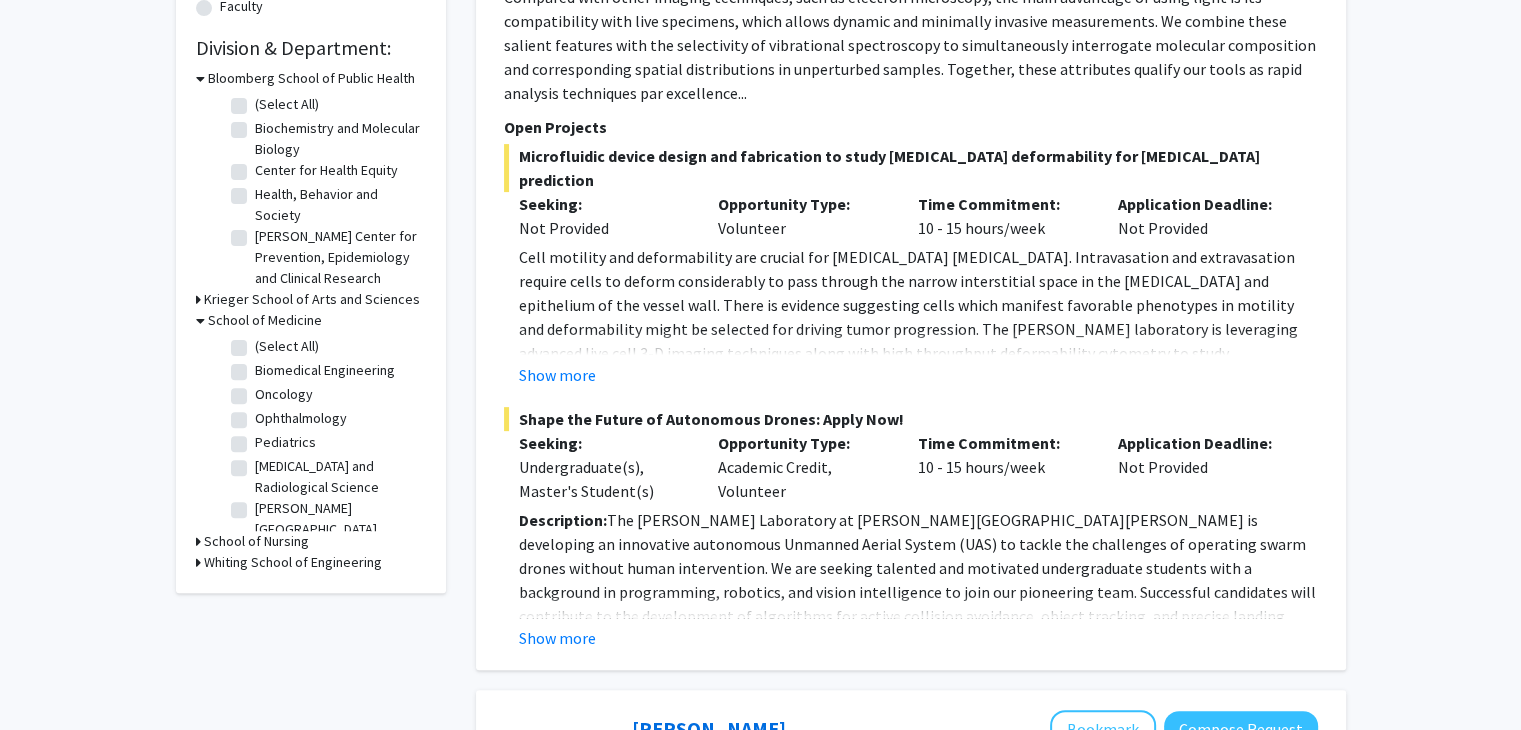 click on "Oncology" 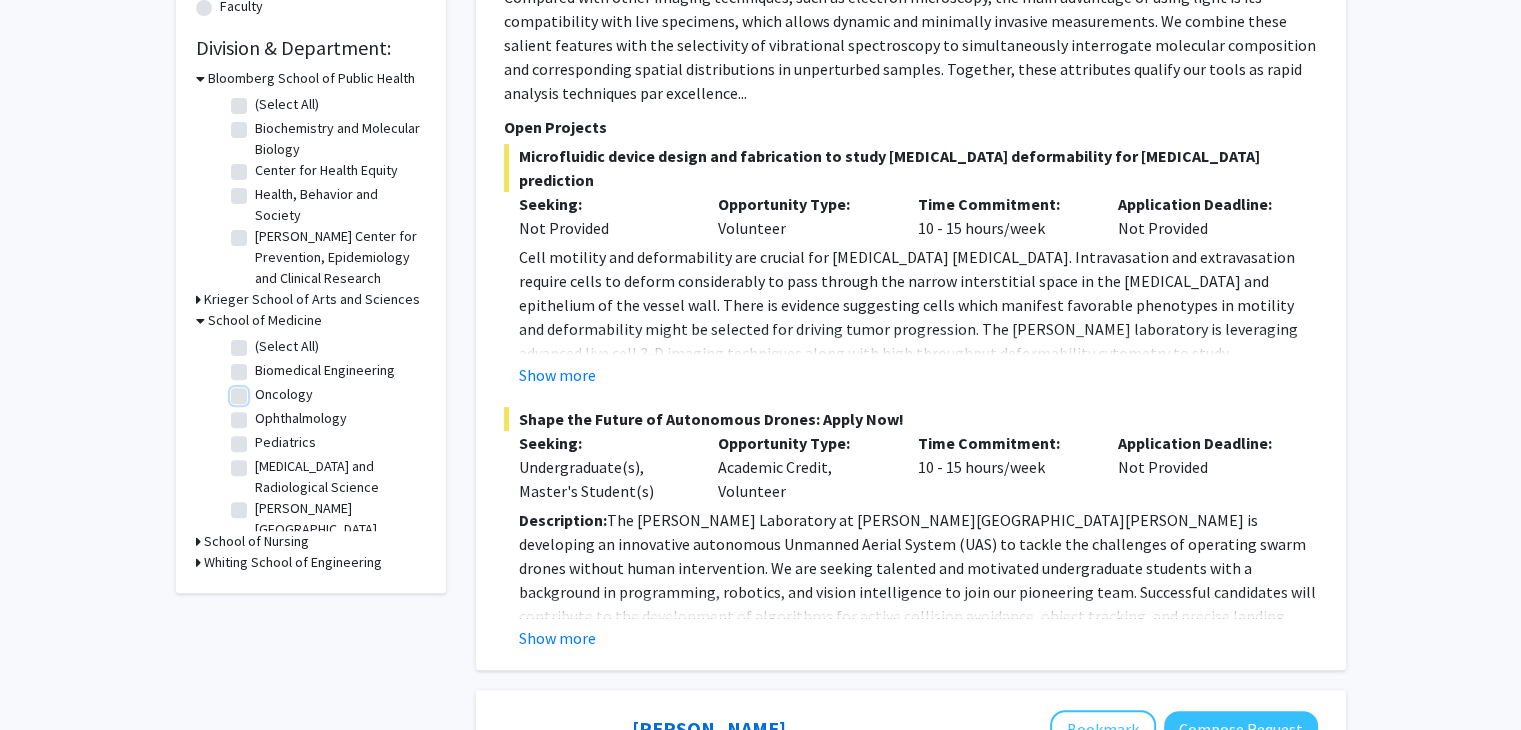 click on "Oncology" at bounding box center [261, 390] 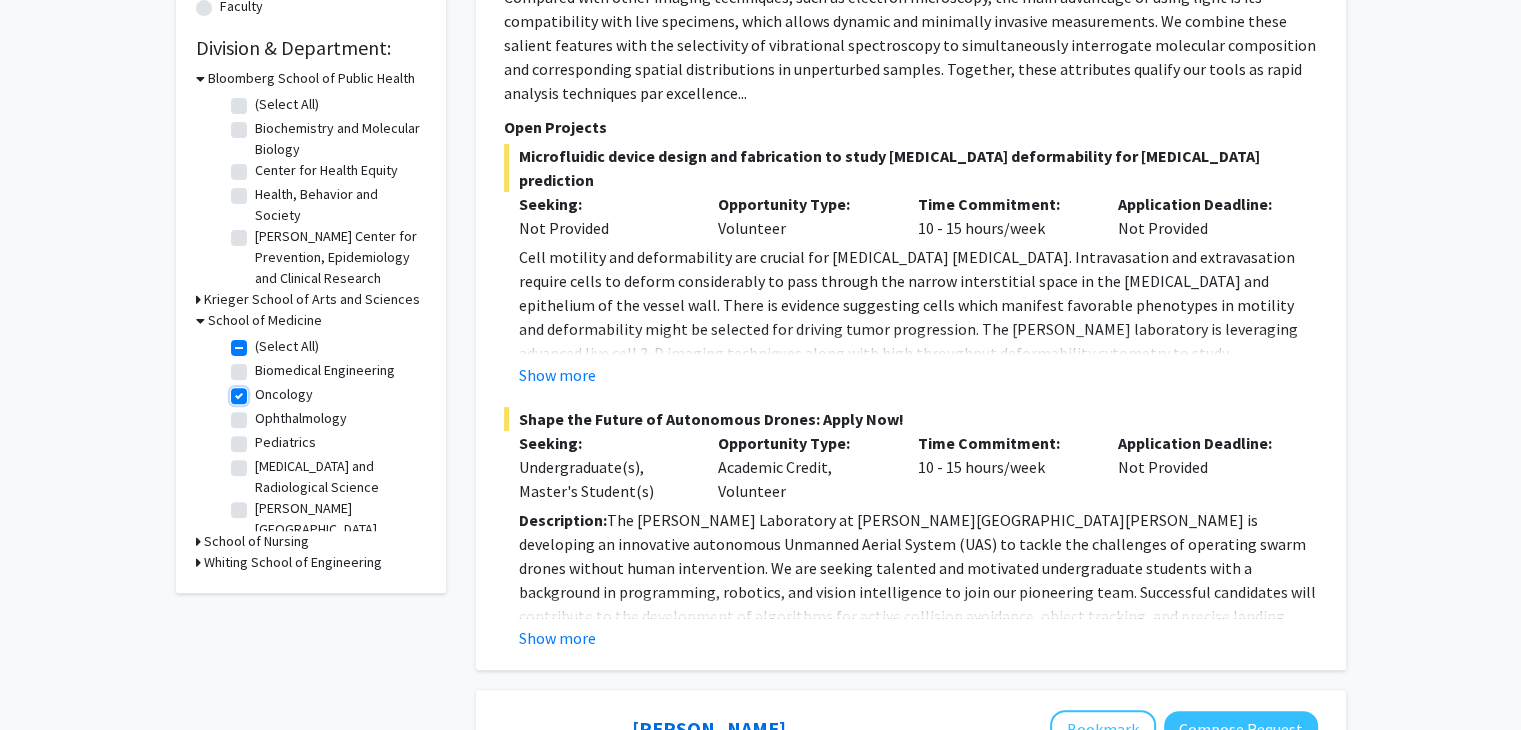 checkbox on "true" 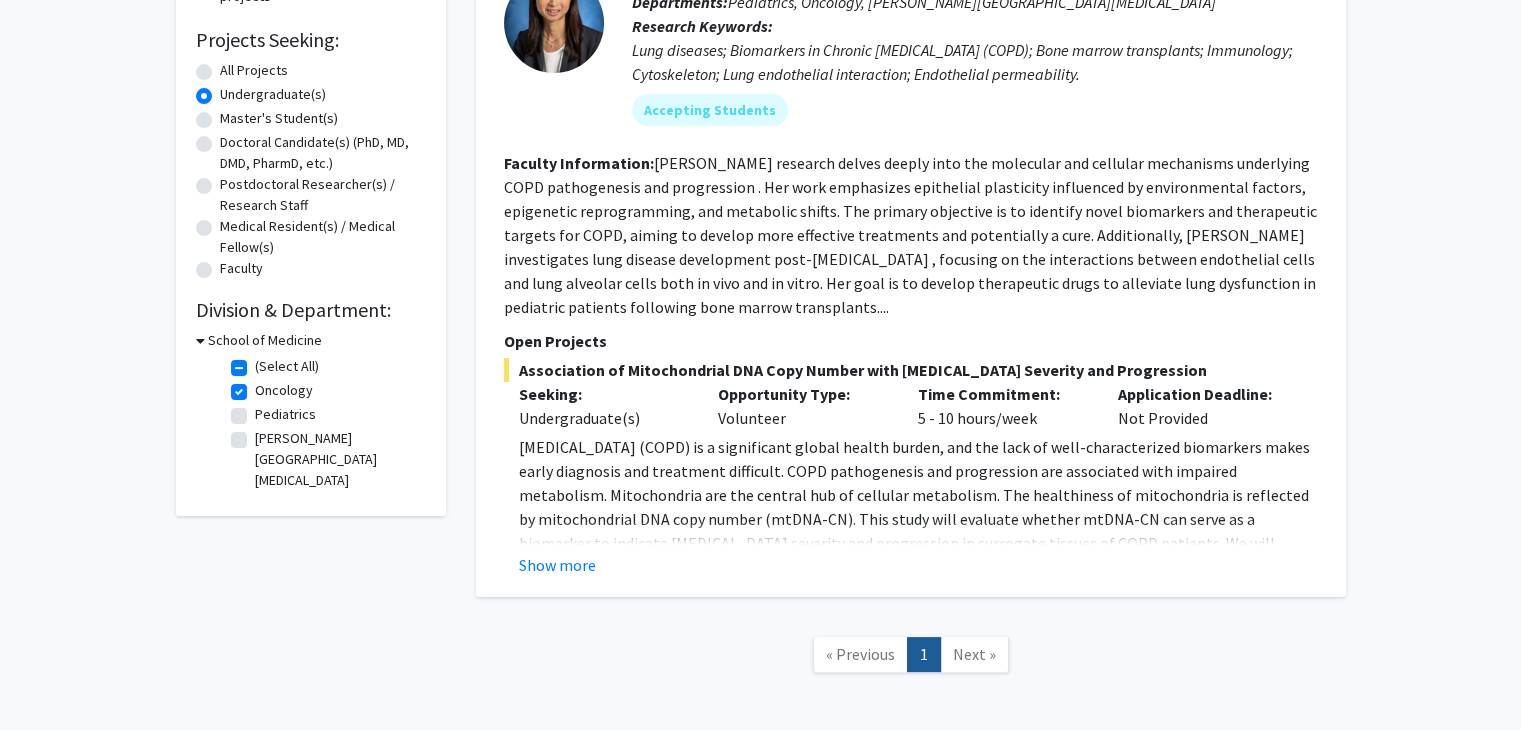 scroll, scrollTop: 321, scrollLeft: 0, axis: vertical 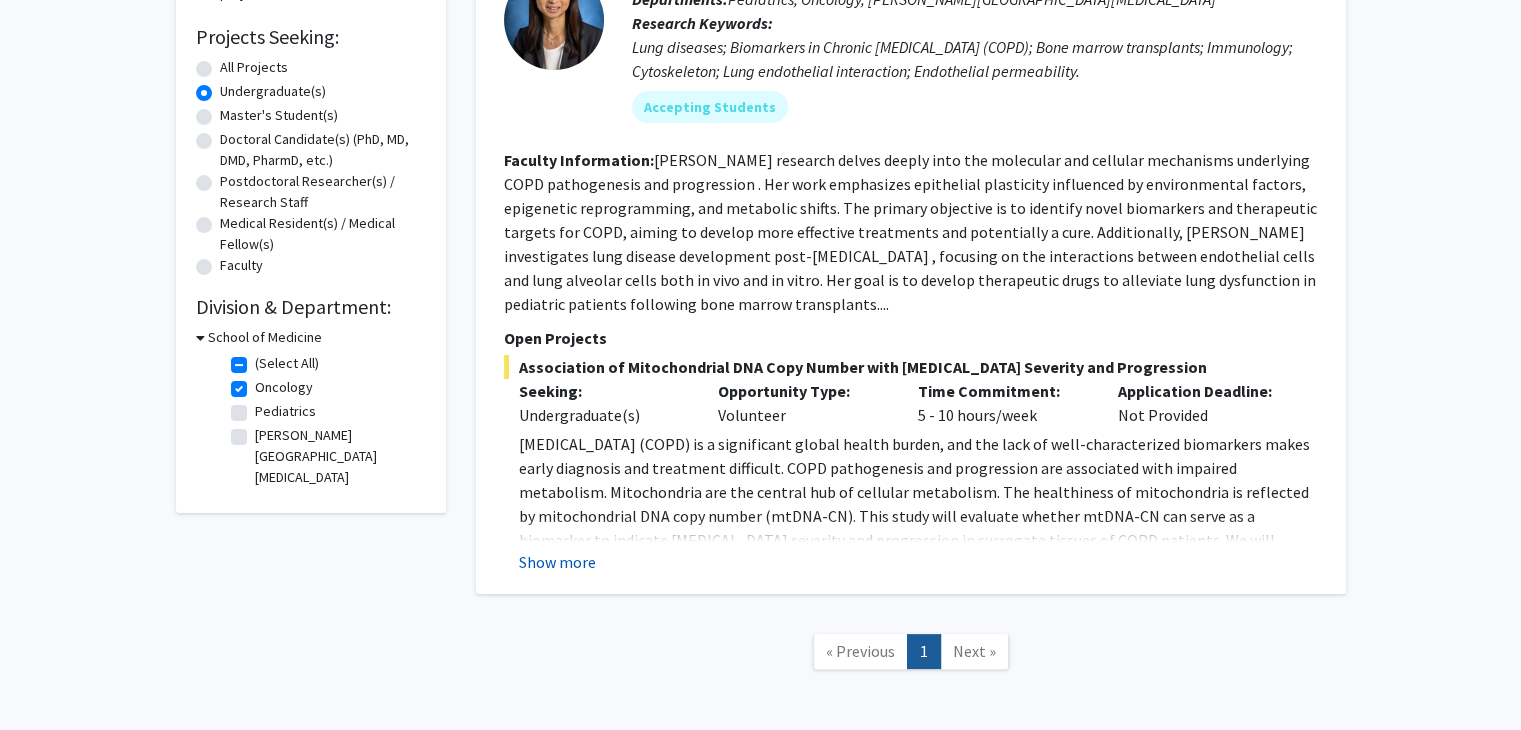 click on "Show more" 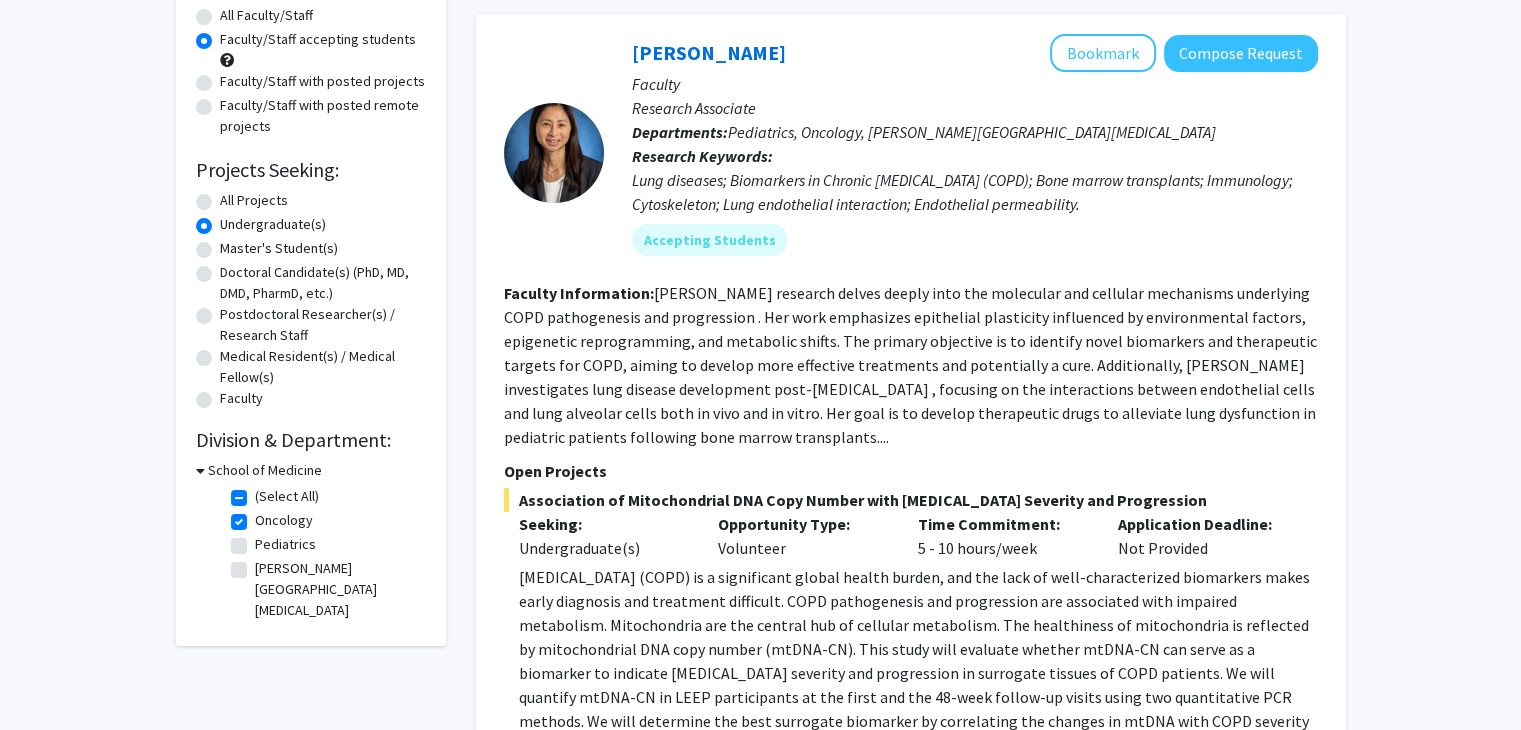 scroll, scrollTop: 187, scrollLeft: 0, axis: vertical 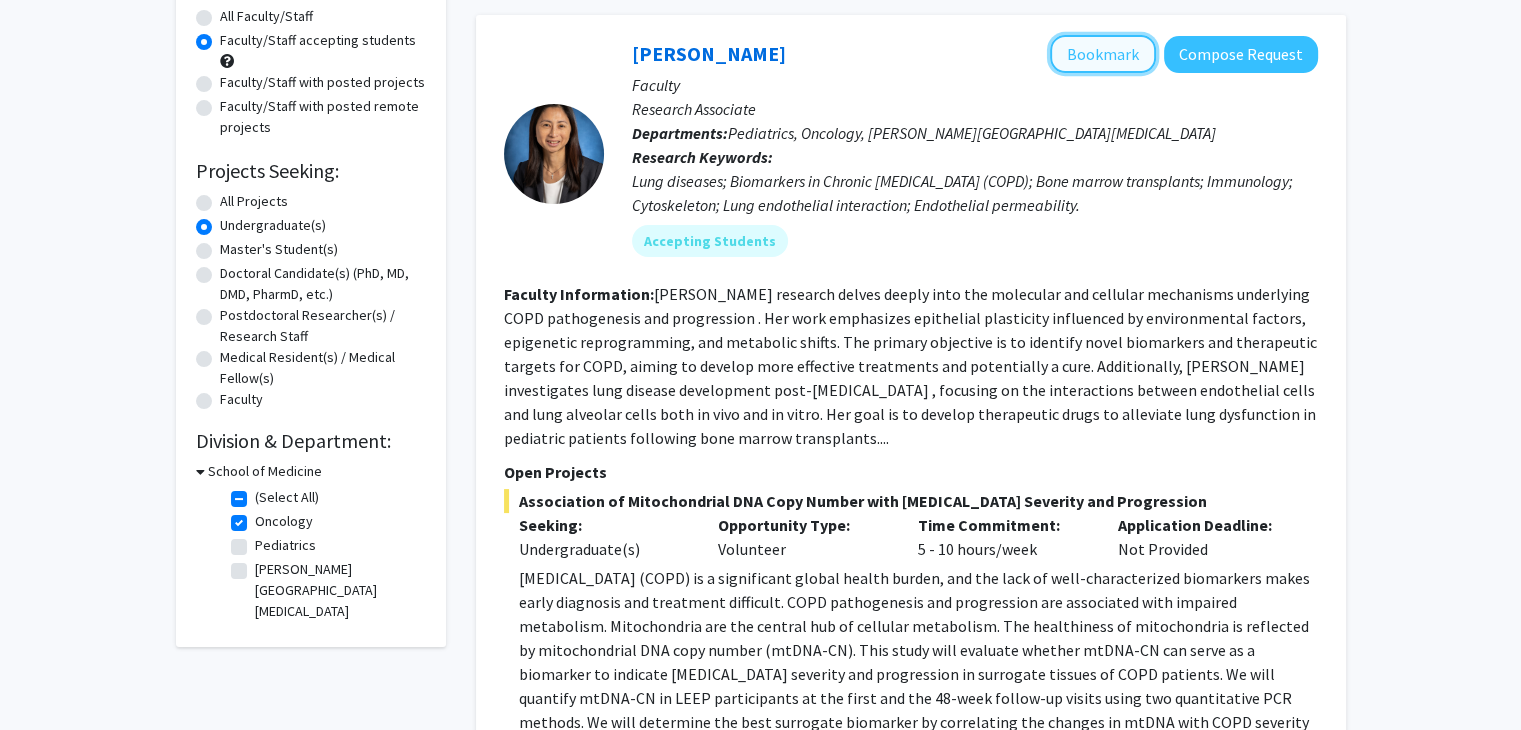 click on "Bookmark" 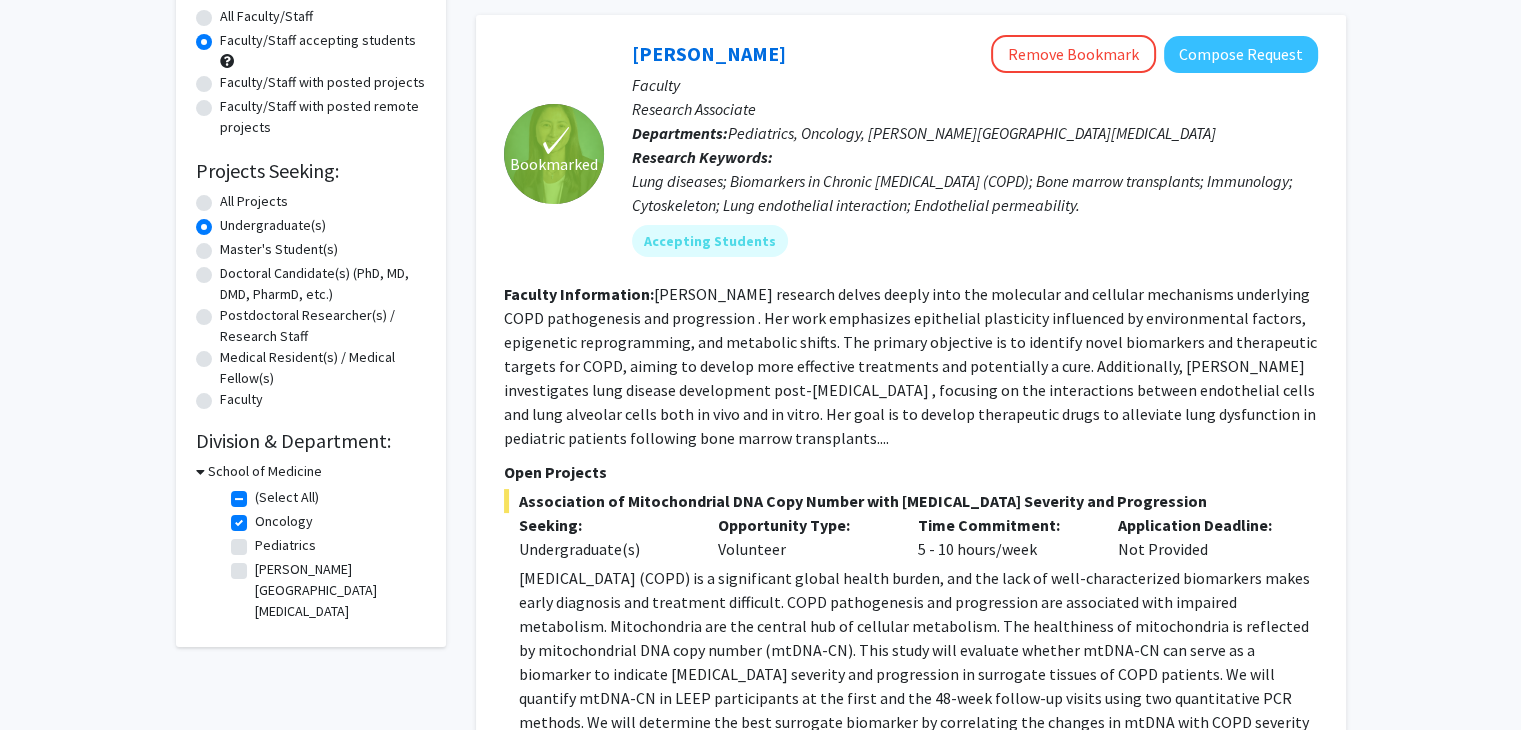 click on "Oncology" 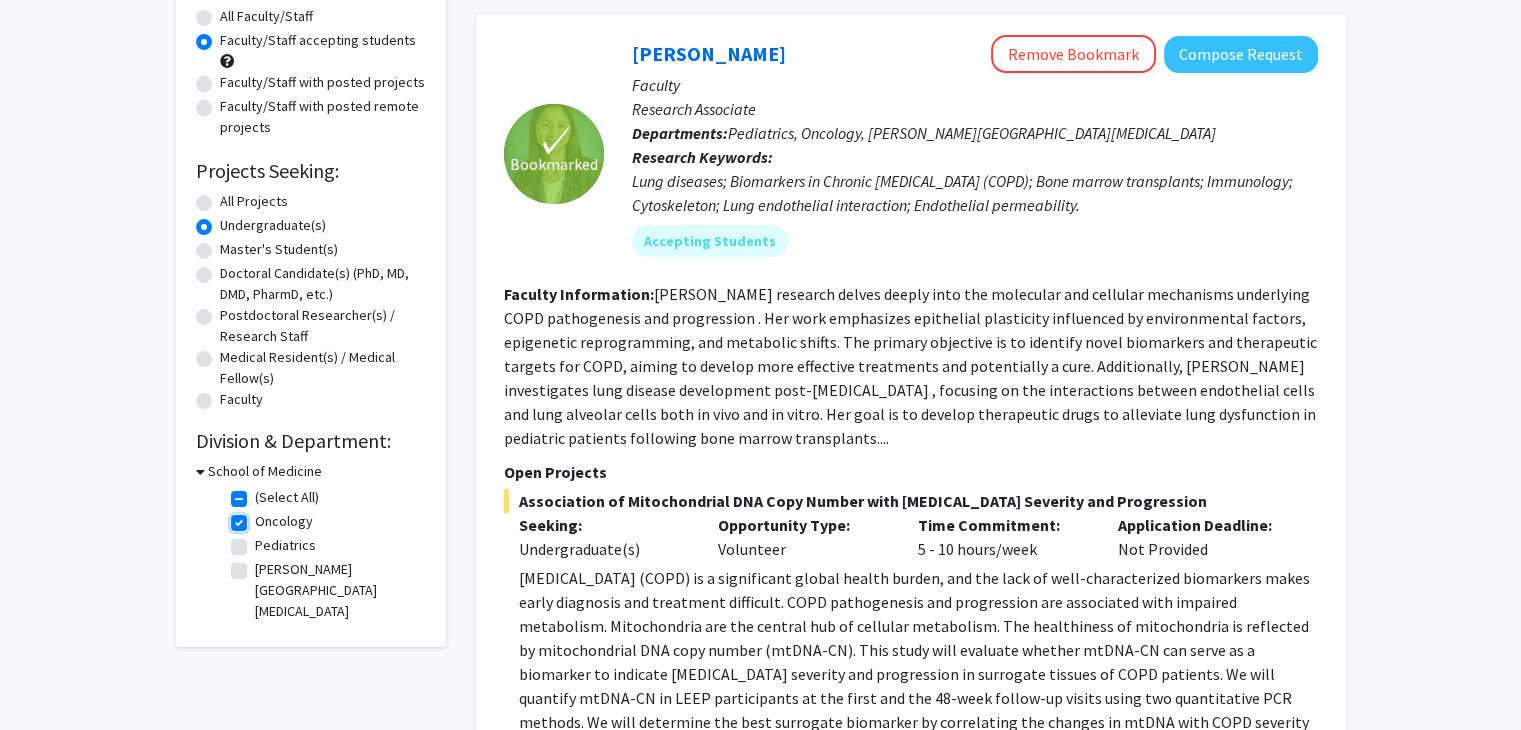 click on "Oncology" at bounding box center [261, 517] 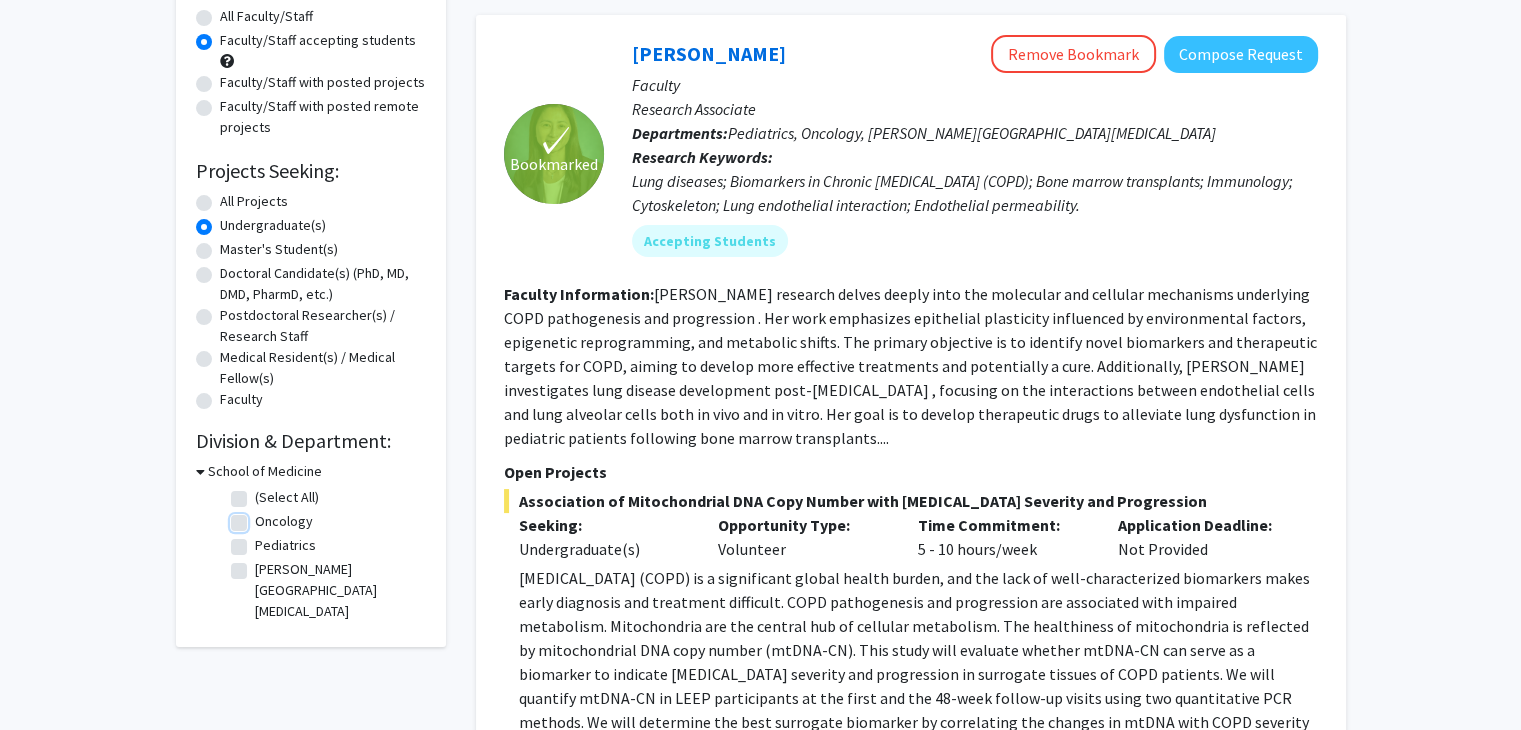 checkbox on "false" 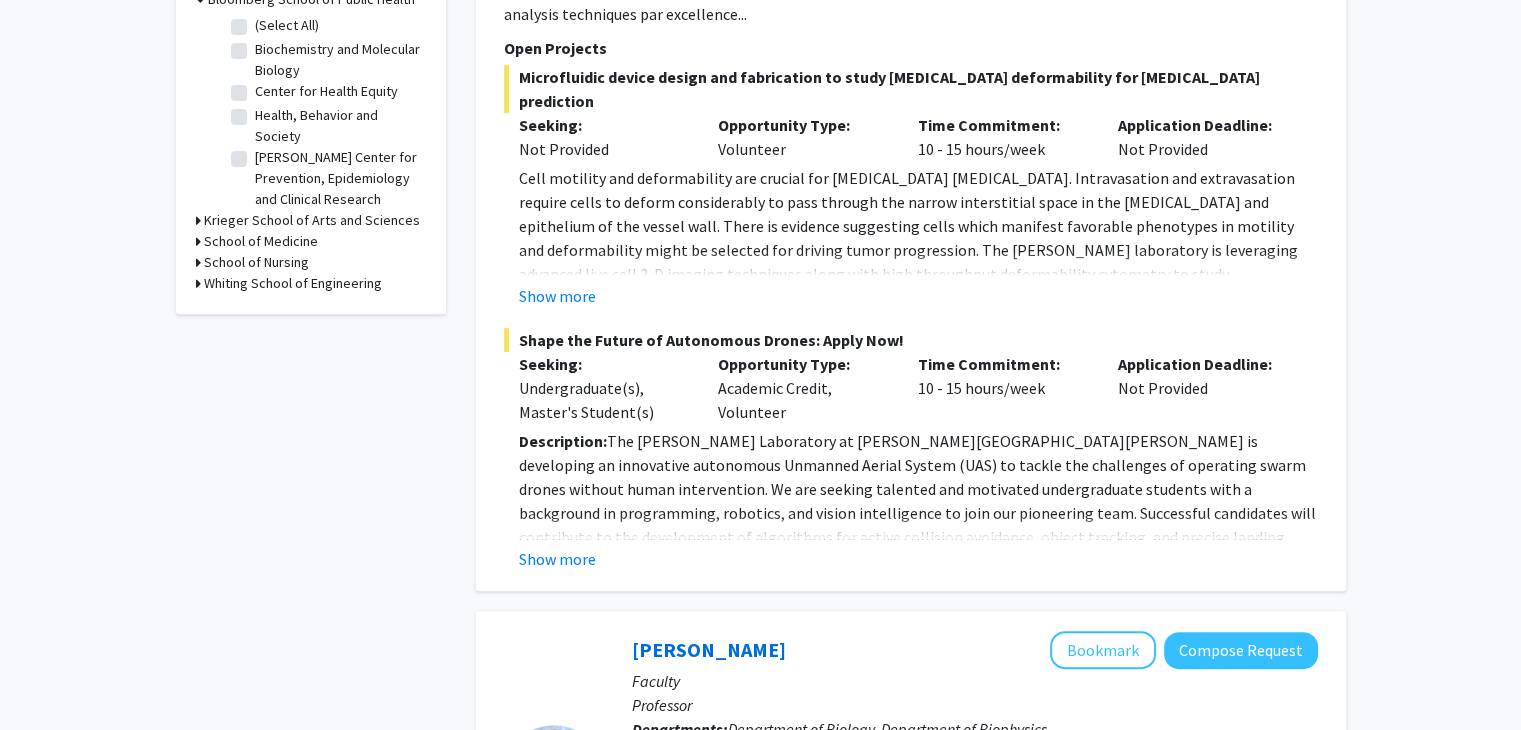 scroll, scrollTop: 662, scrollLeft: 0, axis: vertical 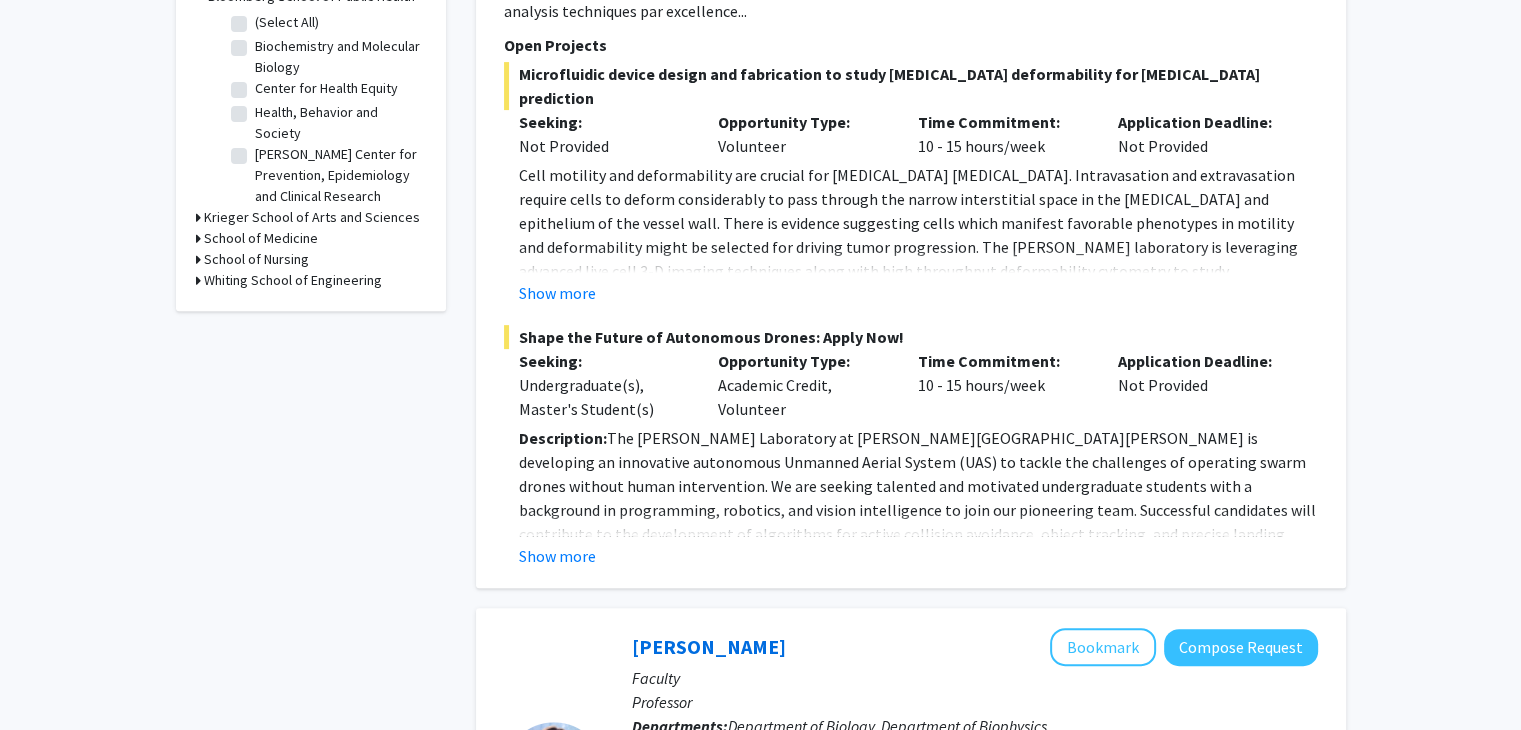 click on "School of Medicine" at bounding box center (261, 238) 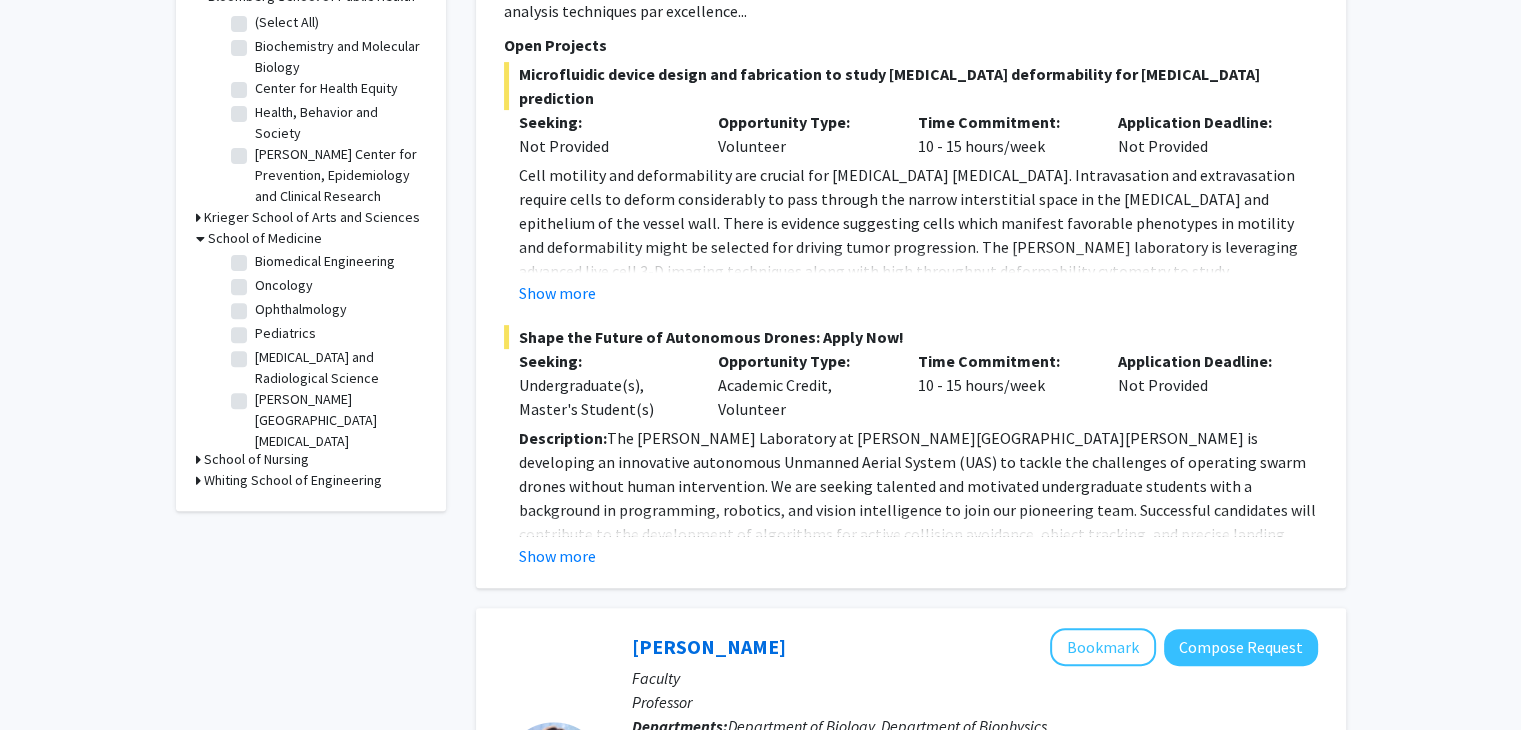 scroll, scrollTop: 0, scrollLeft: 0, axis: both 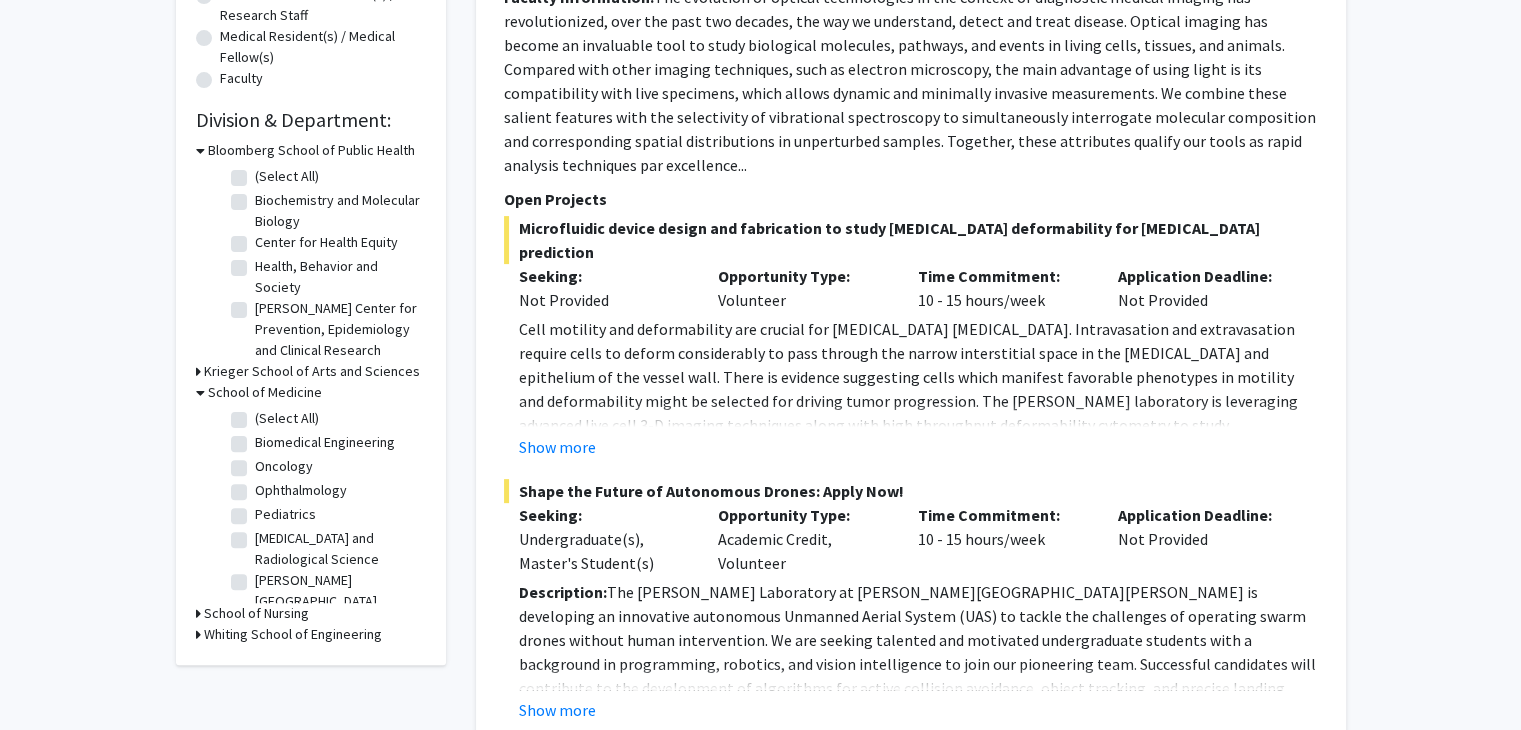 click on "Sidney Kimmel Comprehensive Cancer Center" 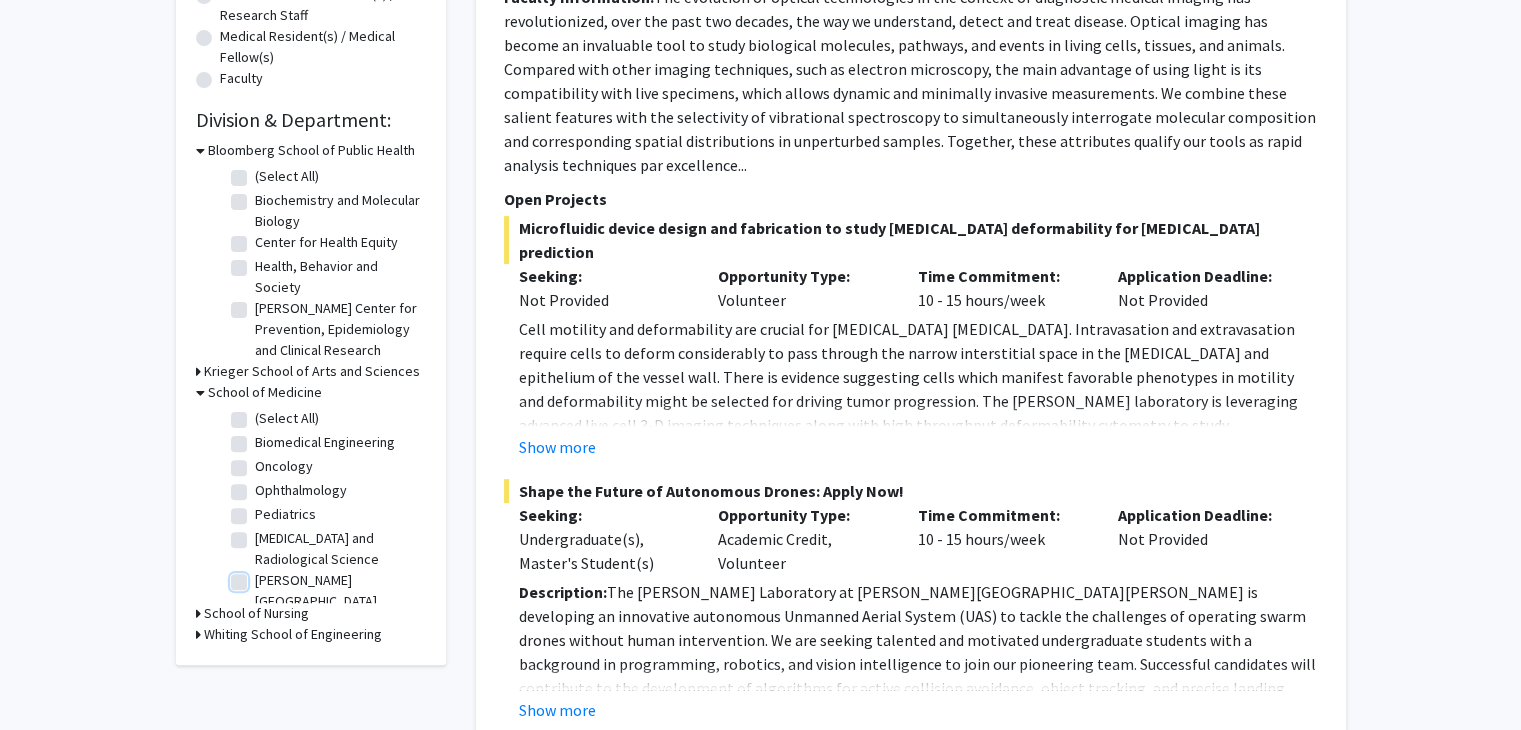click on "Sidney Kimmel Comprehensive Cancer Center" at bounding box center [261, 576] 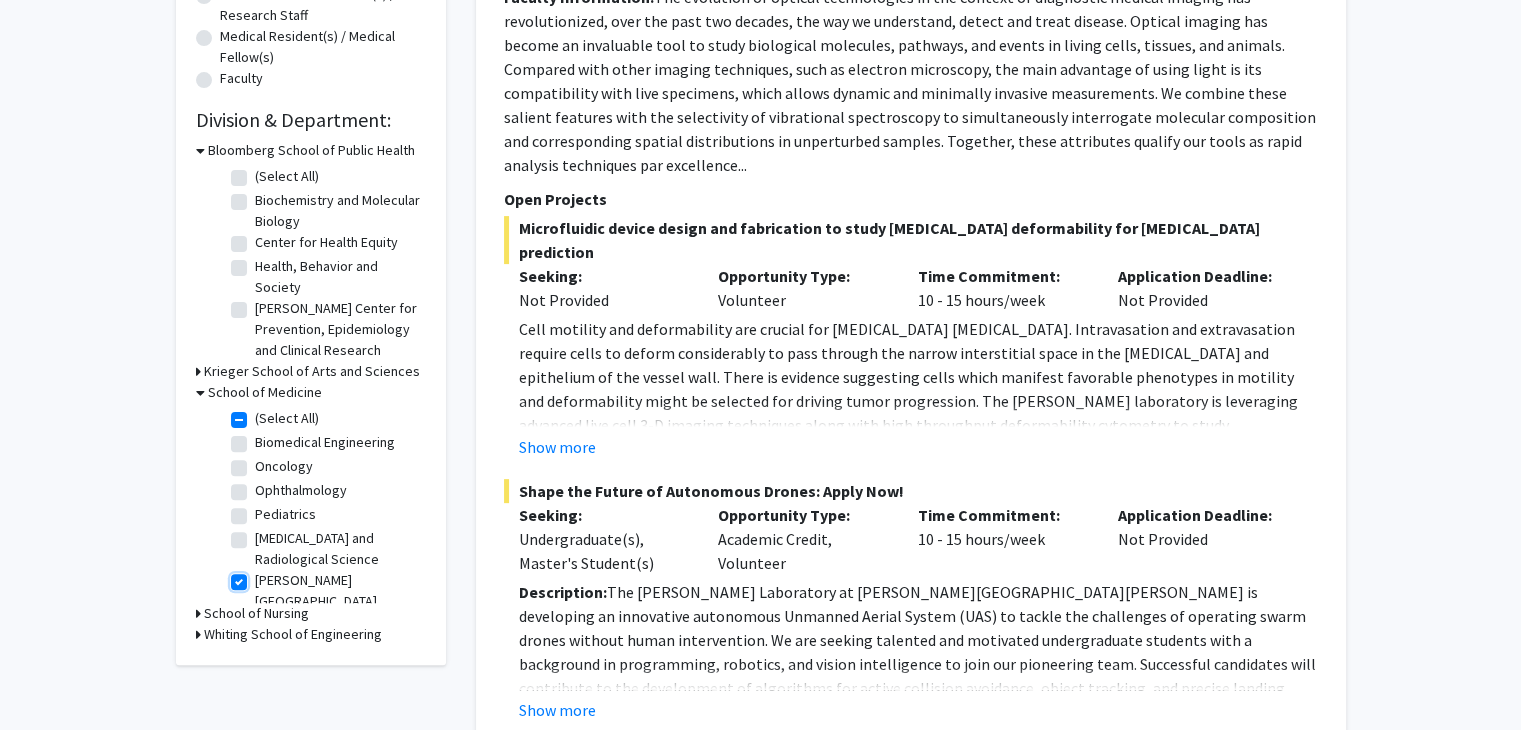 checkbox on "true" 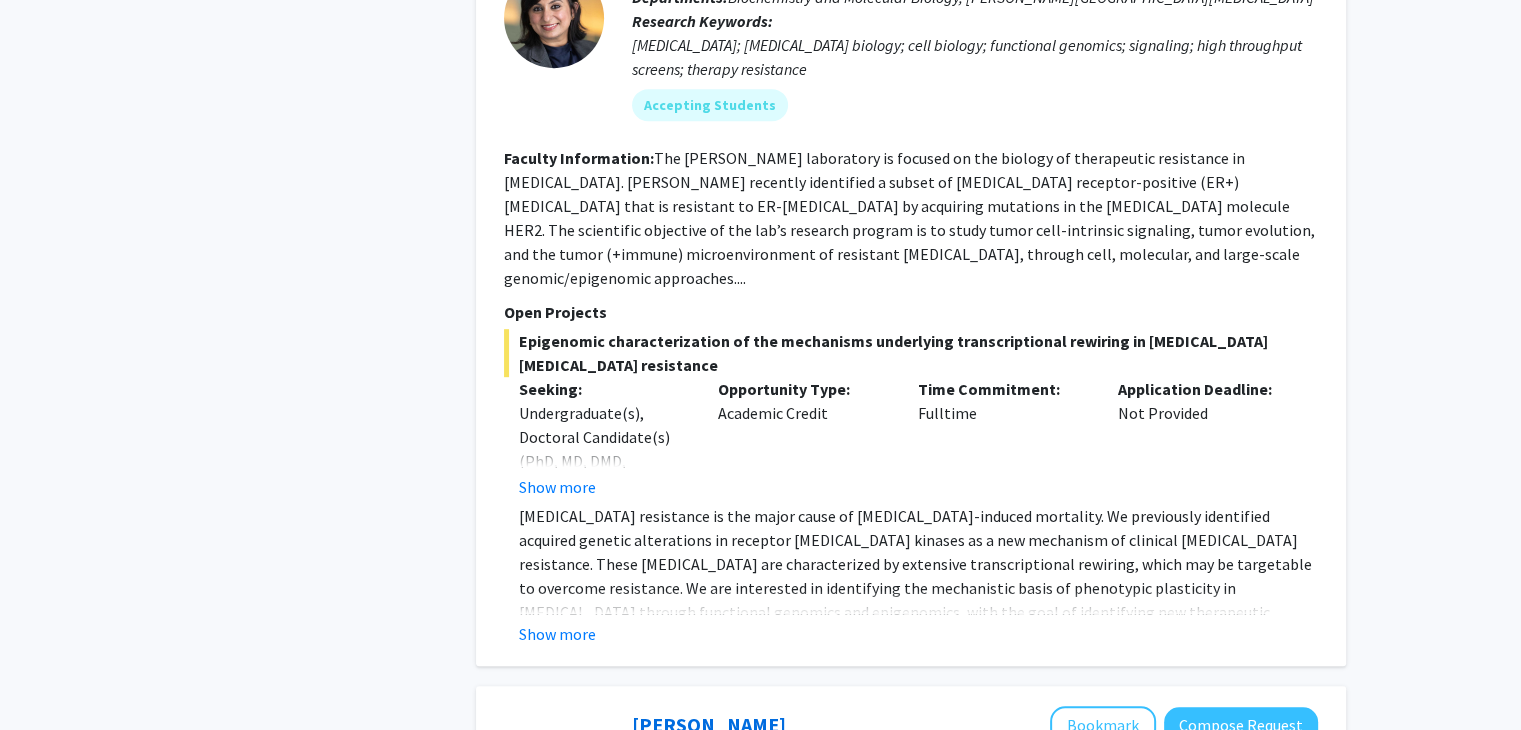 scroll, scrollTop: 1066, scrollLeft: 0, axis: vertical 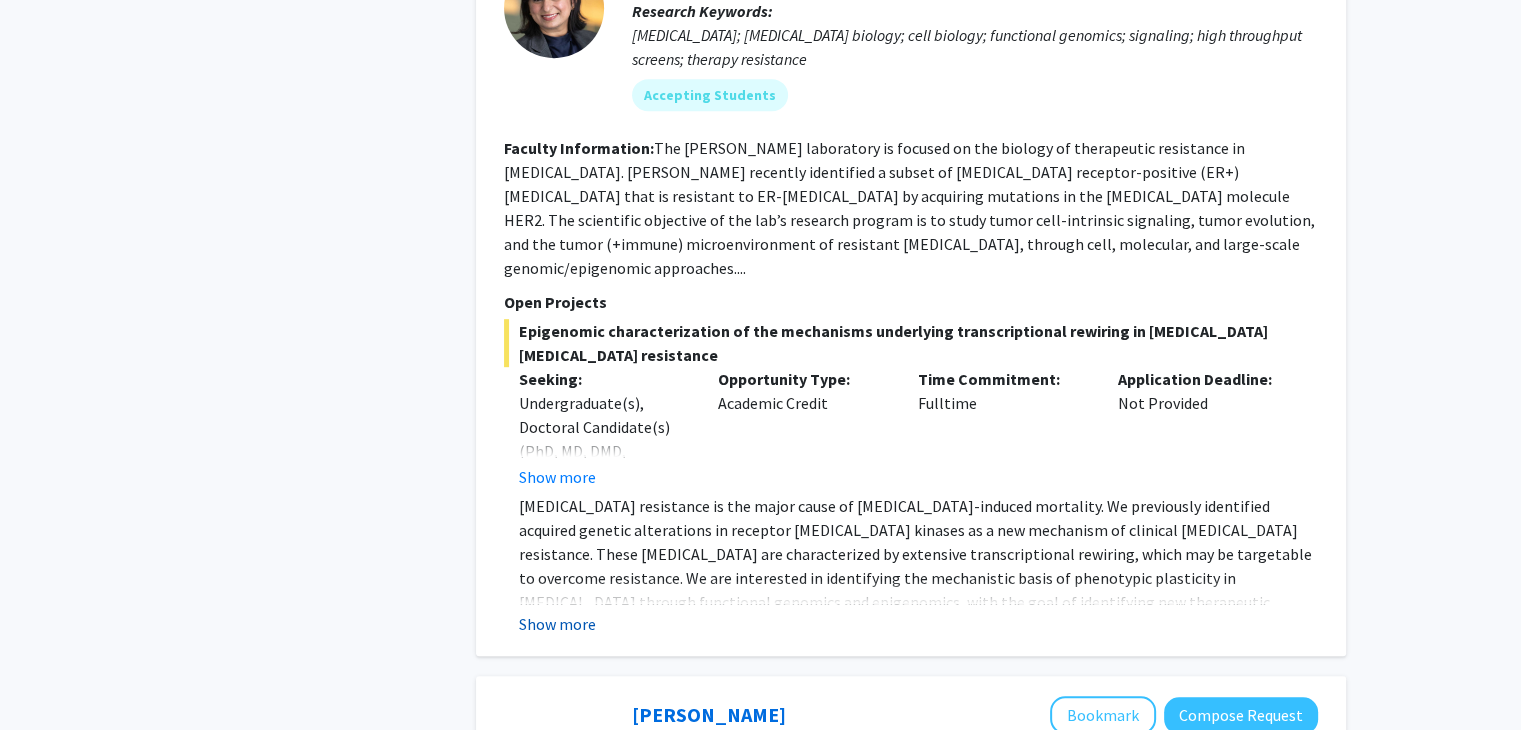 click on "Show more" 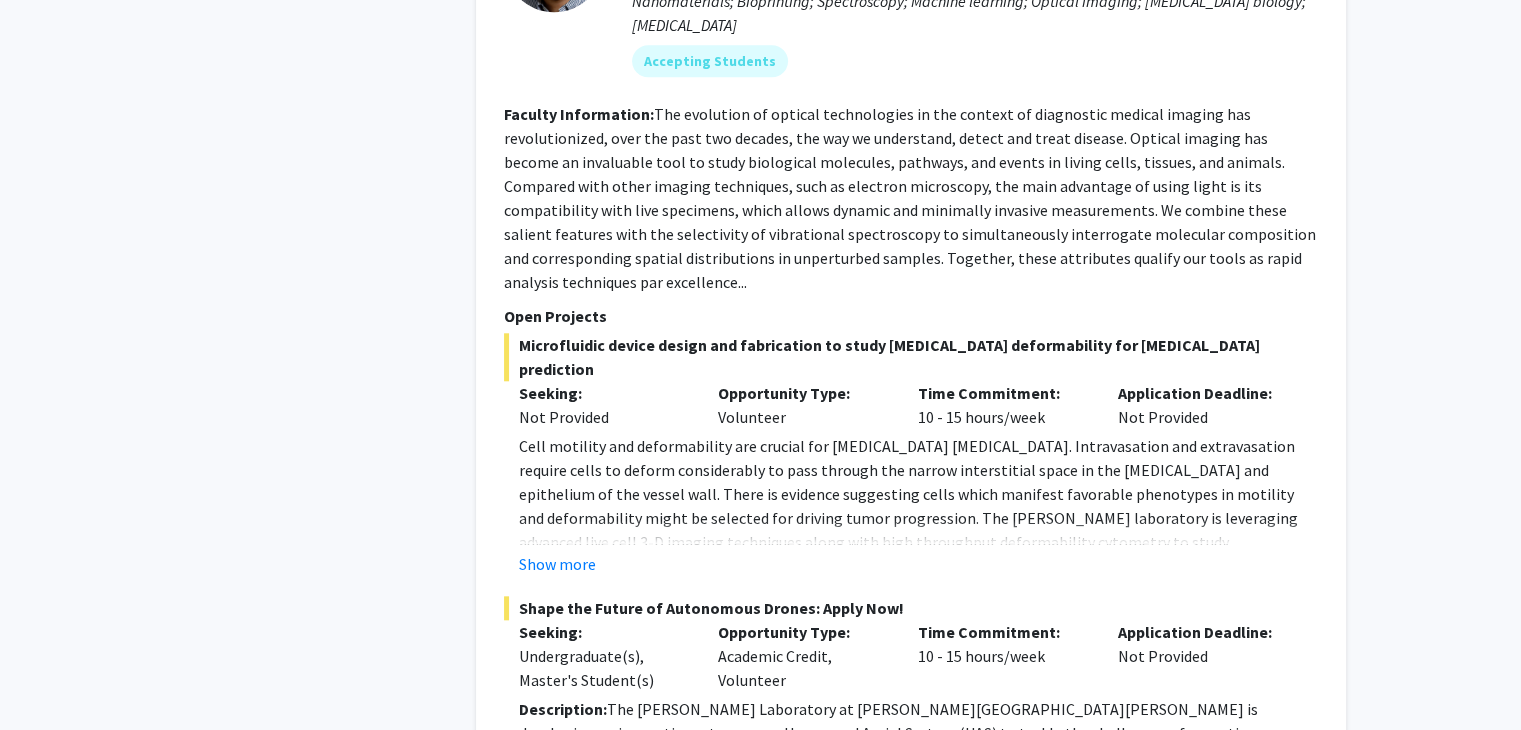 scroll, scrollTop: 1969, scrollLeft: 0, axis: vertical 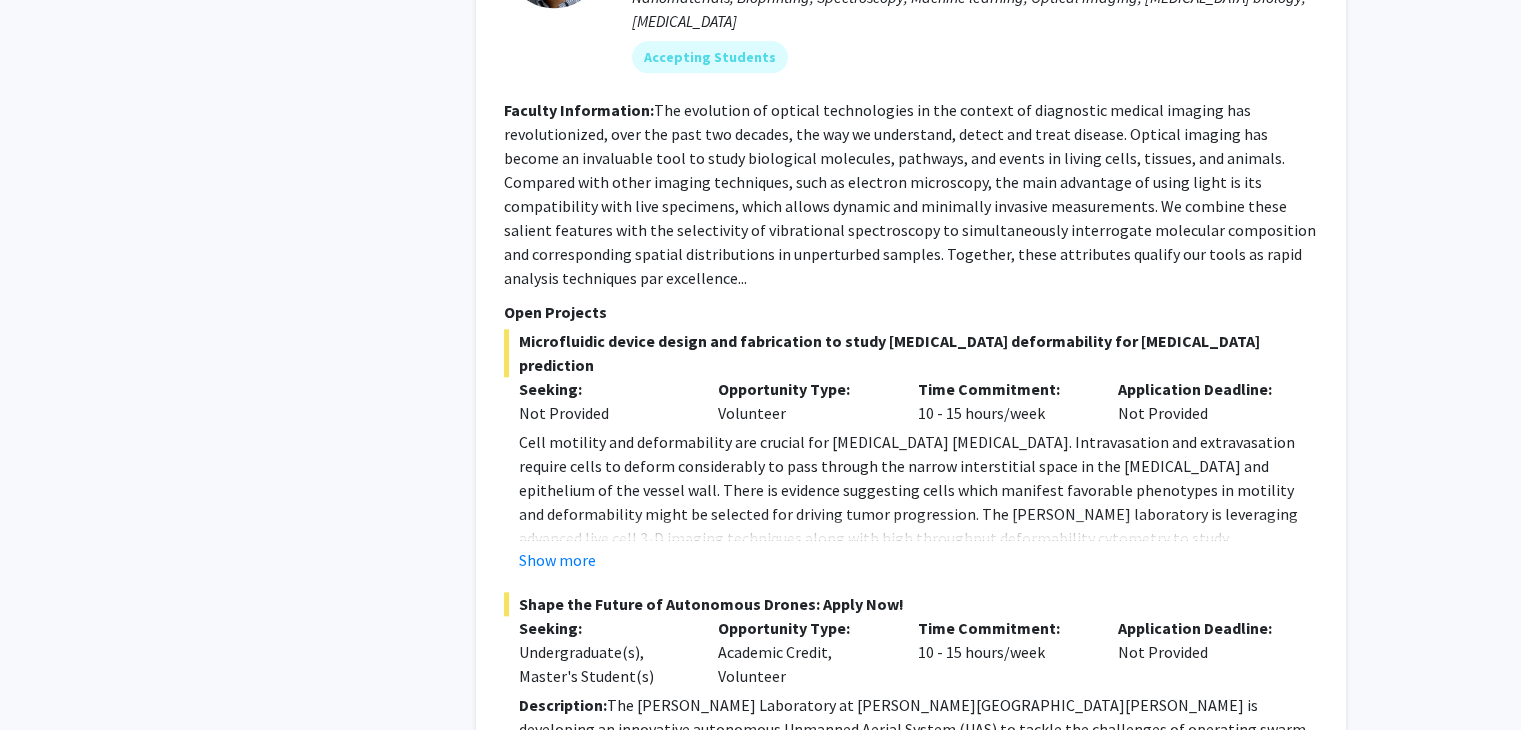 click on "Show more" 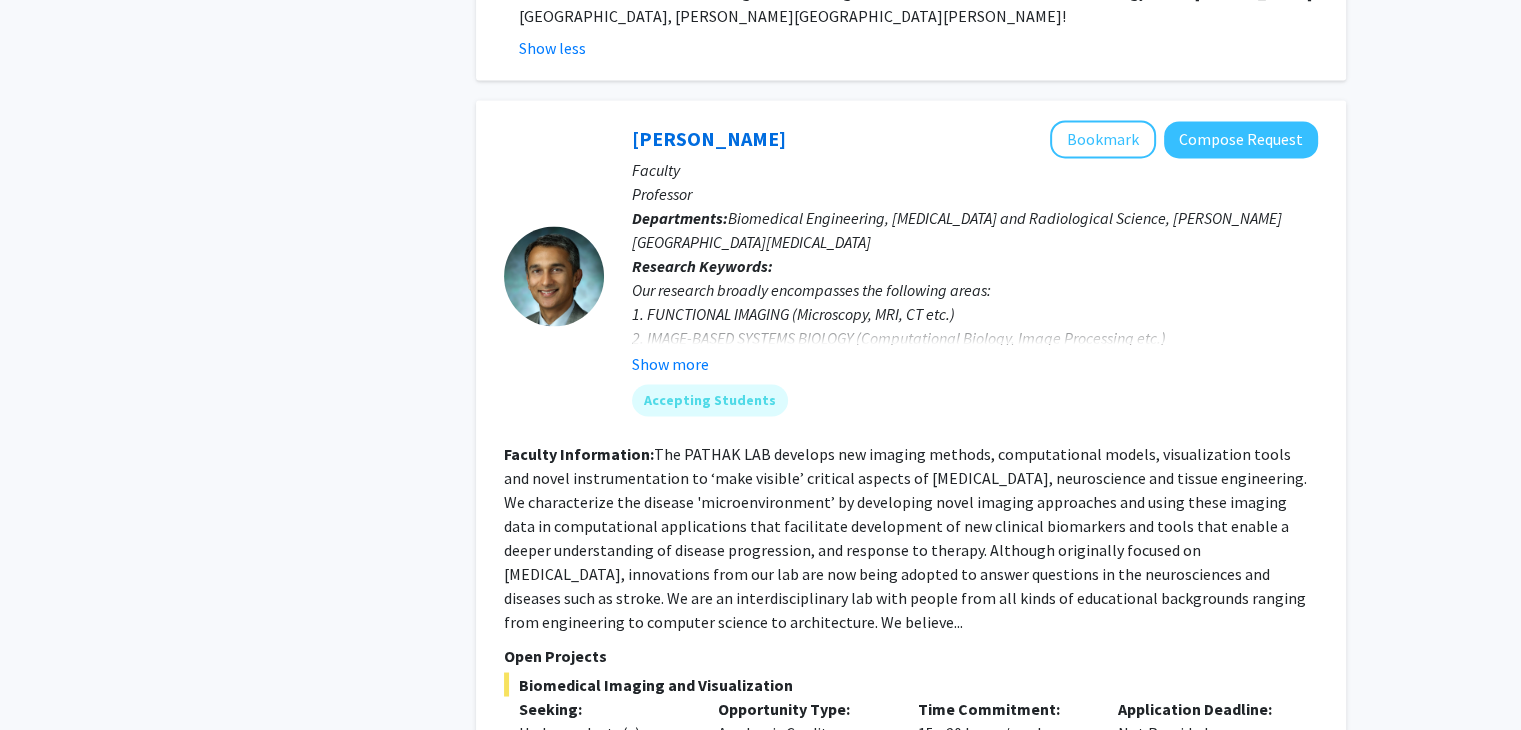 scroll, scrollTop: 3355, scrollLeft: 0, axis: vertical 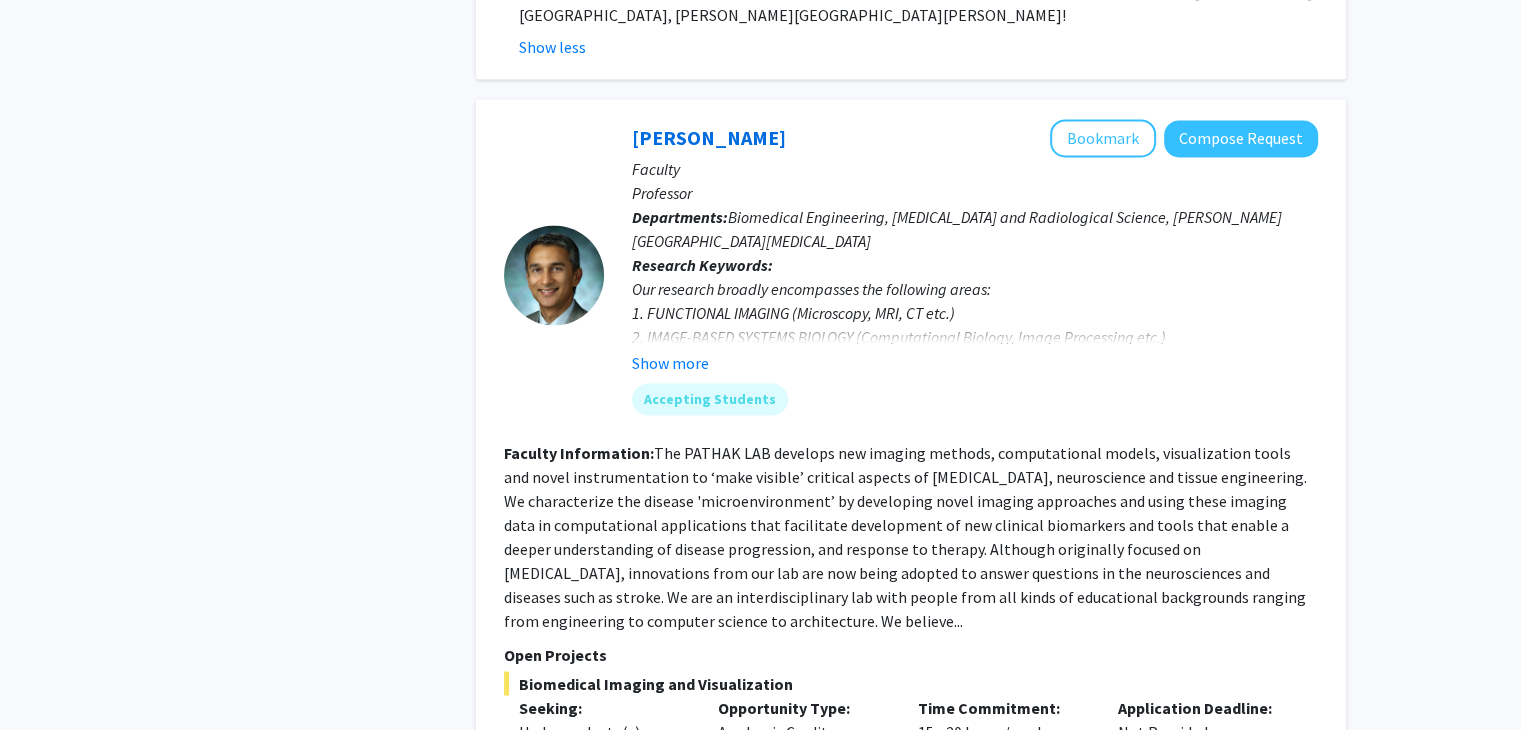 click on "Show more" 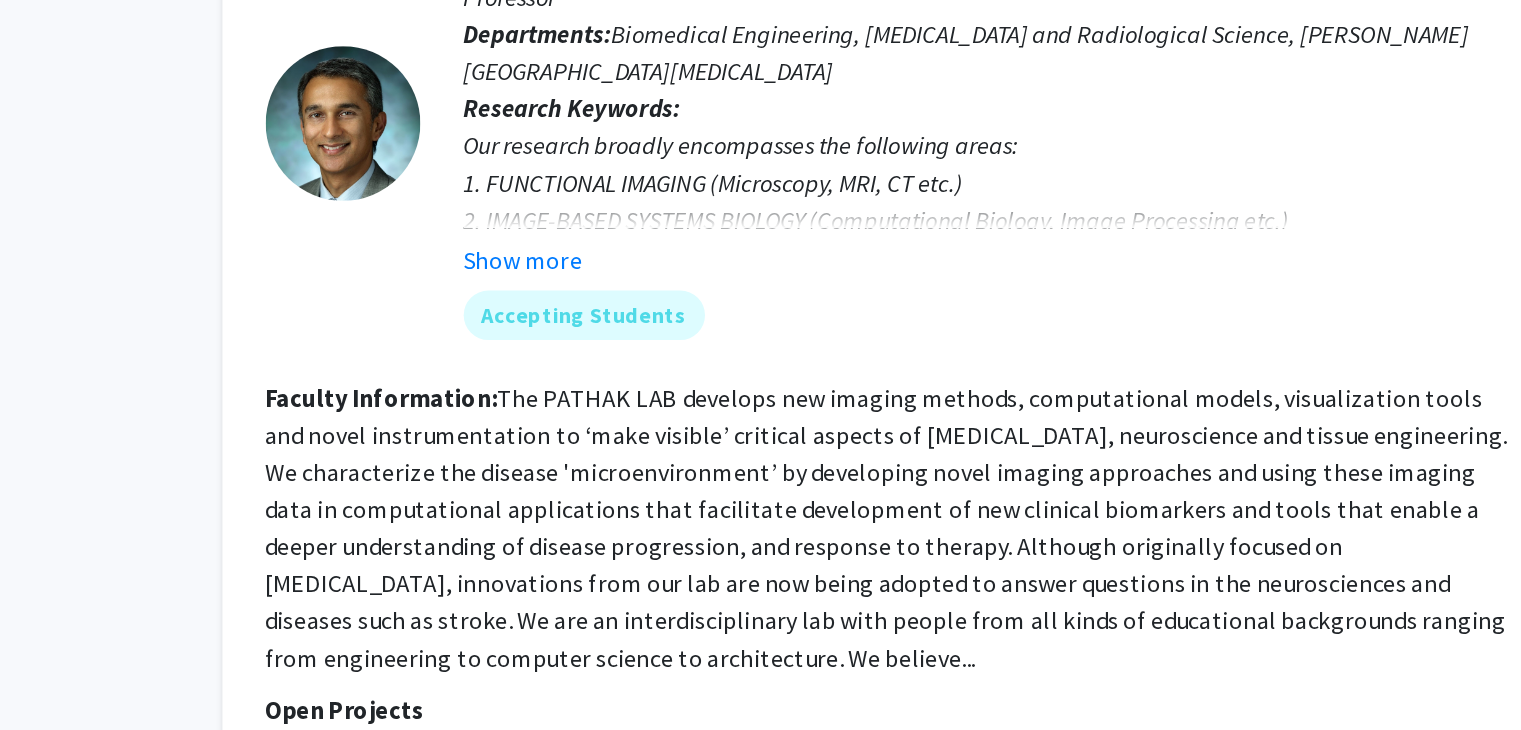 scroll, scrollTop: 3355, scrollLeft: 0, axis: vertical 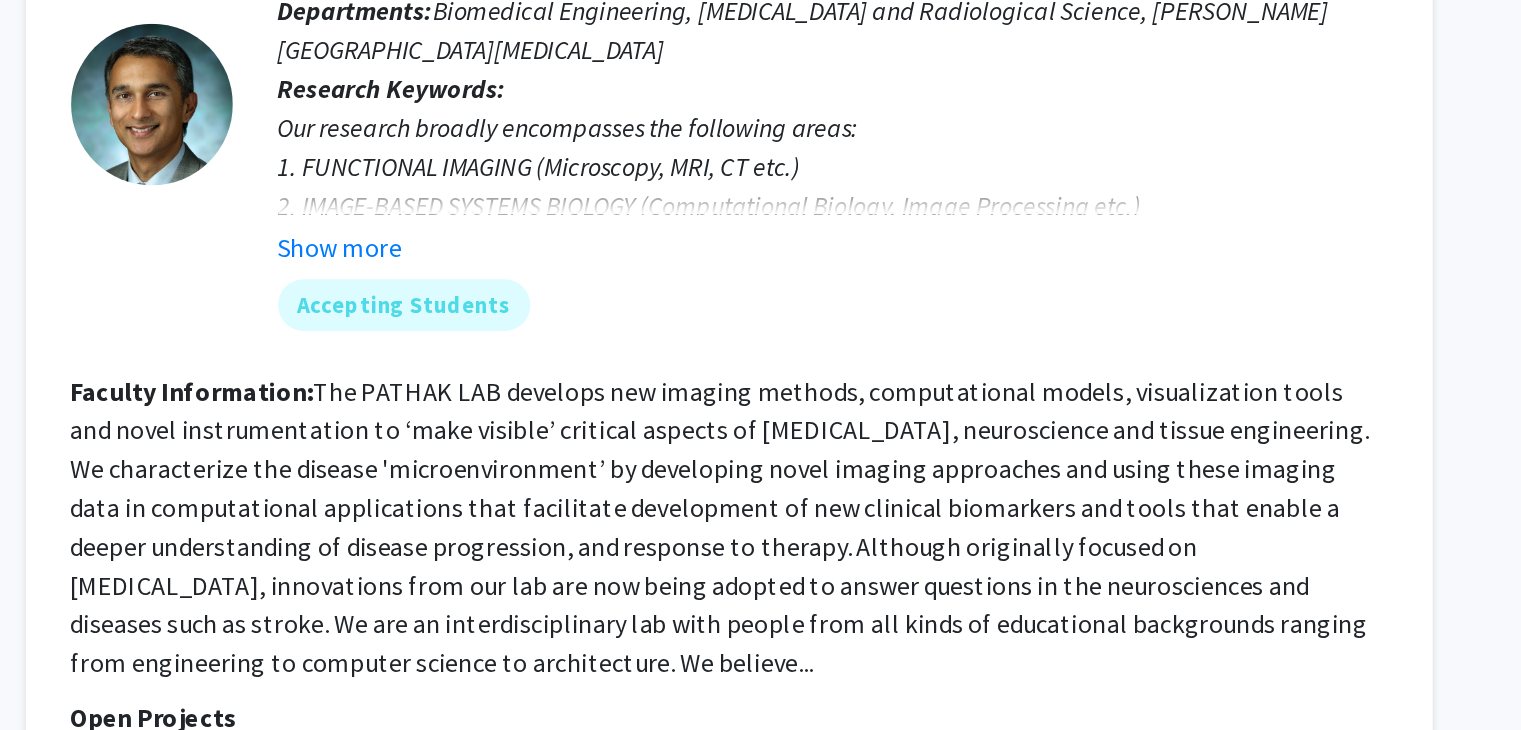 click 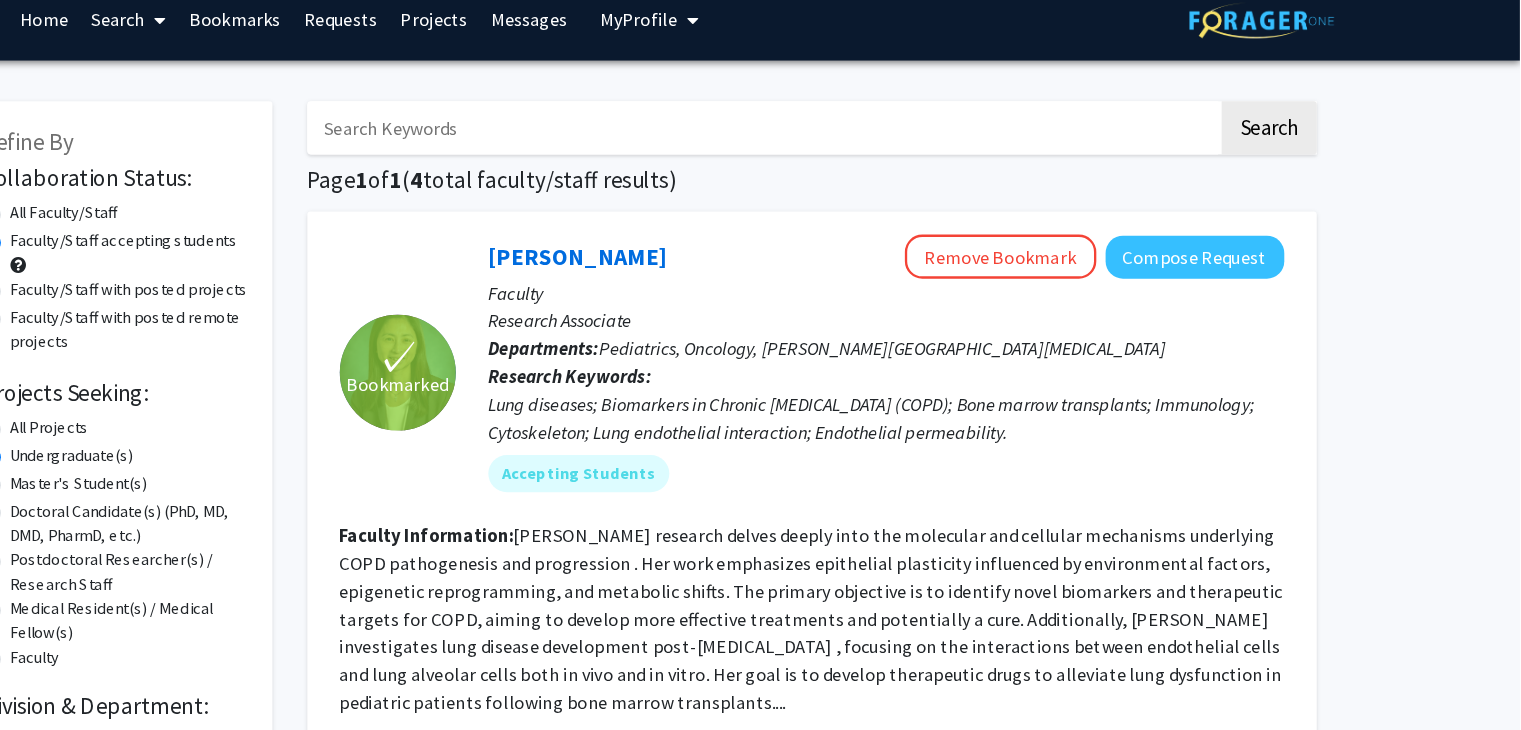 scroll, scrollTop: 0, scrollLeft: 0, axis: both 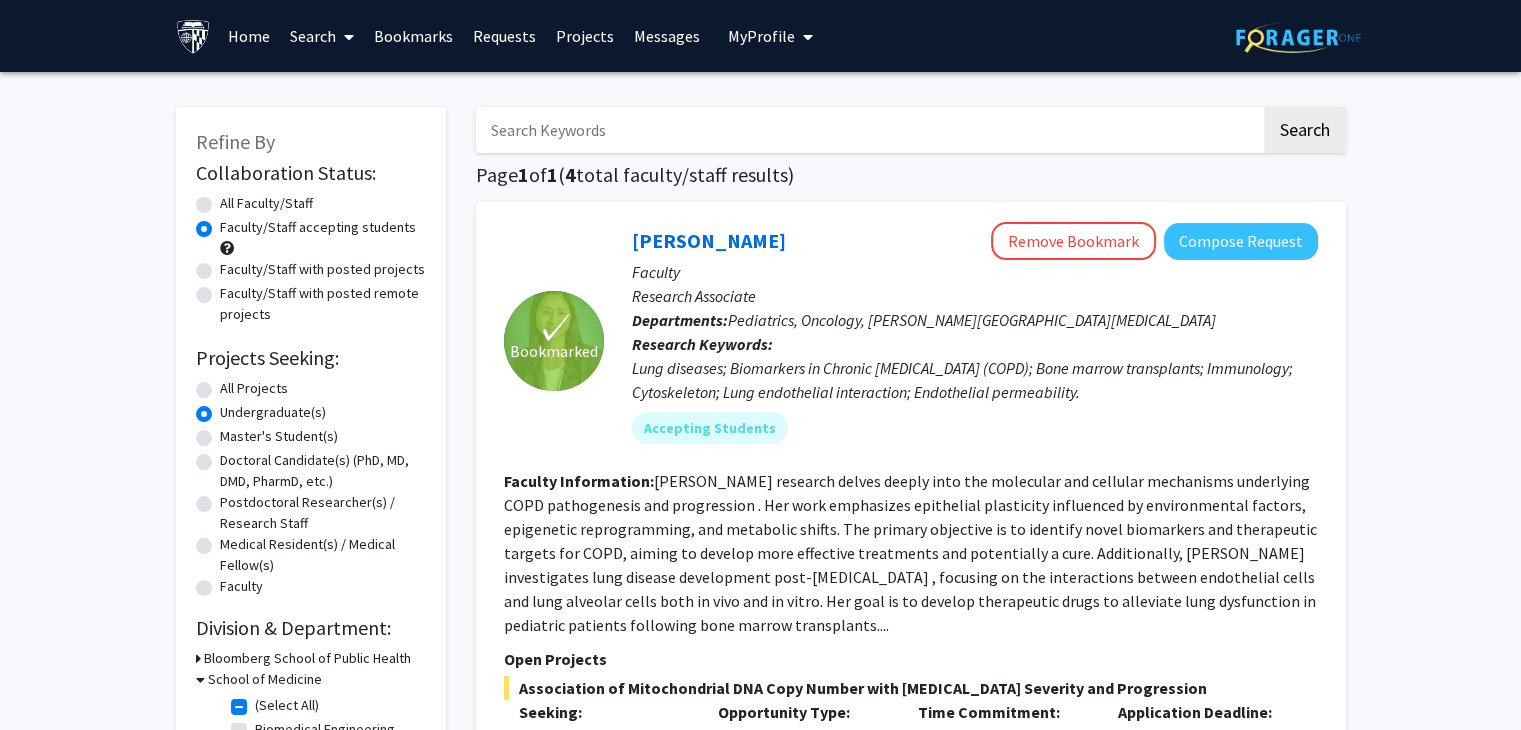 click on "Bookmarks" at bounding box center [413, 36] 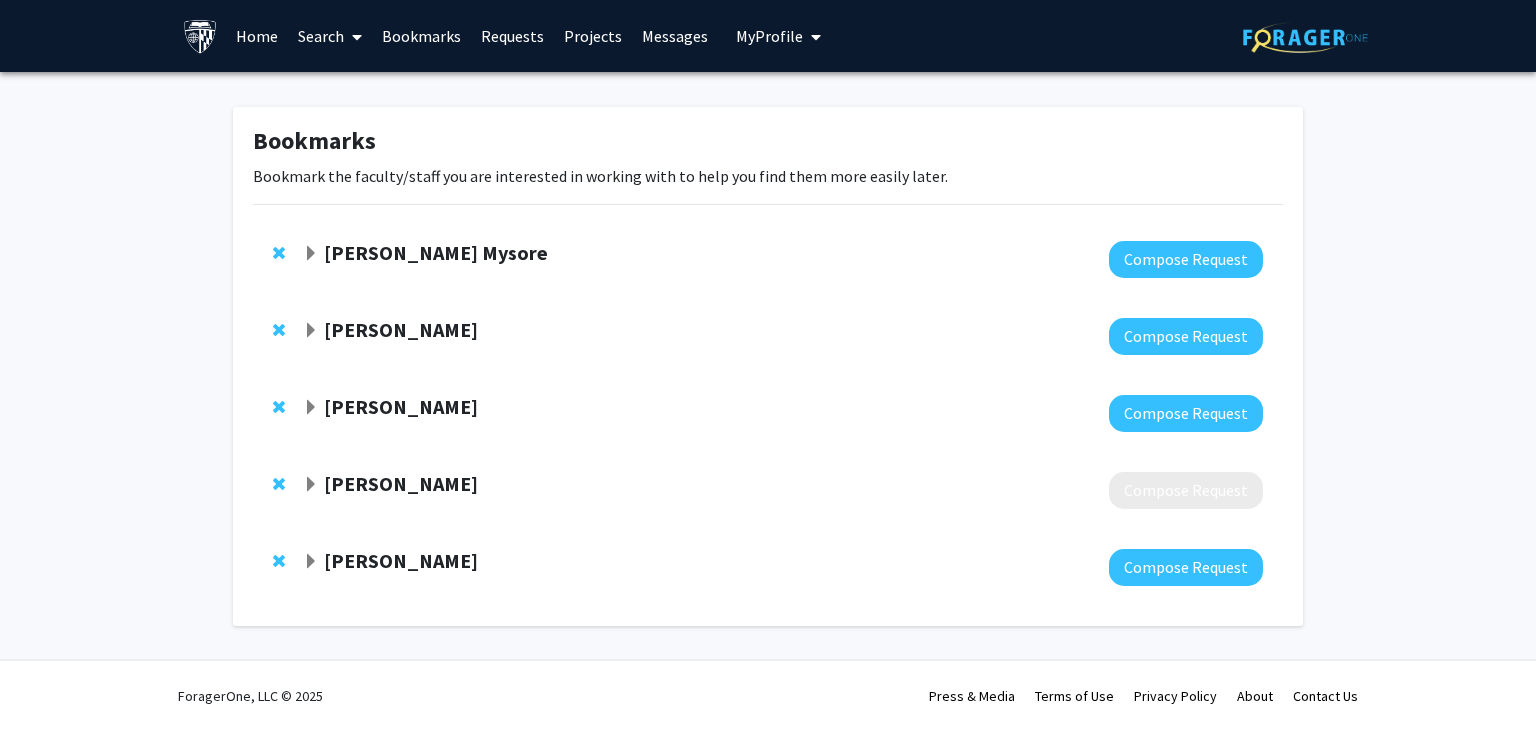click 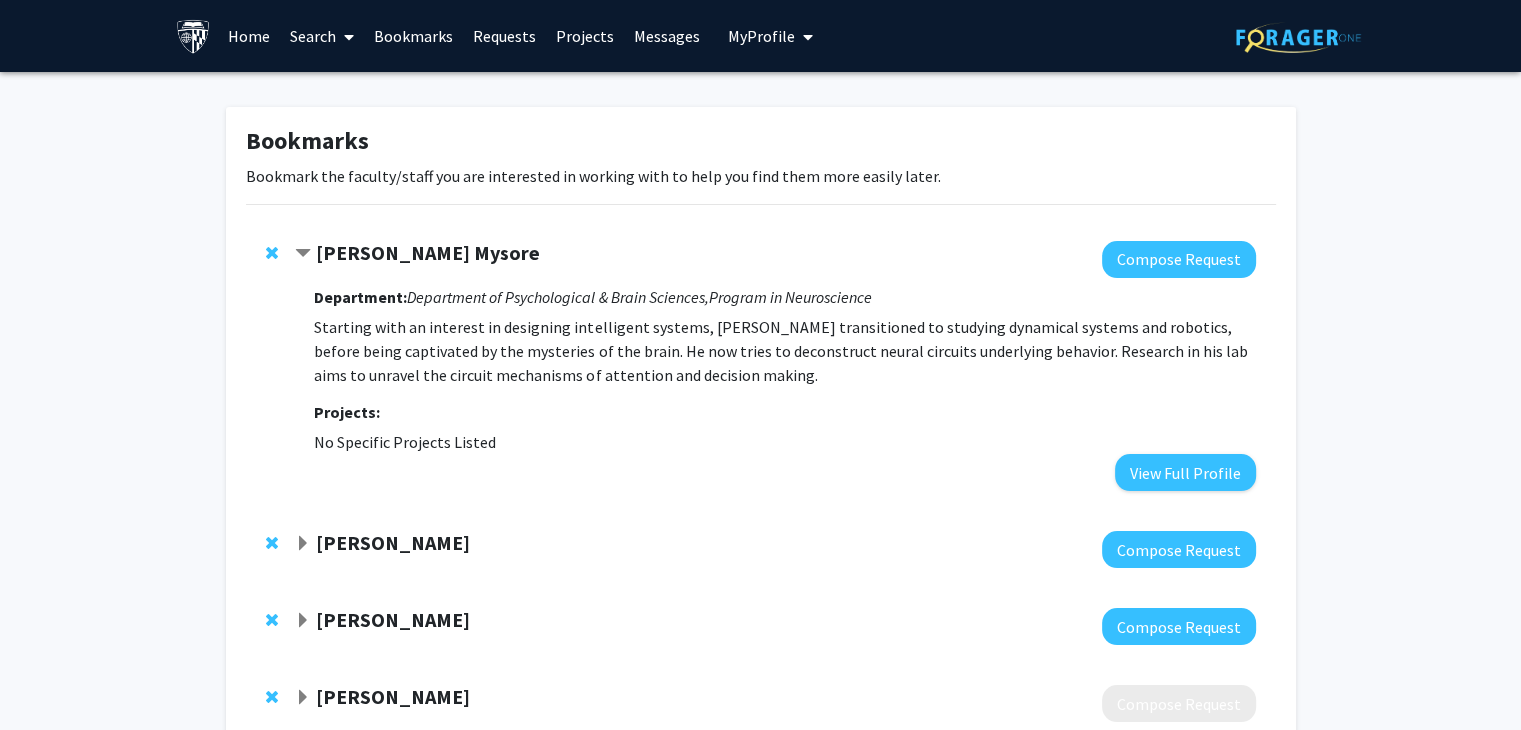 click on "Shreesh Mysore" 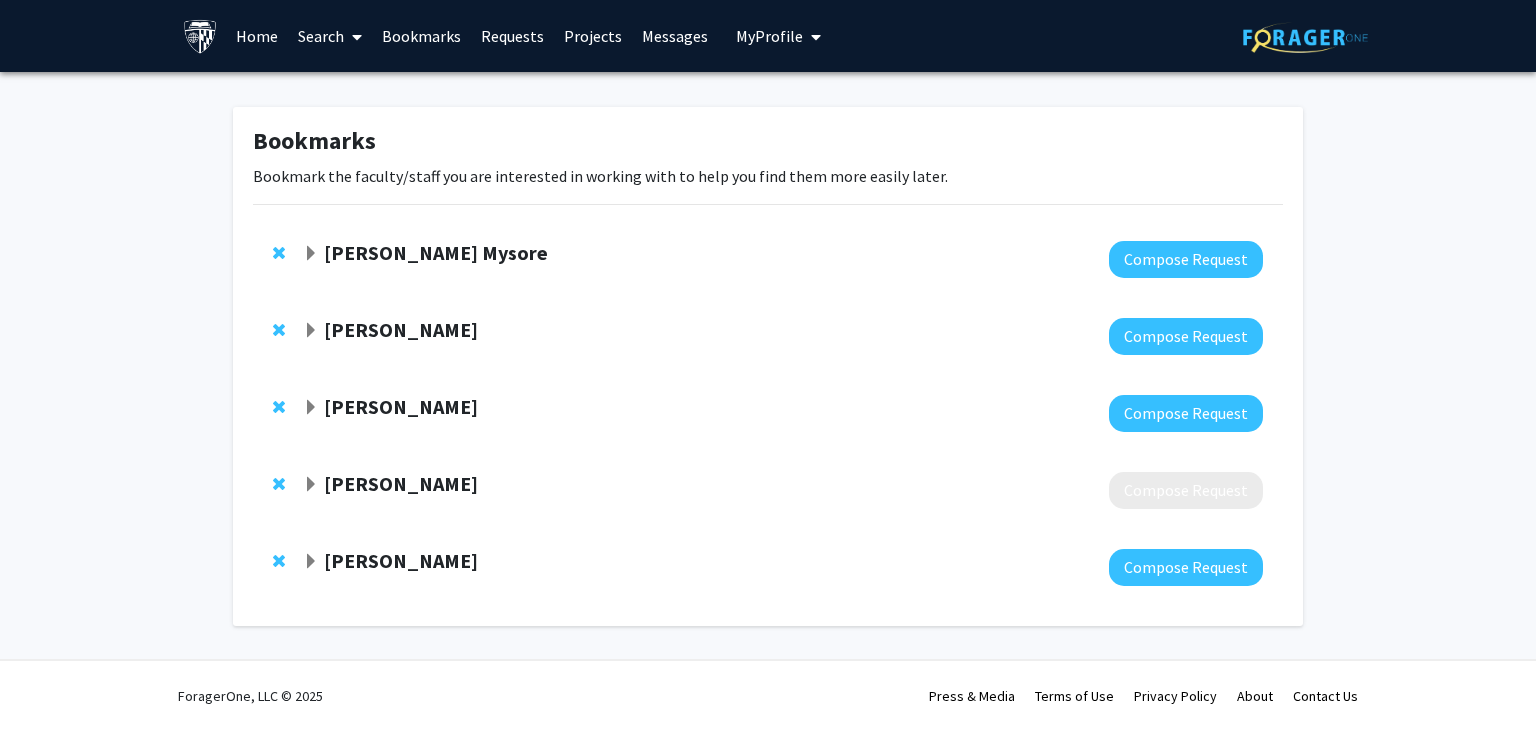 click on "Shreesh Mysore" 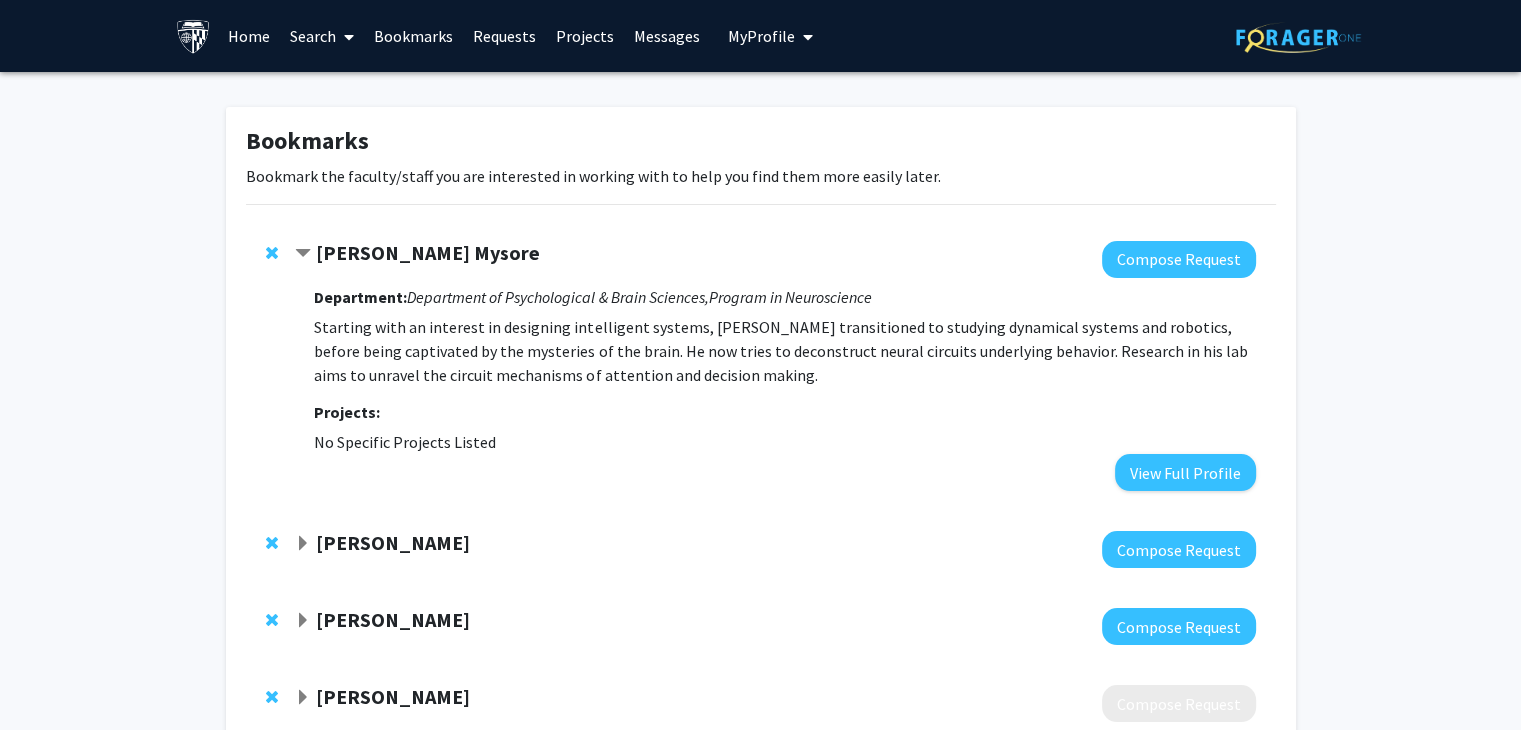 click on "Alfredo Kirkwood" 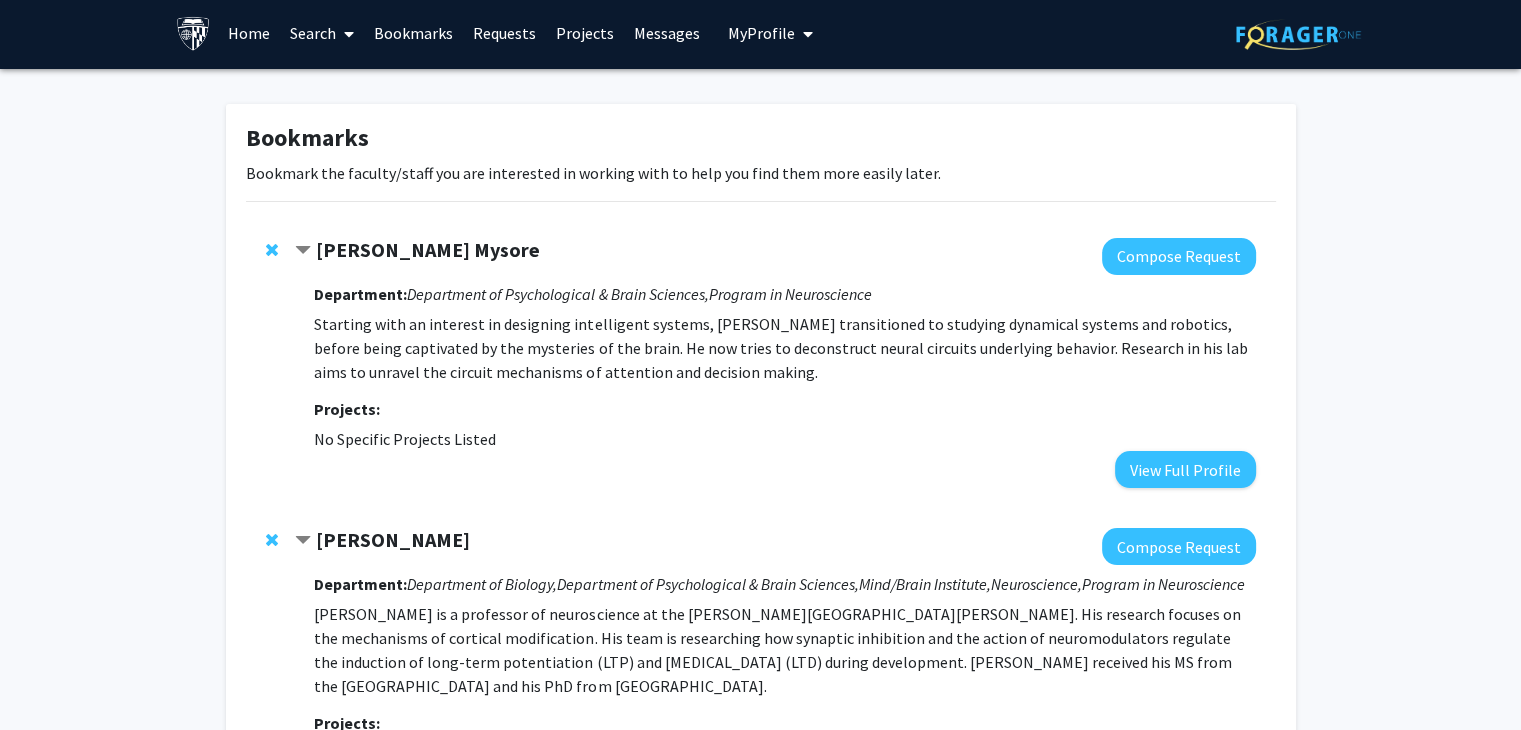 scroll, scrollTop: 4, scrollLeft: 0, axis: vertical 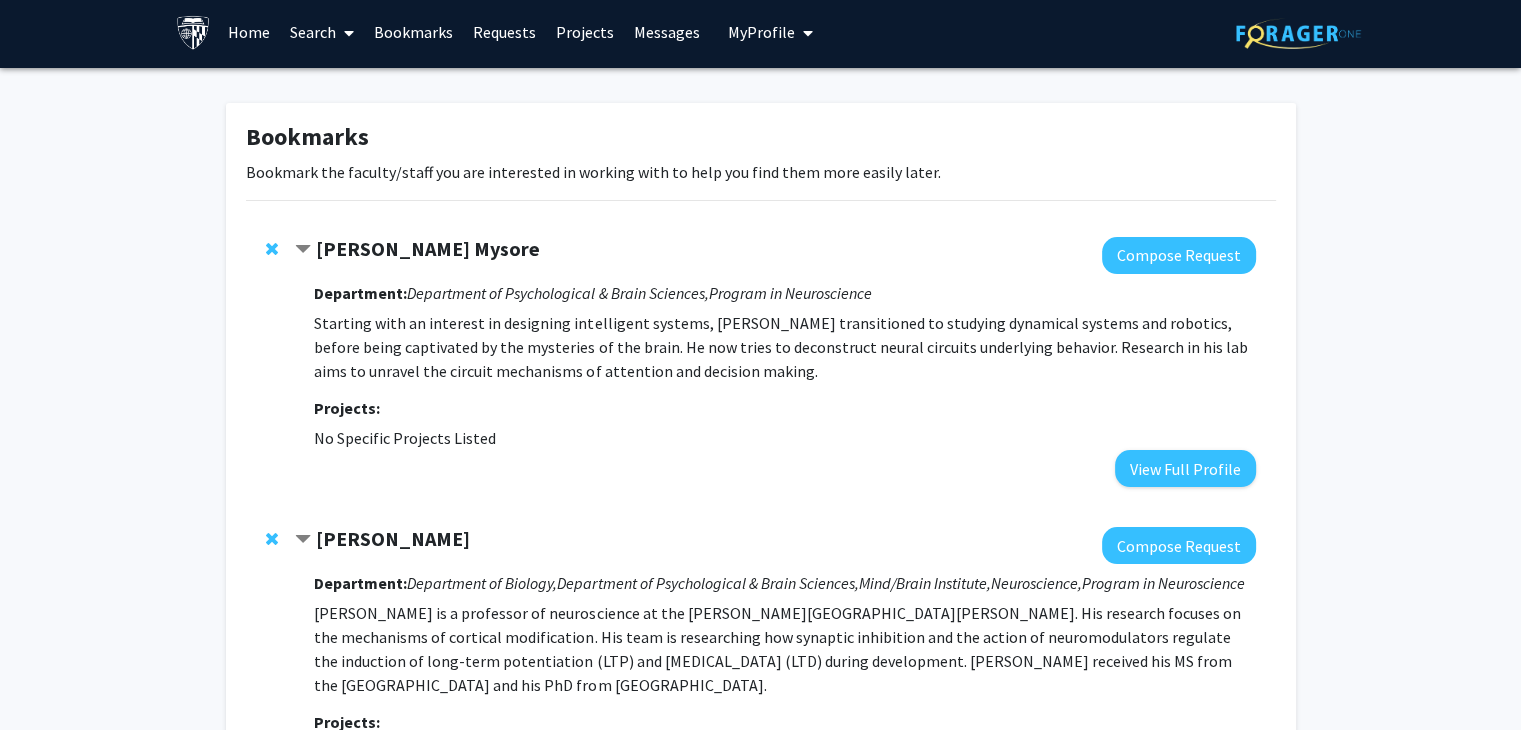 click on "Shreesh Mysore  Compose Request  Department:  Department of Psychological & Brain Sciences,    Program in Neuroscience  Starting with an interest in designing intelligent systems, Shreesh transitioned to studying dynamical systems and robotics, before being captivated by the mysteries of the brain. He now tries to deconstruct neural circuits underlying behavior. Research in his lab aims to unravel the circuit mechanisms of attention and decision making. Projects:  No Specific Projects Listed   View Full Profile" 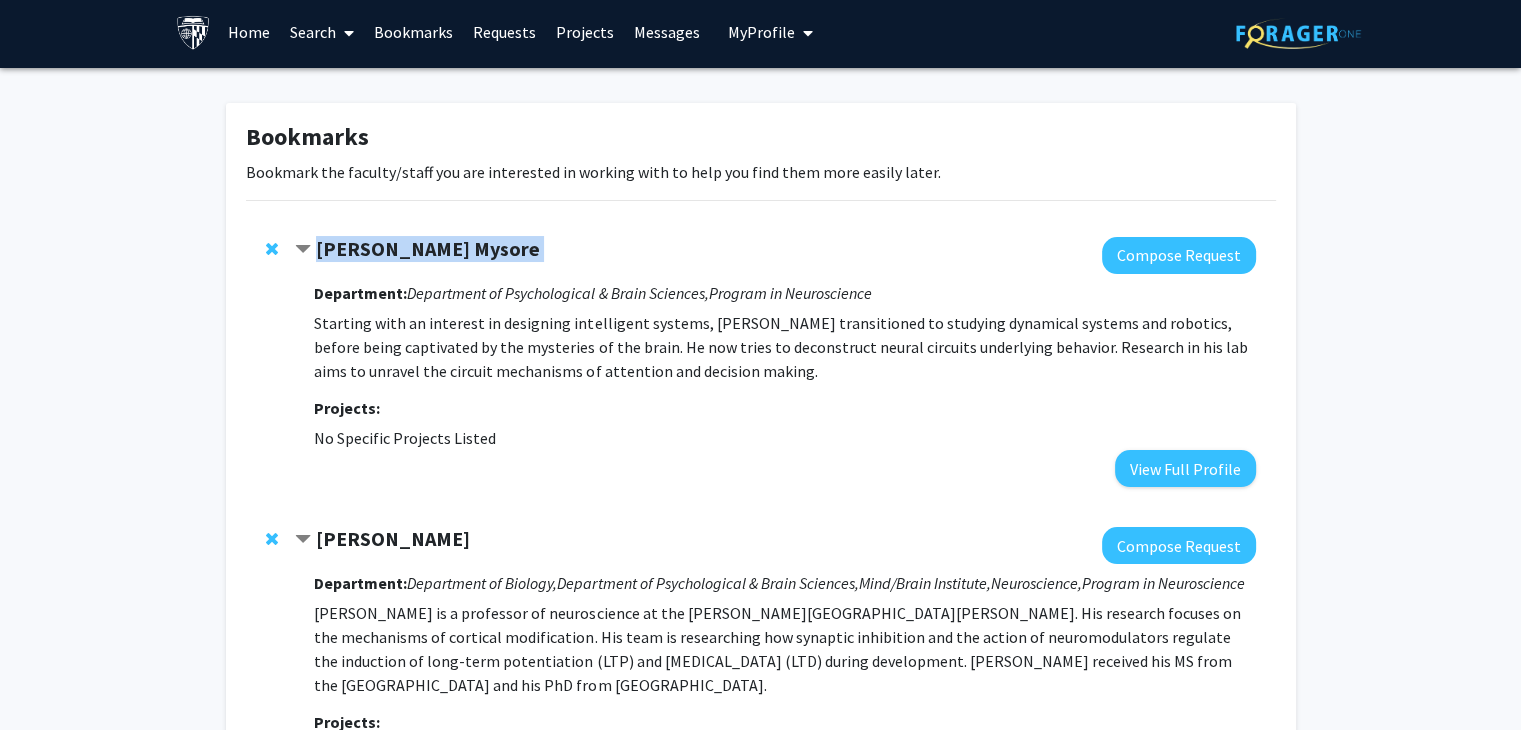 drag, startPoint x: 384, startPoint y: 213, endPoint x: 356, endPoint y: 244, distance: 41.773197 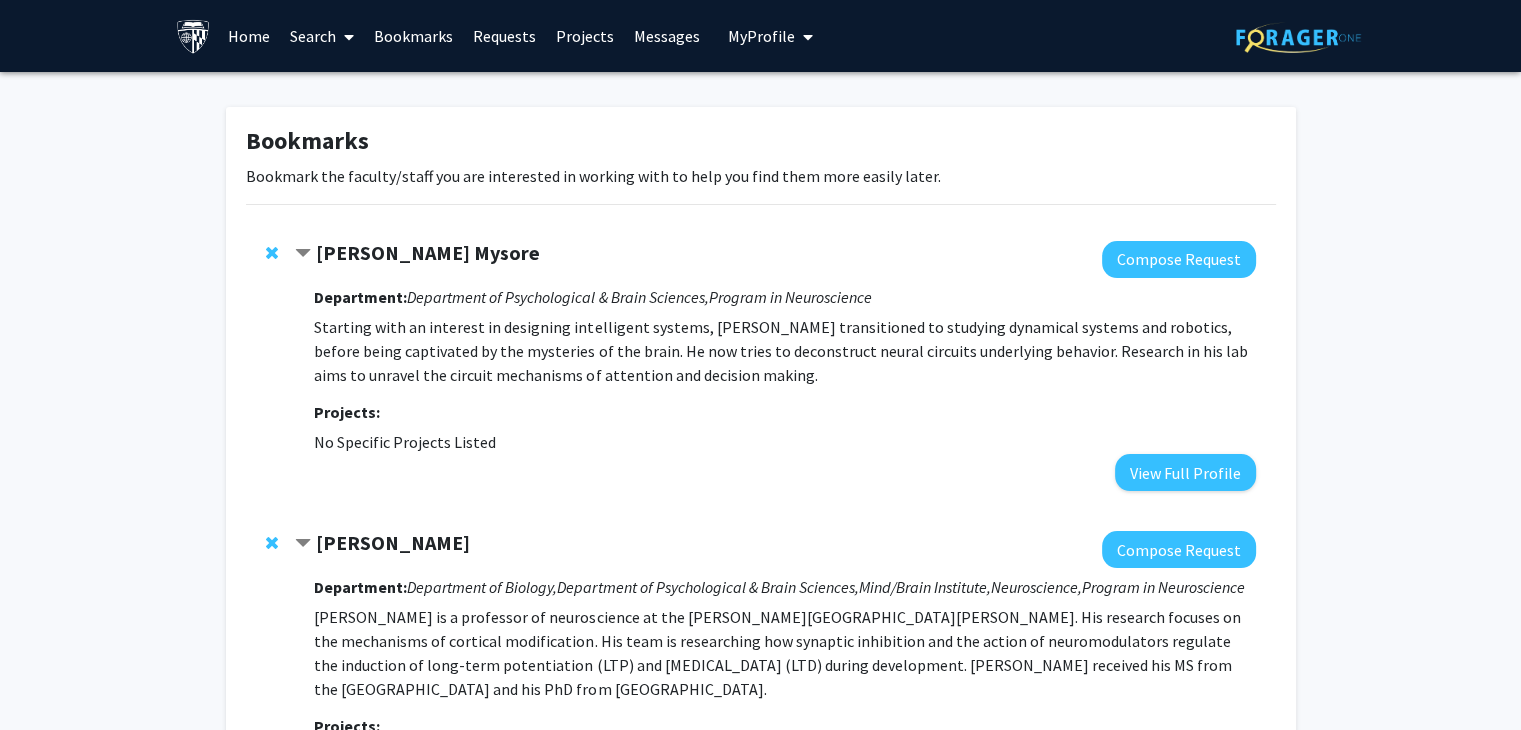 click on "Search" at bounding box center [322, 36] 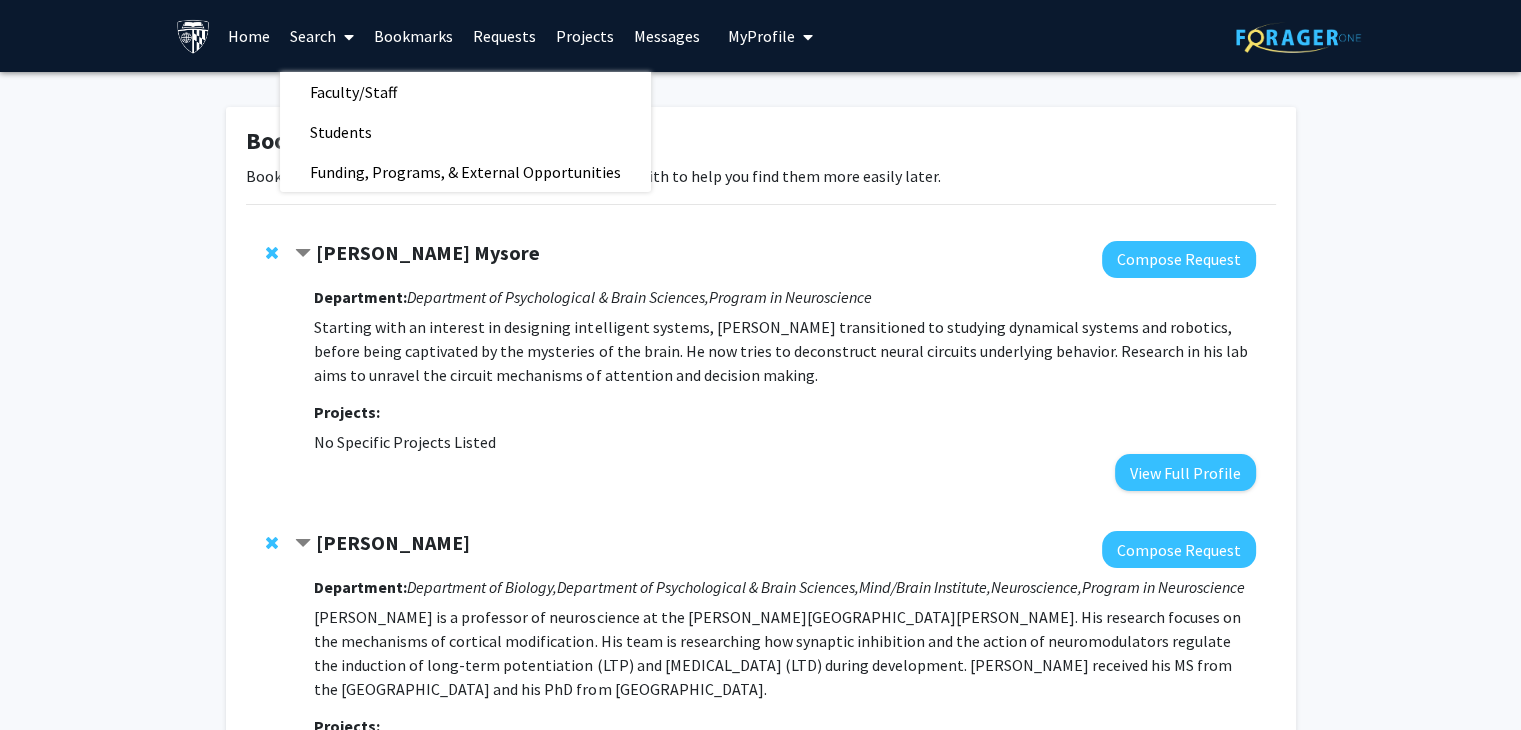 click on "Home" at bounding box center (249, 36) 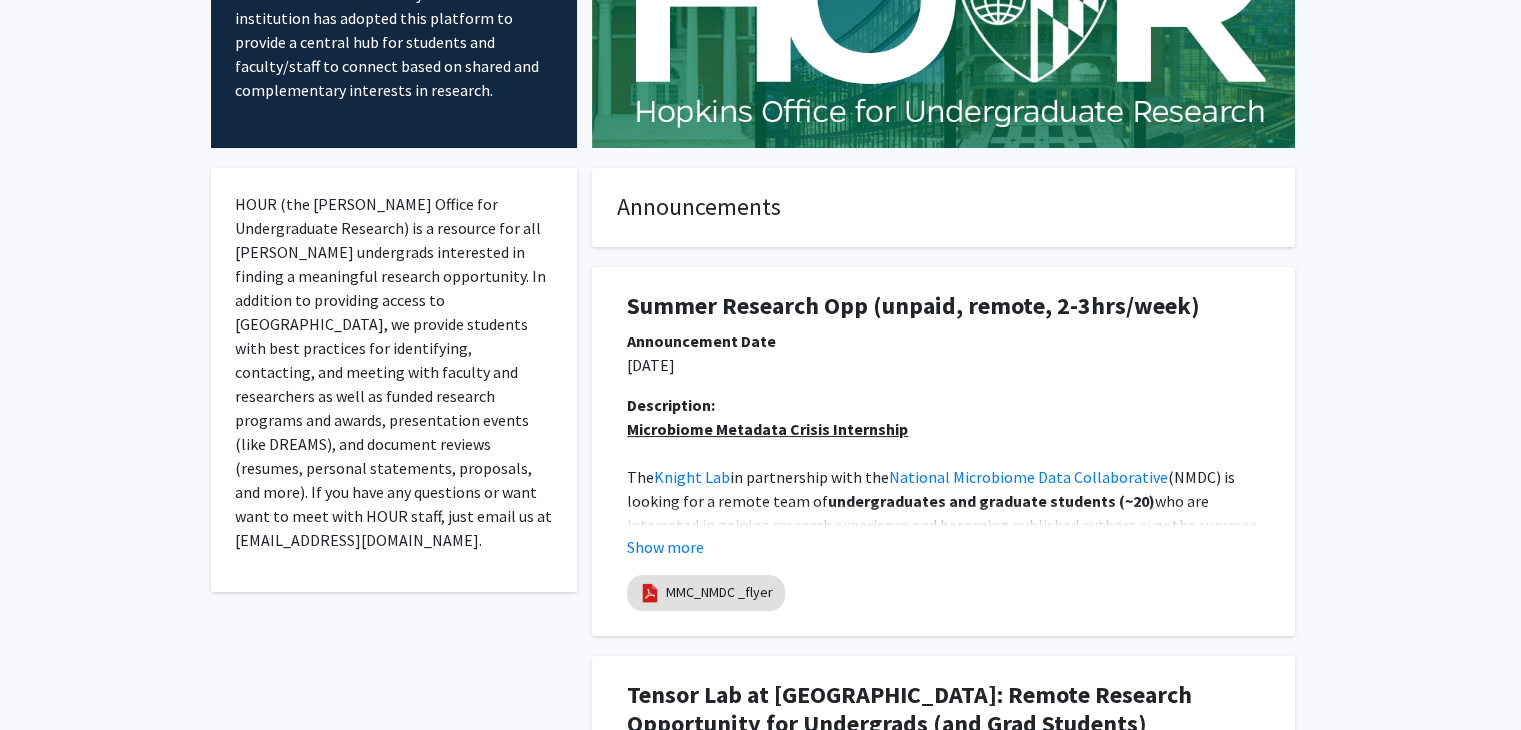 scroll, scrollTop: 0, scrollLeft: 0, axis: both 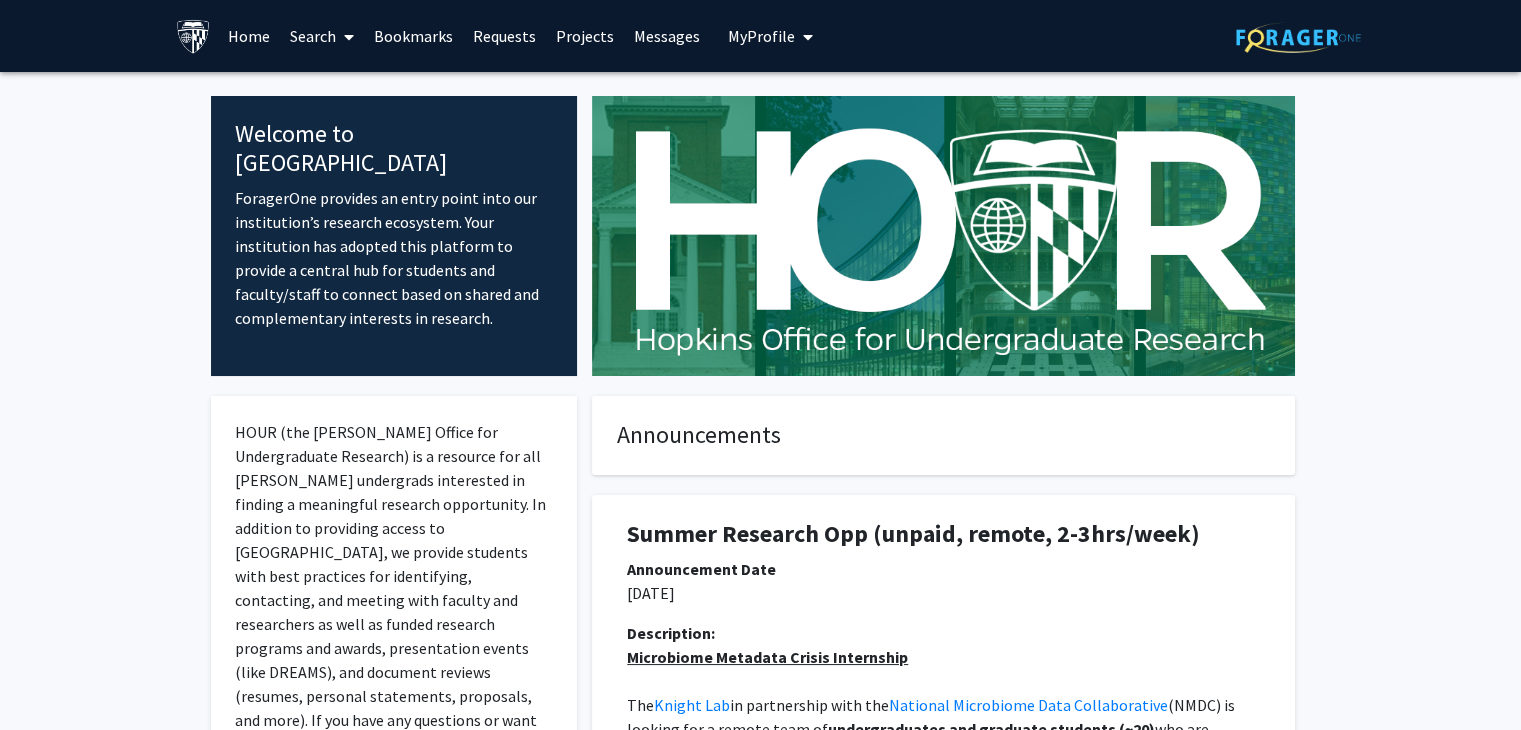 click on "Search" at bounding box center [322, 36] 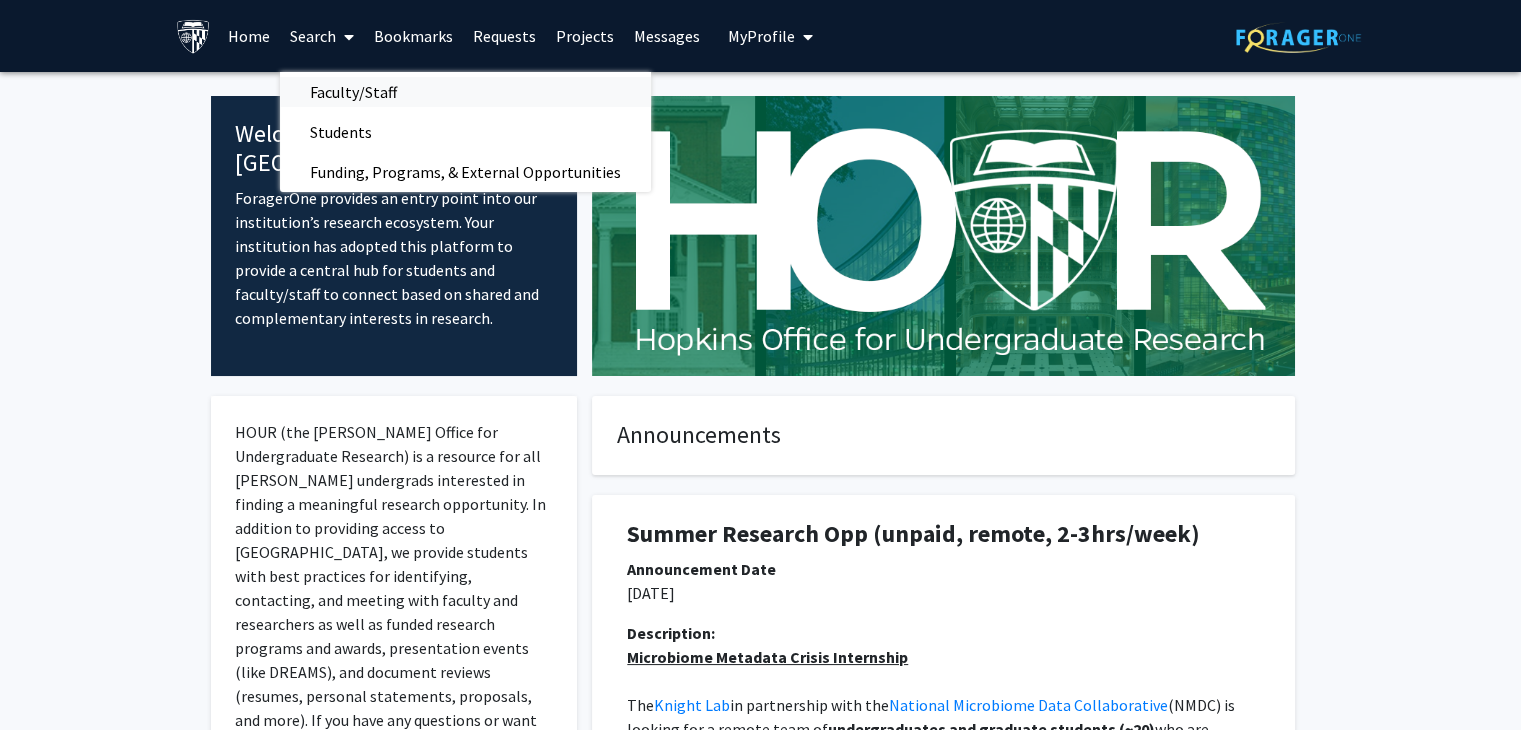 click on "Faculty/Staff" at bounding box center [353, 92] 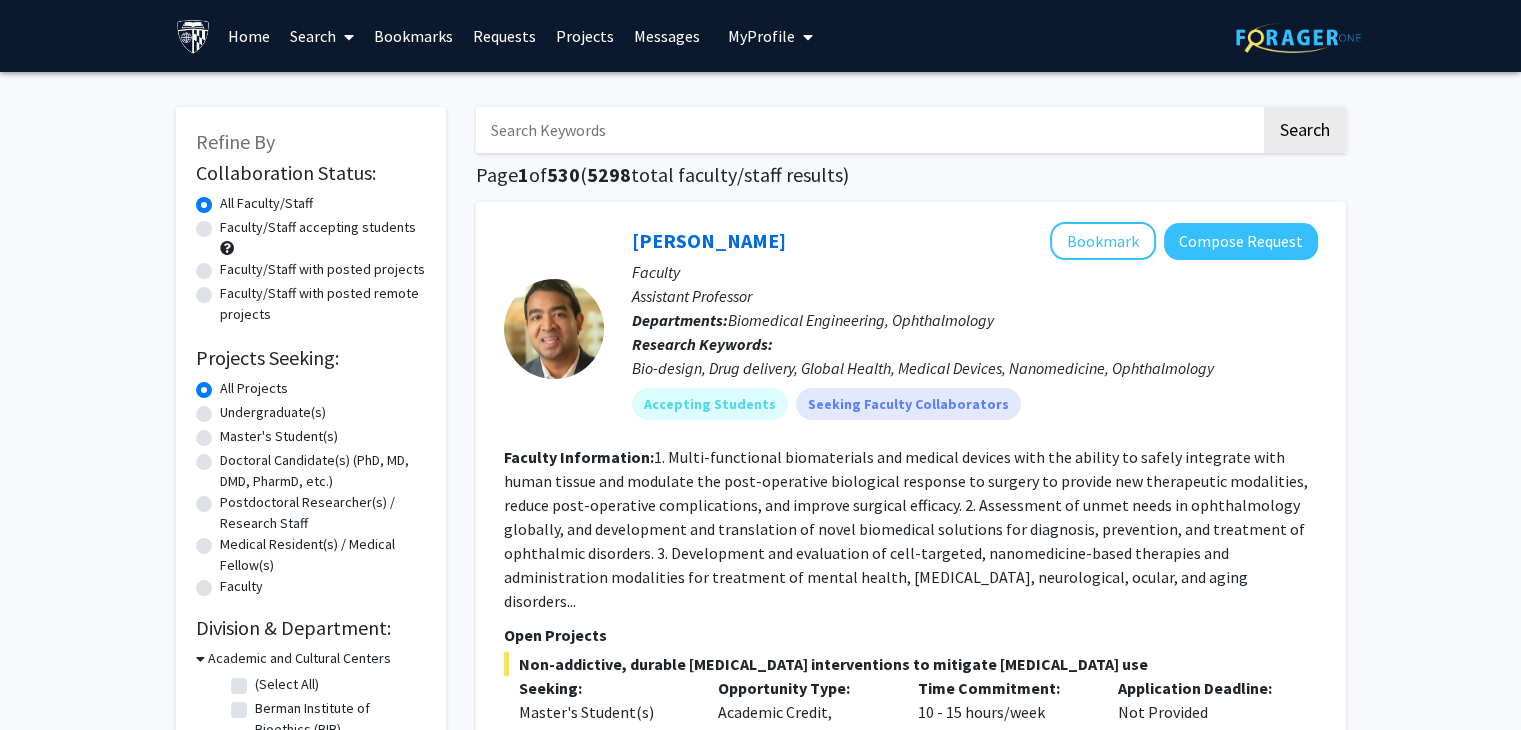 click on "Search  Page  1  of  530  ( 5298  total faculty/staff results)   Kunal Parikh   Bookmark
Compose Request  Faculty Assistant Professor Departments:  Biomedical Engineering, Ophthalmology Research Keywords:  Bio-design, Drug delivery, Global Health, Medical Devices, Nanomedicine, Ophthalmology Accepting Students  Seeking Faculty Collaborators Faculty Information:  Open Projects  Non-addictive, durable post-operative pain interventions to mitigate opioid use  Seeking: Master's Student(s) Opportunity Type:  Academic Credit, Volunteer  Time Commitment:  10 - 15 hours/week  Application Deadline:  Not Provided  We are developing a portfolio of solutions with potential to provide safe, effective, and durable pain relief. This includes nano-structured sutures that deliver pain medication directly at the site of surgery and nanomedicines that target specific cells involved in pain. Show more  Nano-structured, drug-eluting thin films to improve transplantation outcomes  Seeking: Master's Student(s) Opportunity Type:" 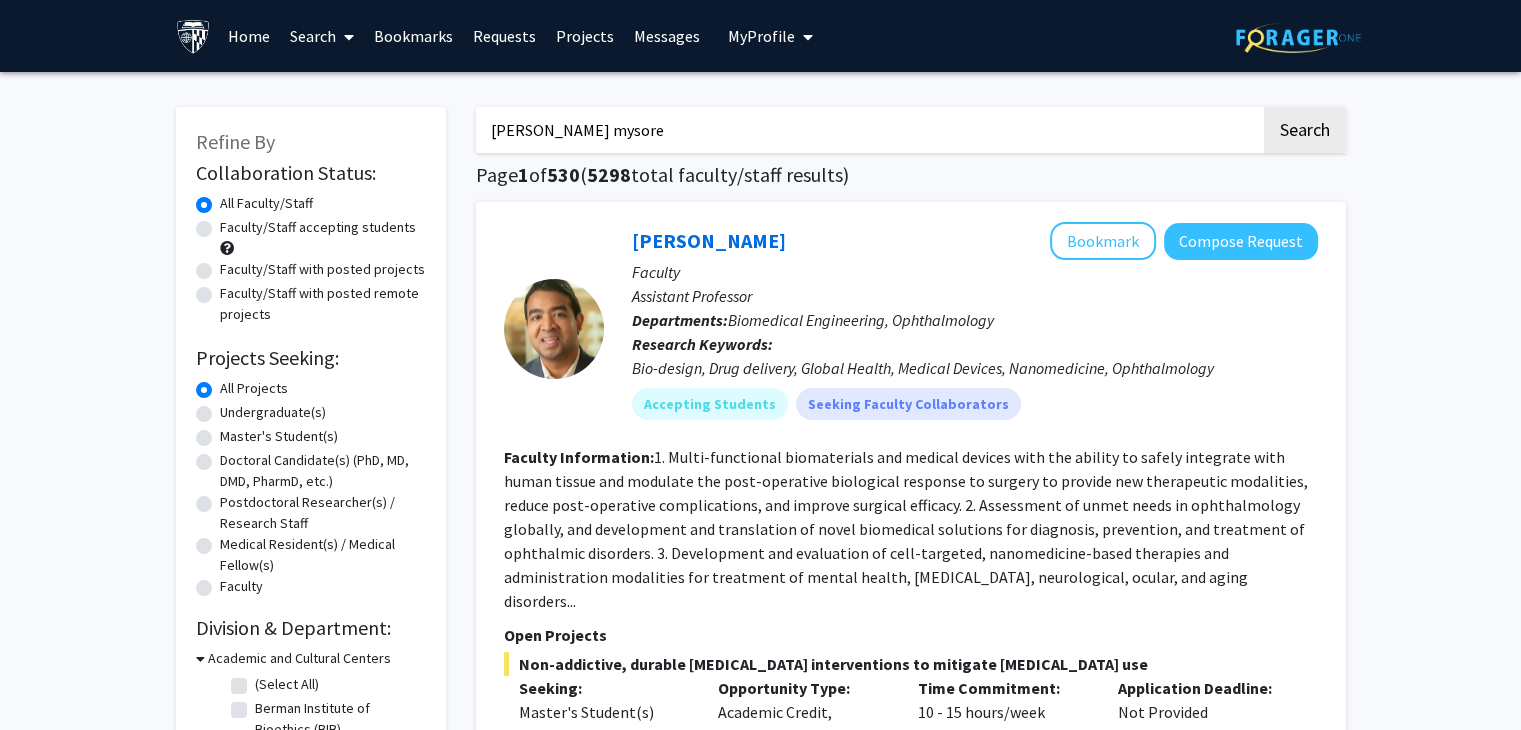type on "shreesh mysore" 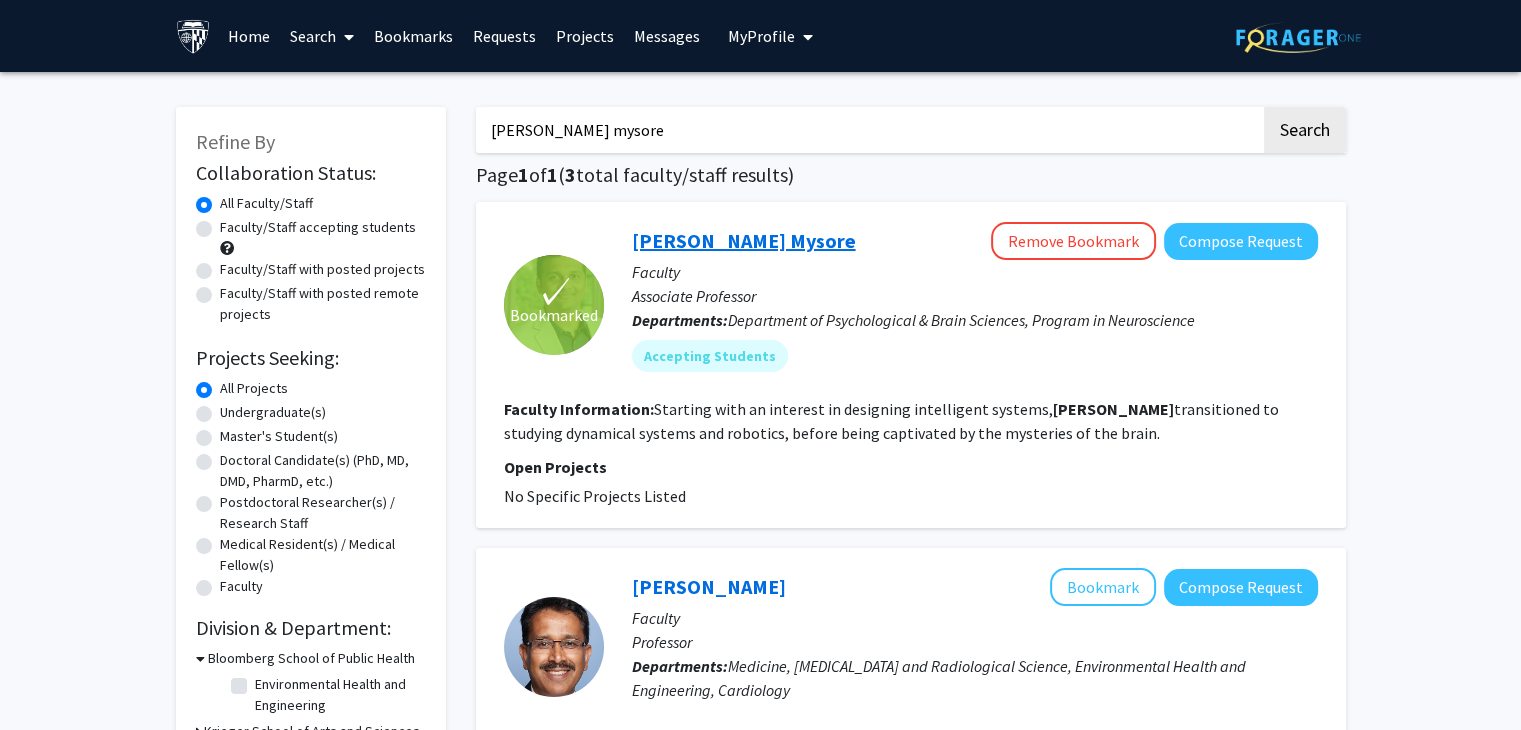 click on "Shreesh Mysore" 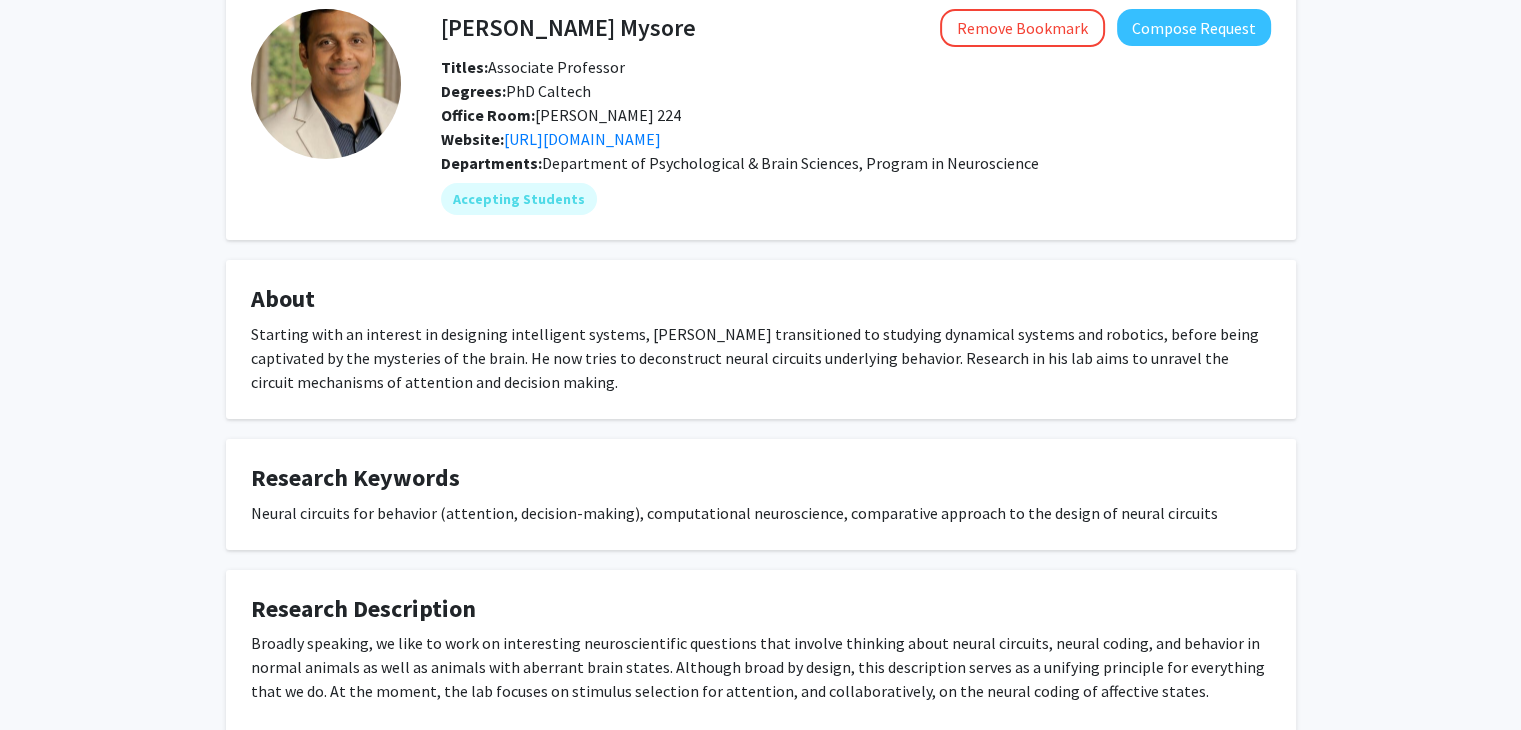 scroll, scrollTop: 76, scrollLeft: 0, axis: vertical 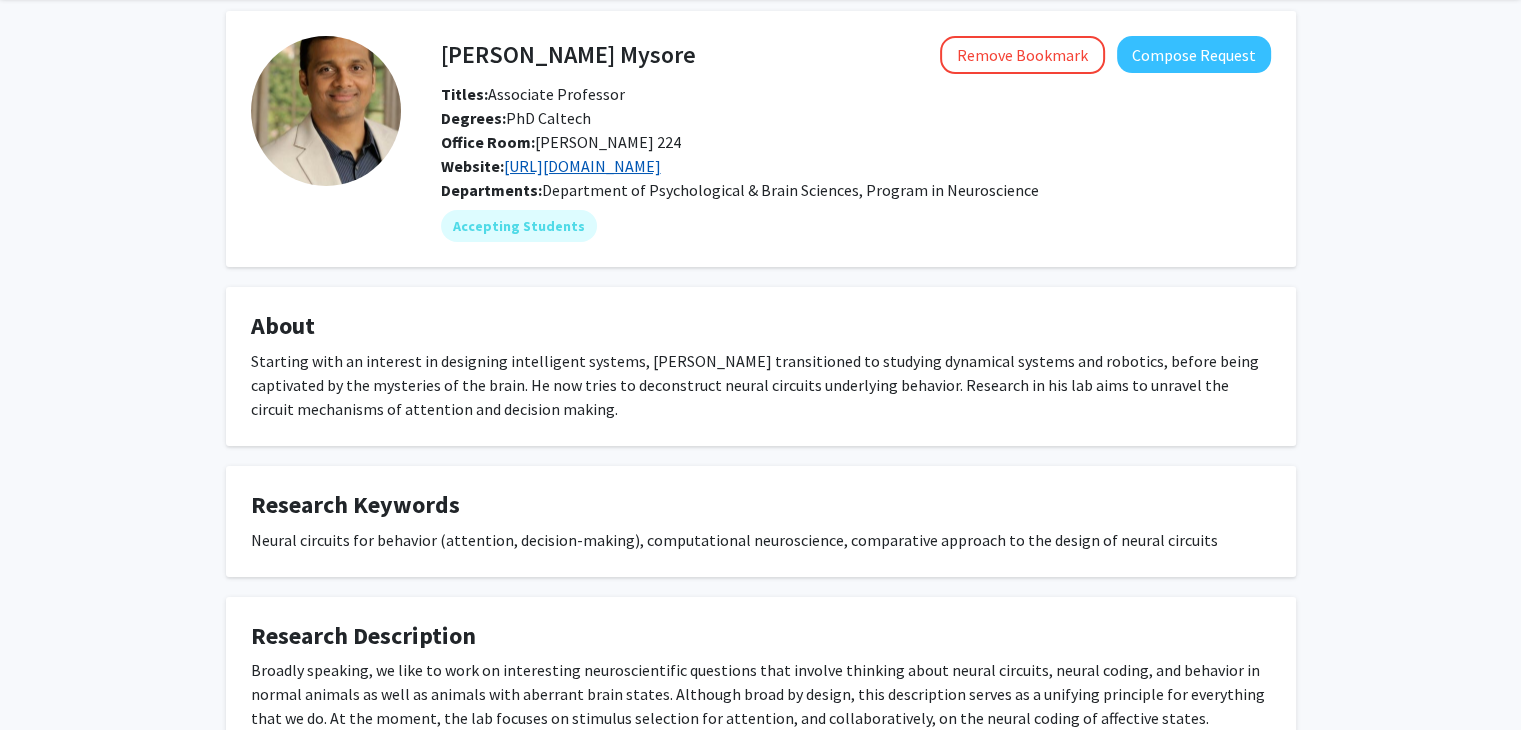 click on "https://mysorelab.johnshopkins.edu/" 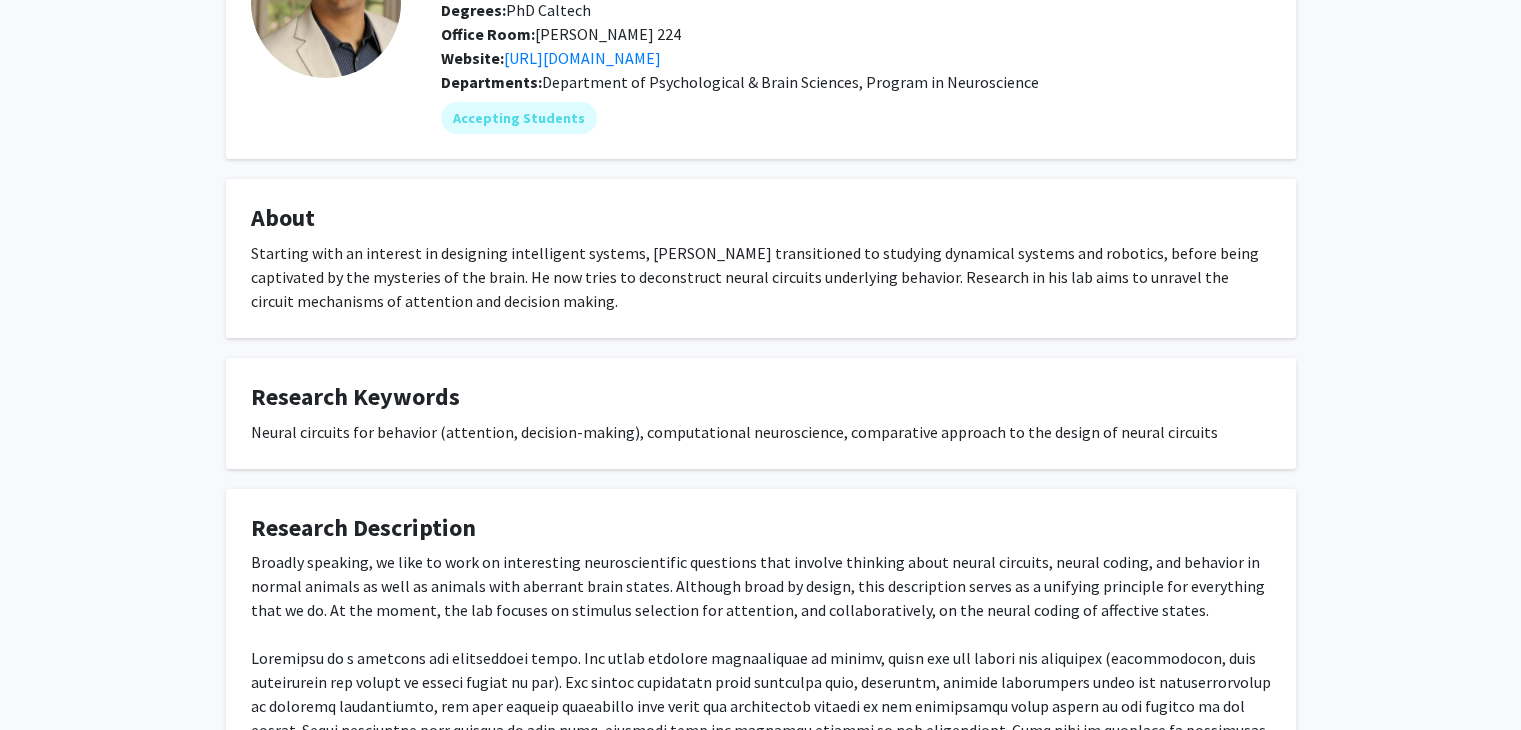 scroll, scrollTop: 383, scrollLeft: 0, axis: vertical 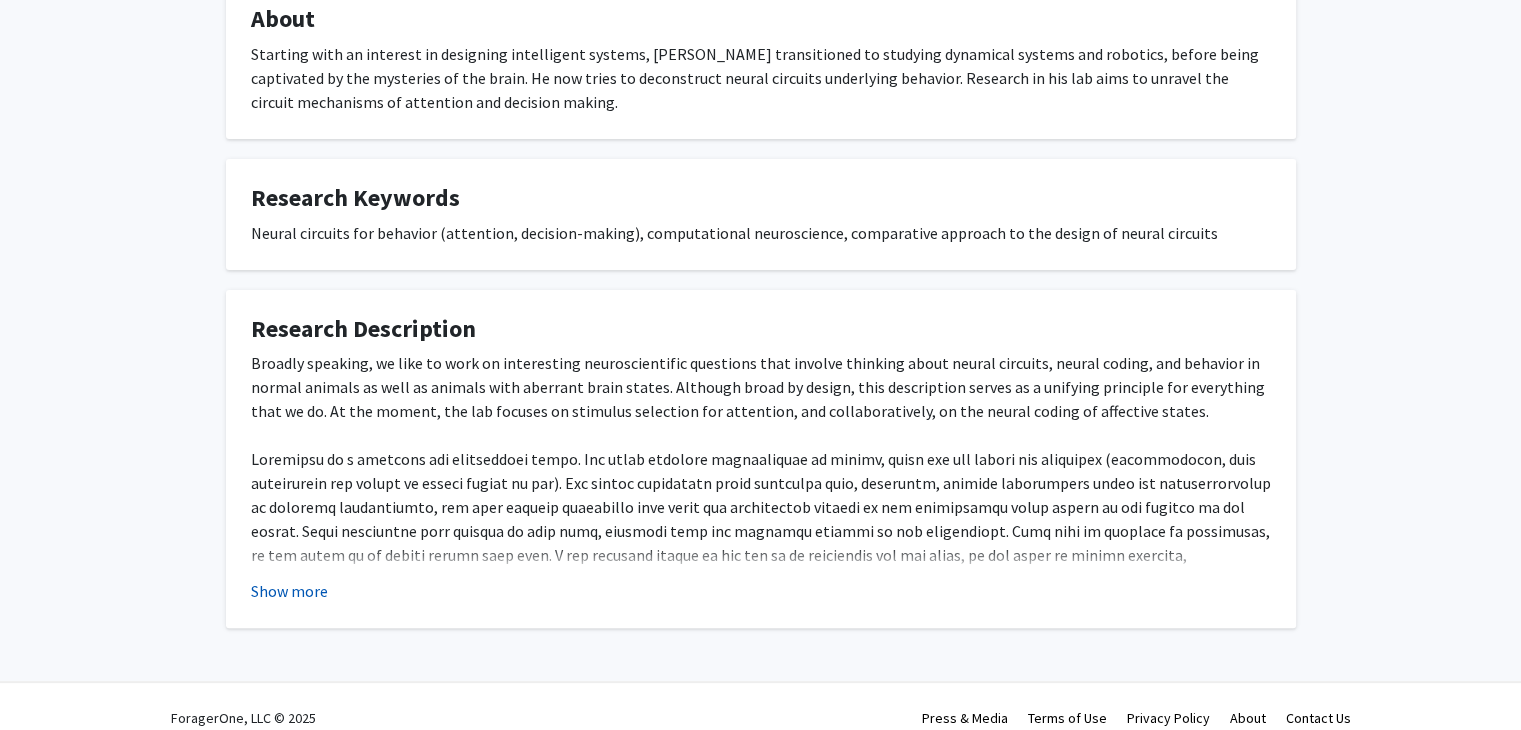 click on "Show more" 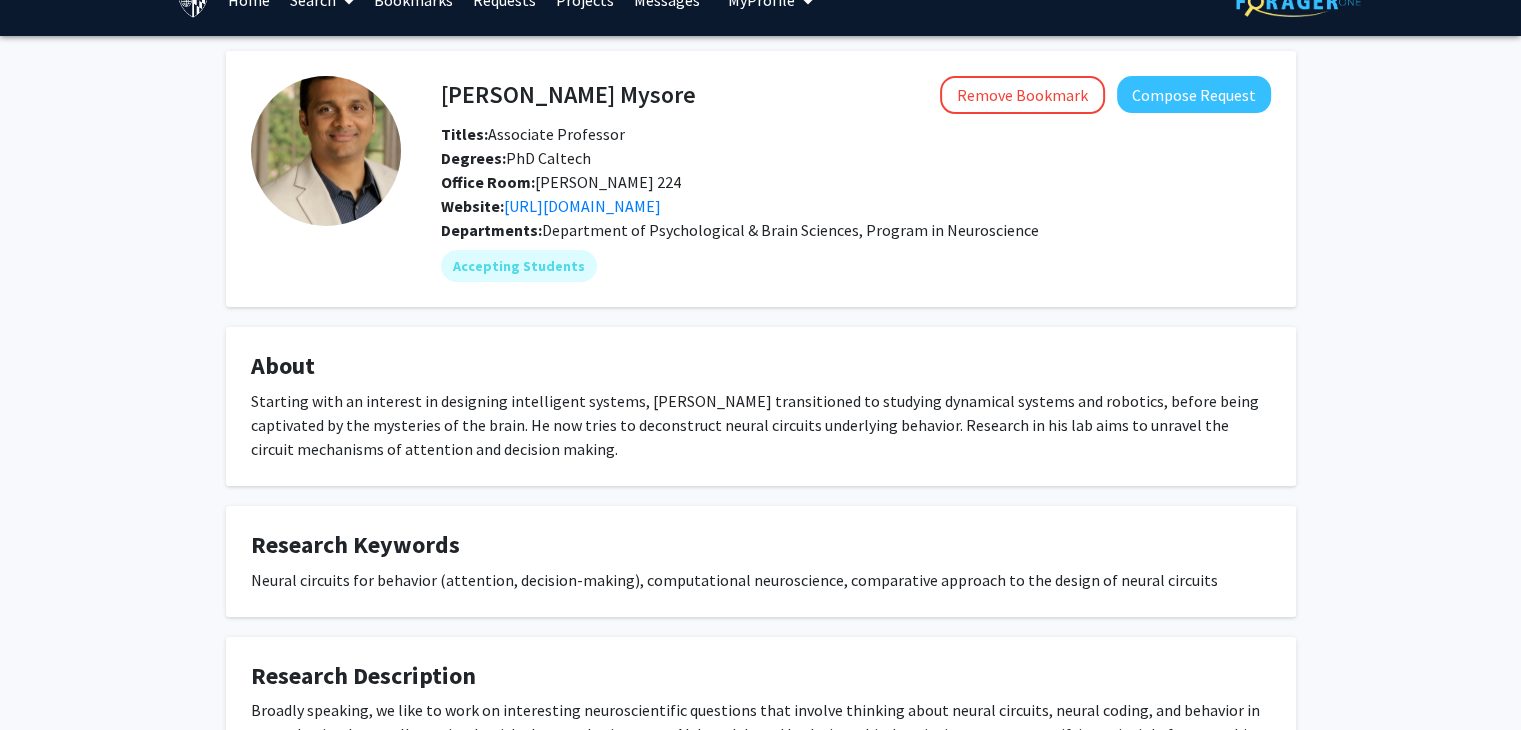 scroll, scrollTop: 0, scrollLeft: 0, axis: both 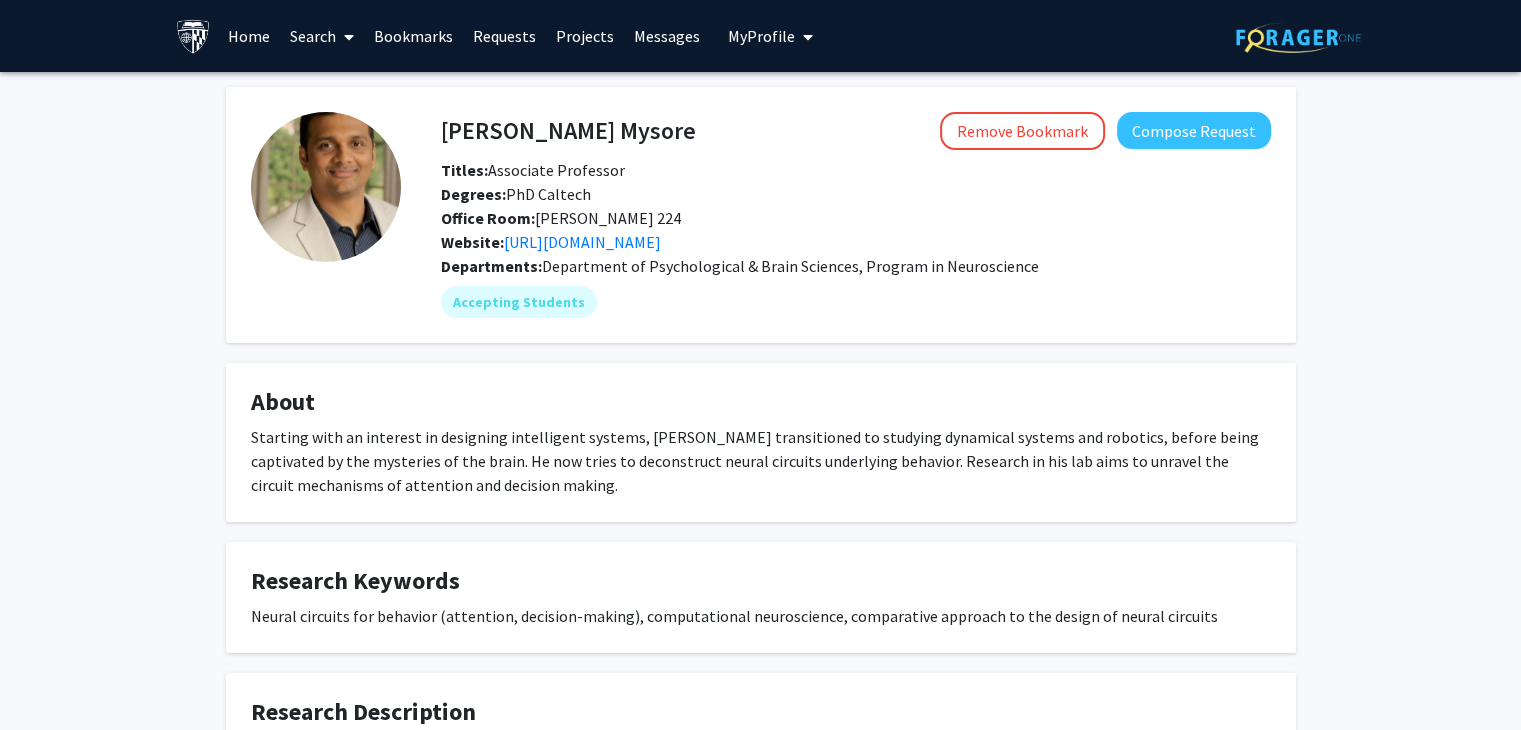 click on "Bookmarks" at bounding box center [413, 36] 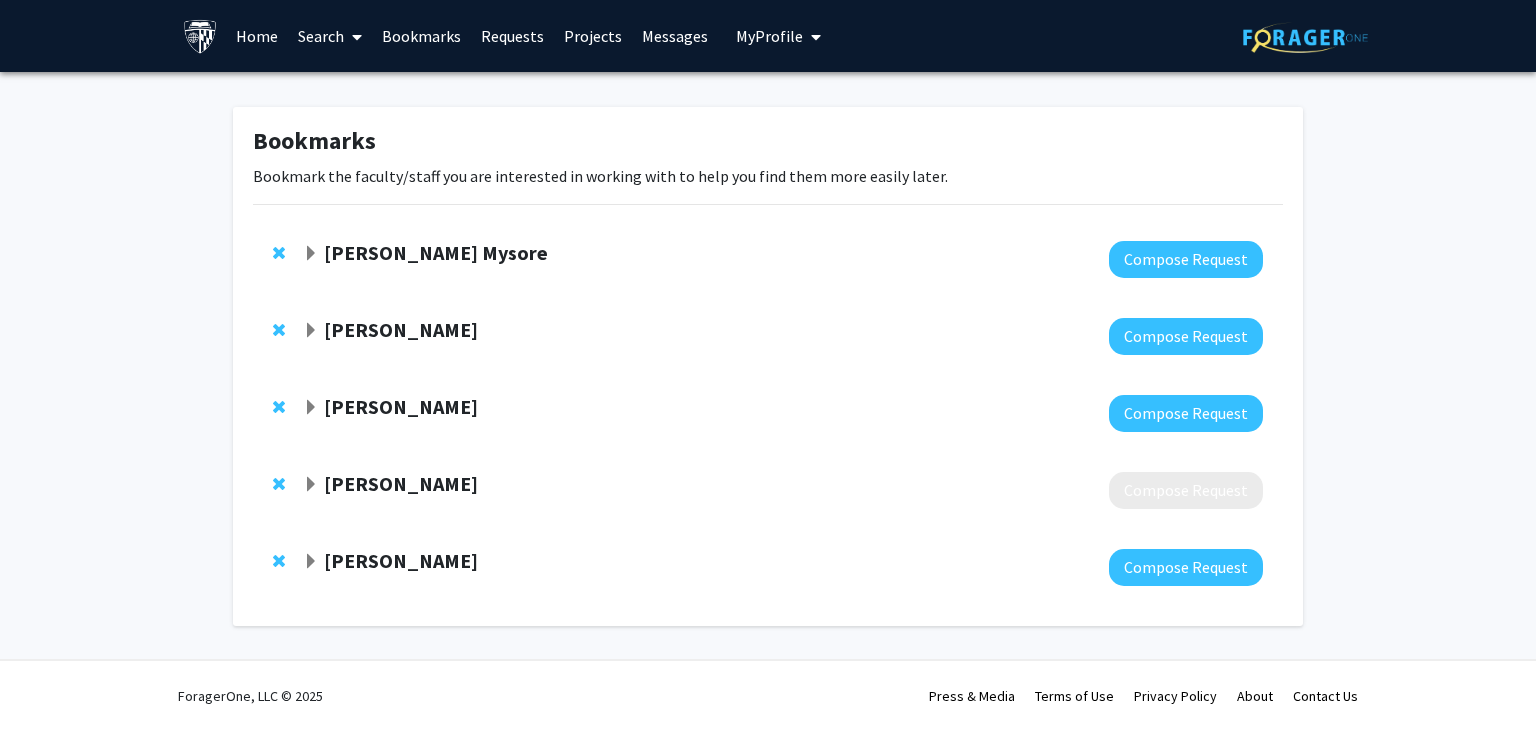 click on "Alfredo Kirkwood  Compose Request" 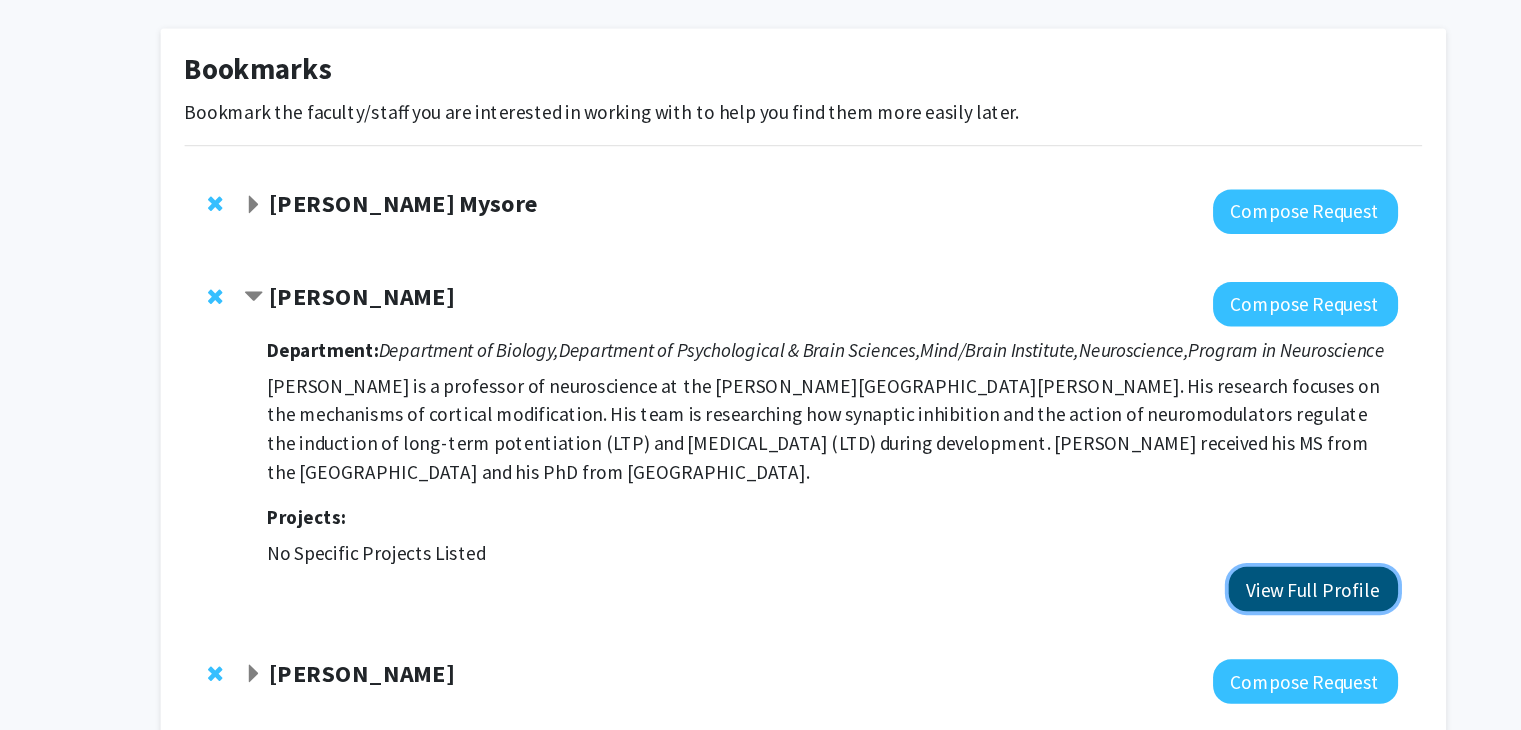 click on "View Full Profile" at bounding box center (1185, 573) 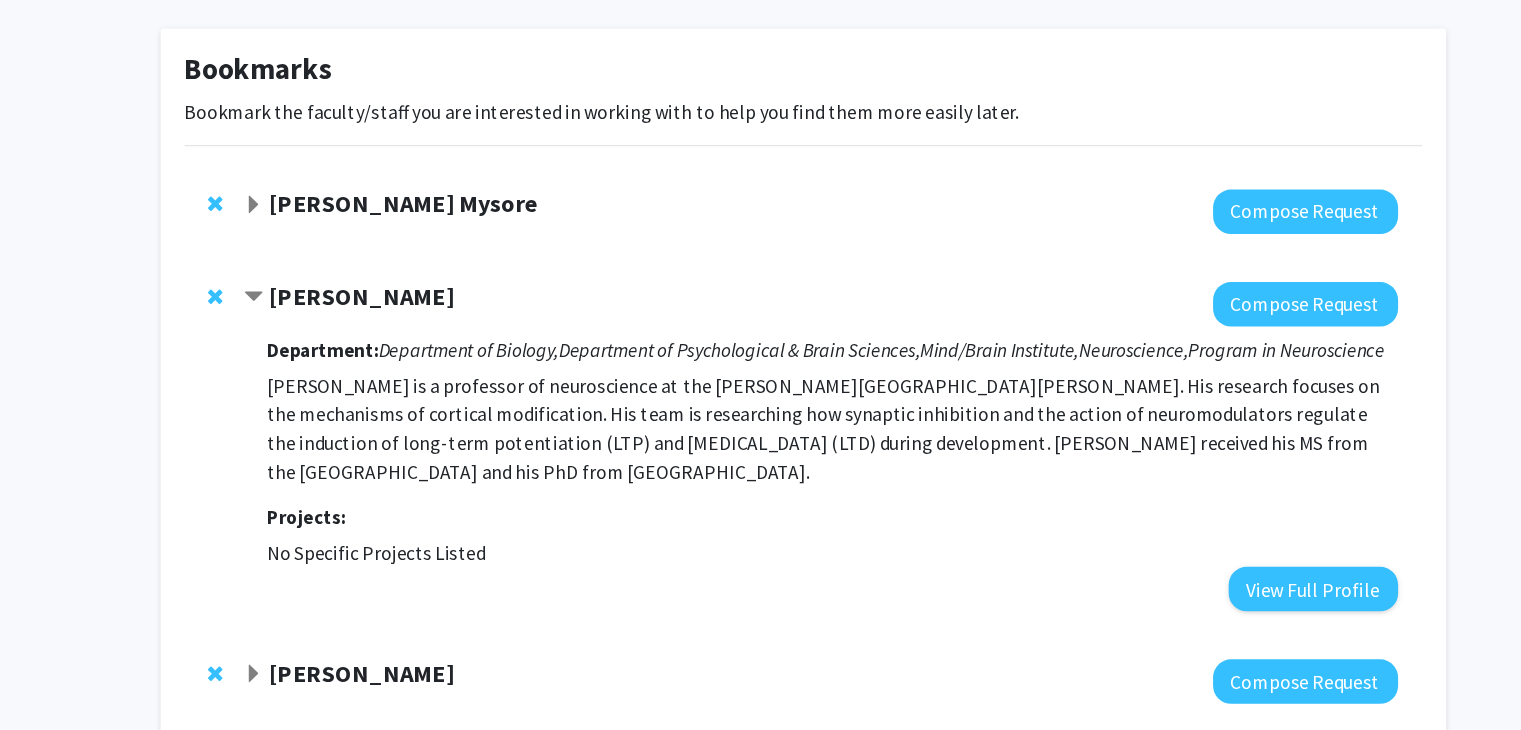 click on "Kishore Kuchibhotla" 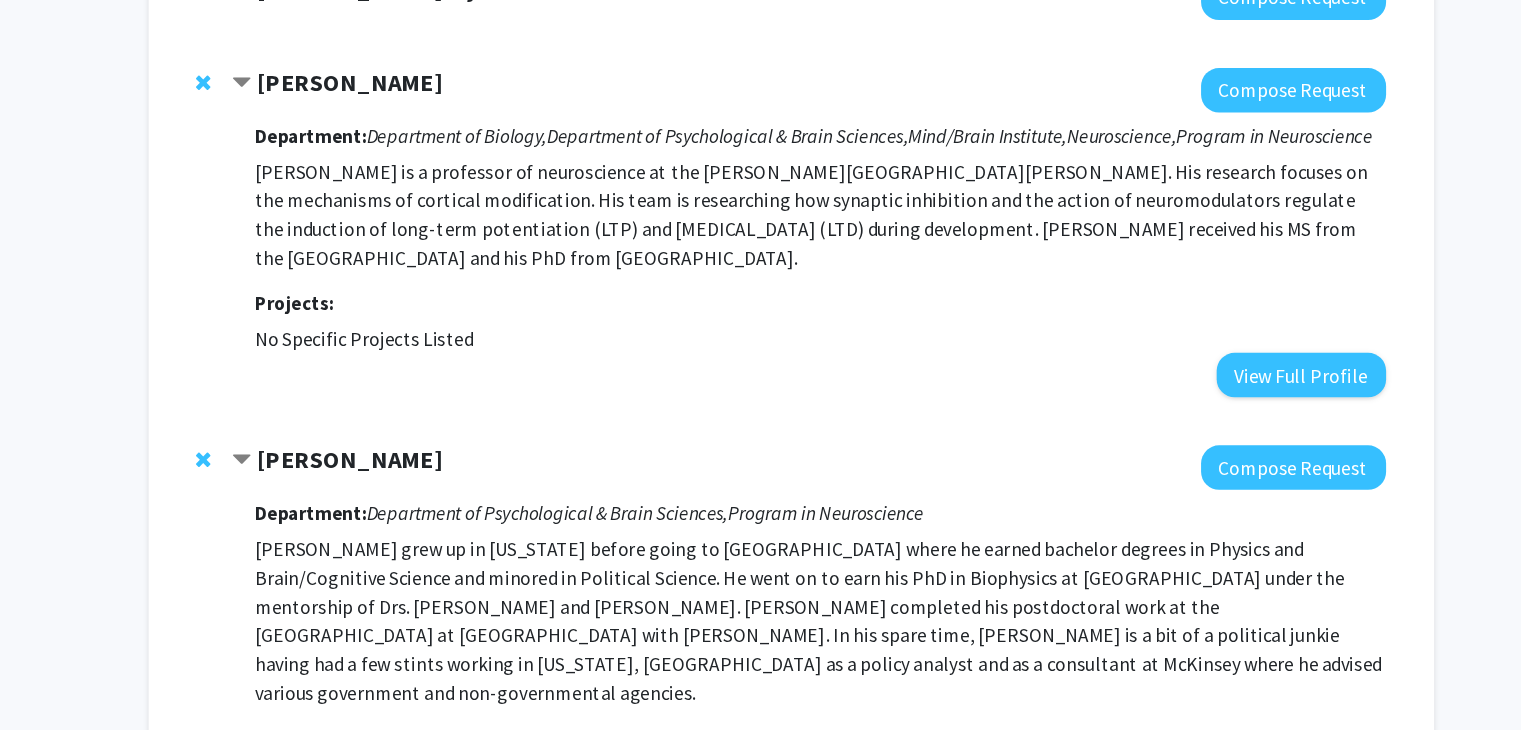 scroll, scrollTop: 141, scrollLeft: 0, axis: vertical 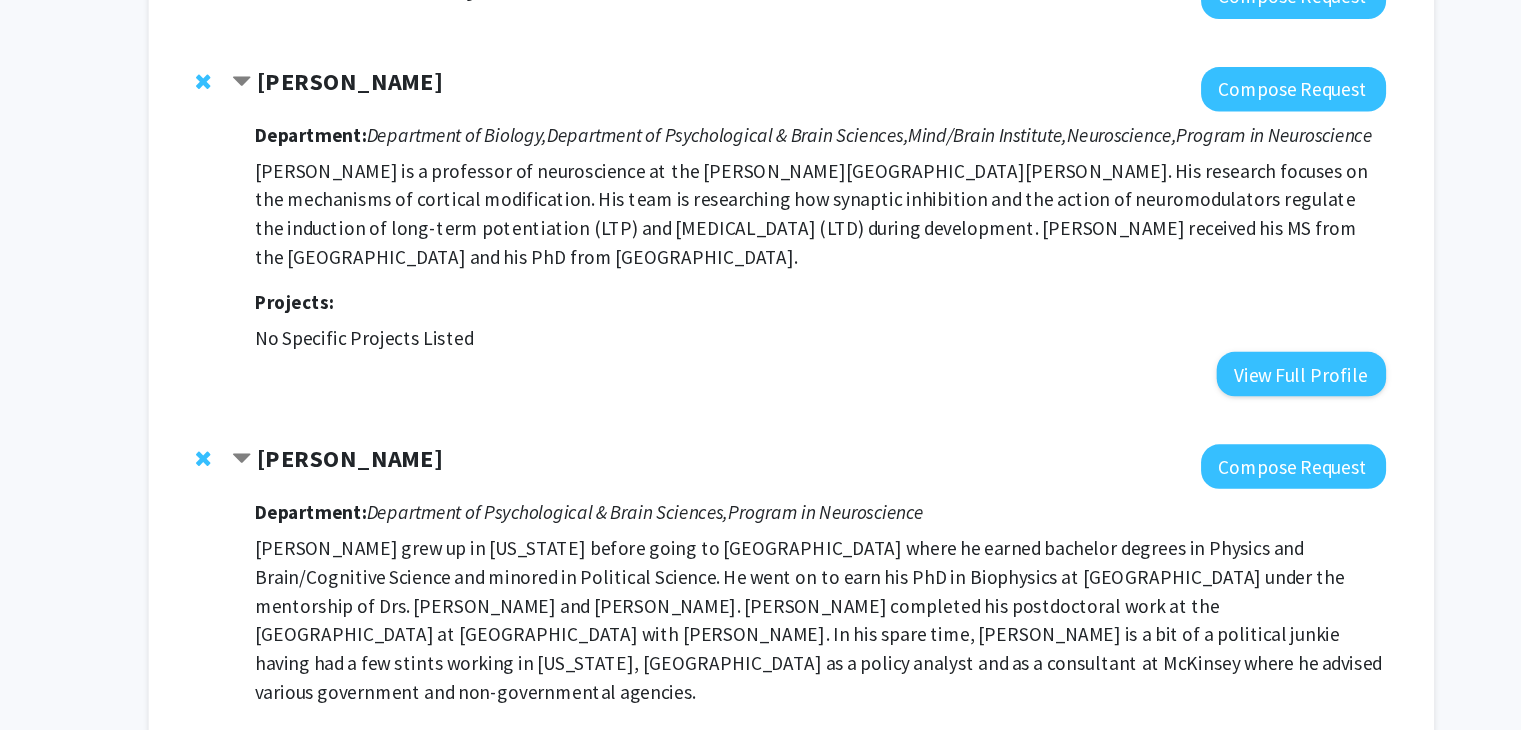 click on "View Full Profile" at bounding box center [1185, 795] 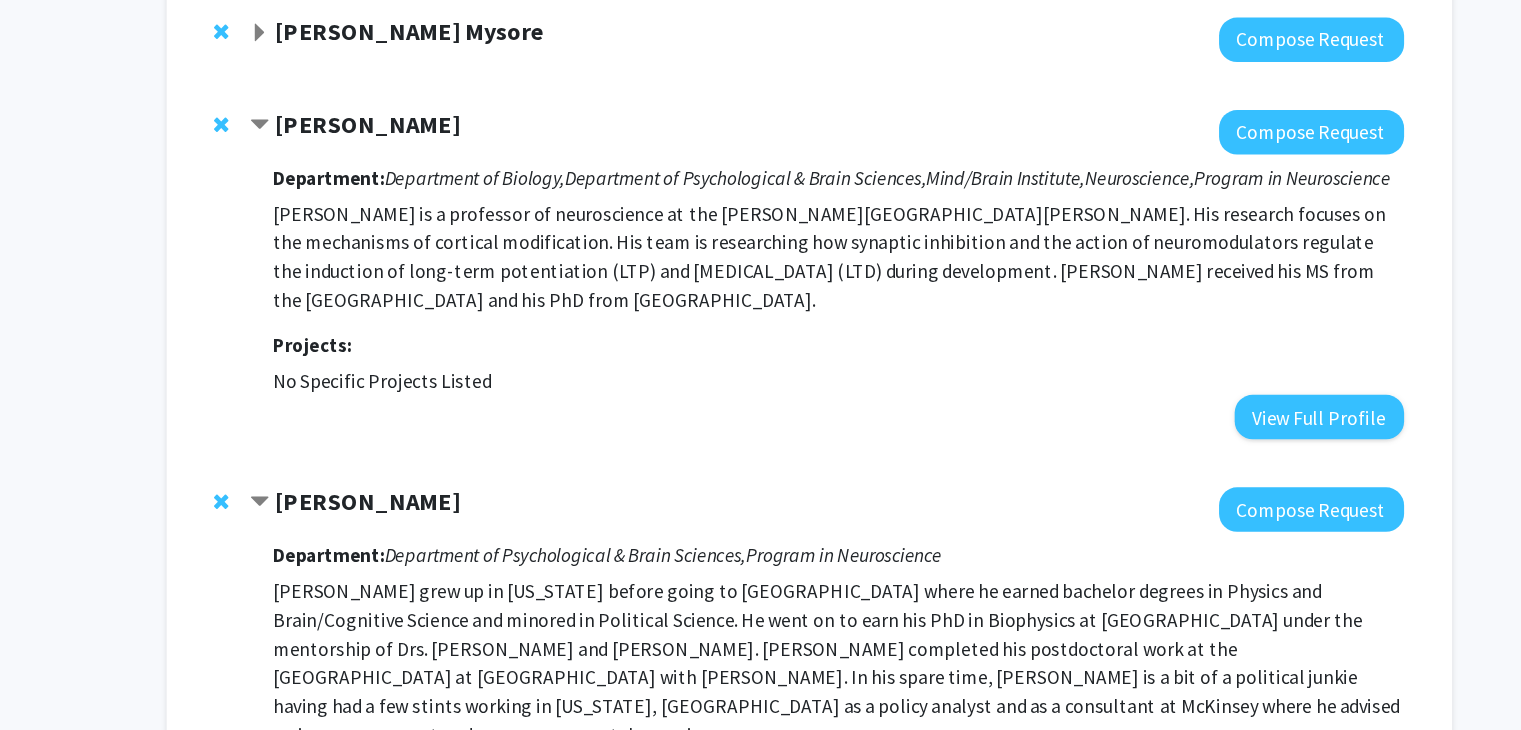 scroll, scrollTop: 420, scrollLeft: 0, axis: vertical 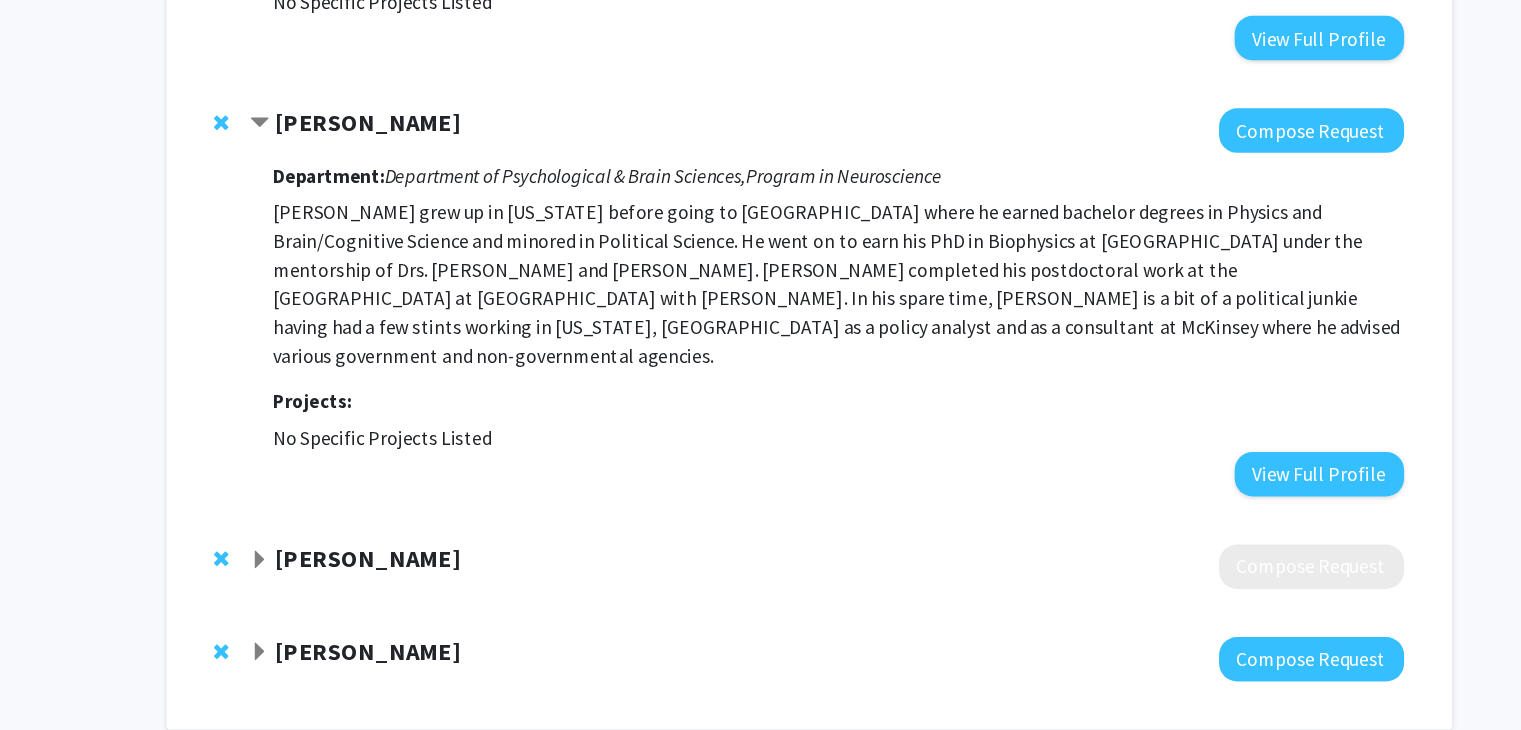 click on "Luisa Cochella" 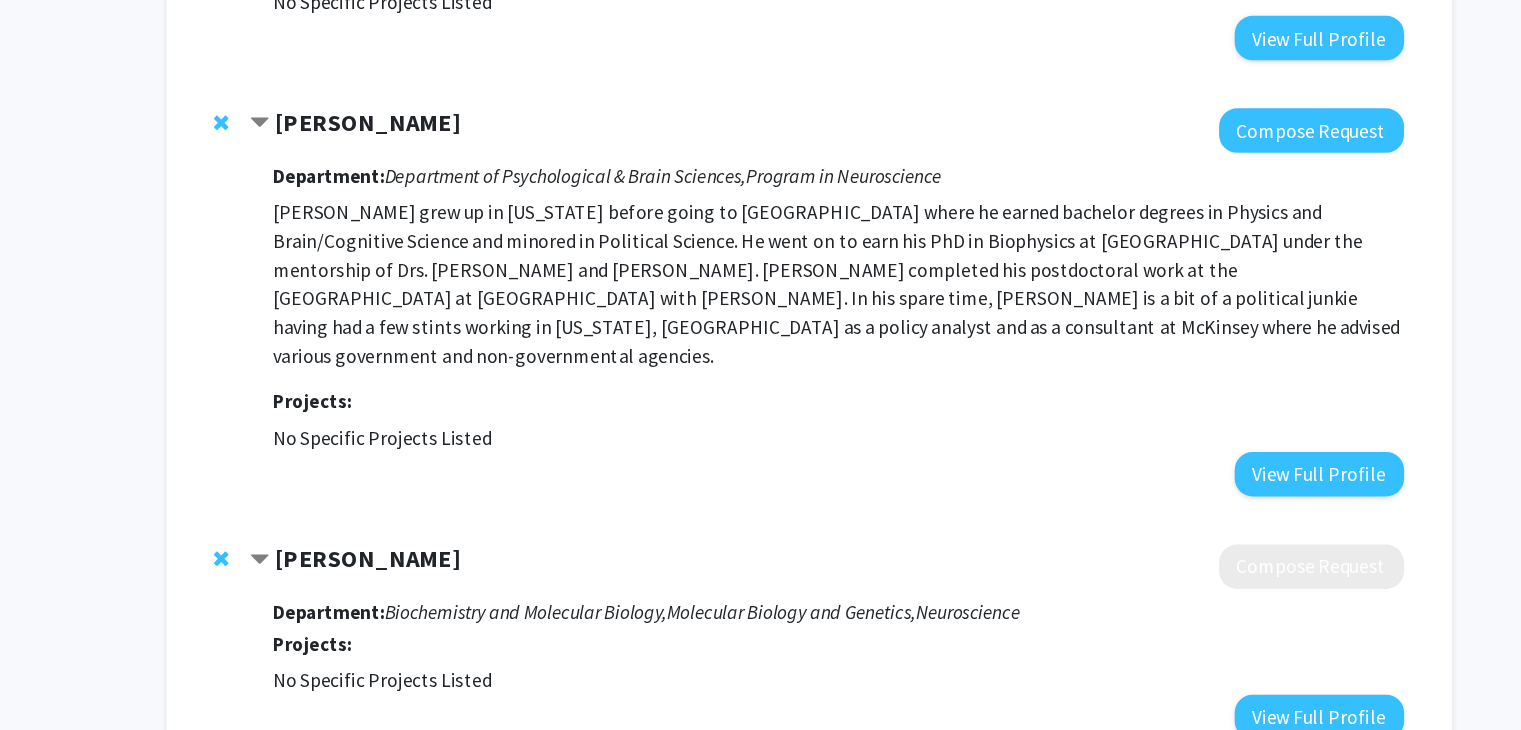 click on "Bonnie  Yeung-Luk" 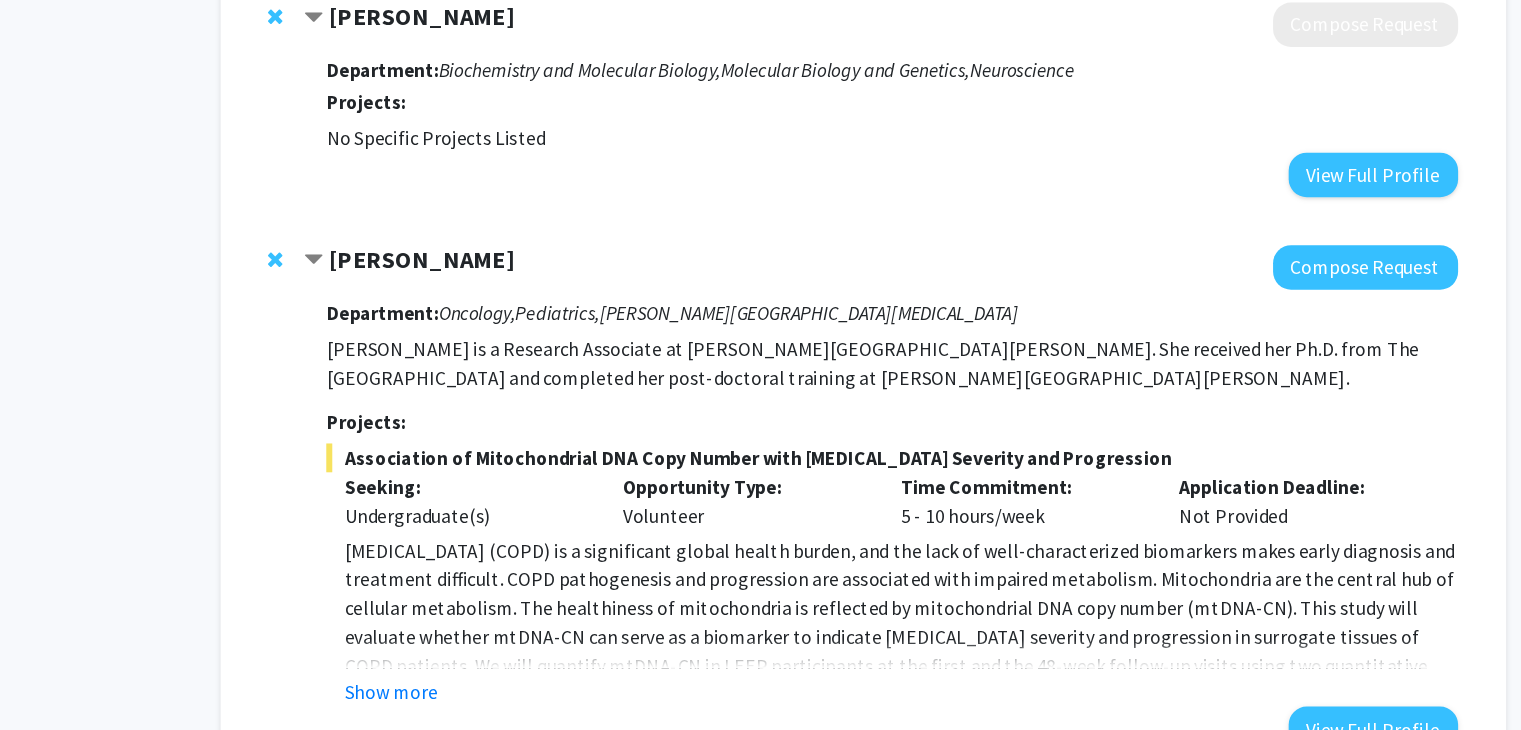 scroll, scrollTop: 871, scrollLeft: 0, axis: vertical 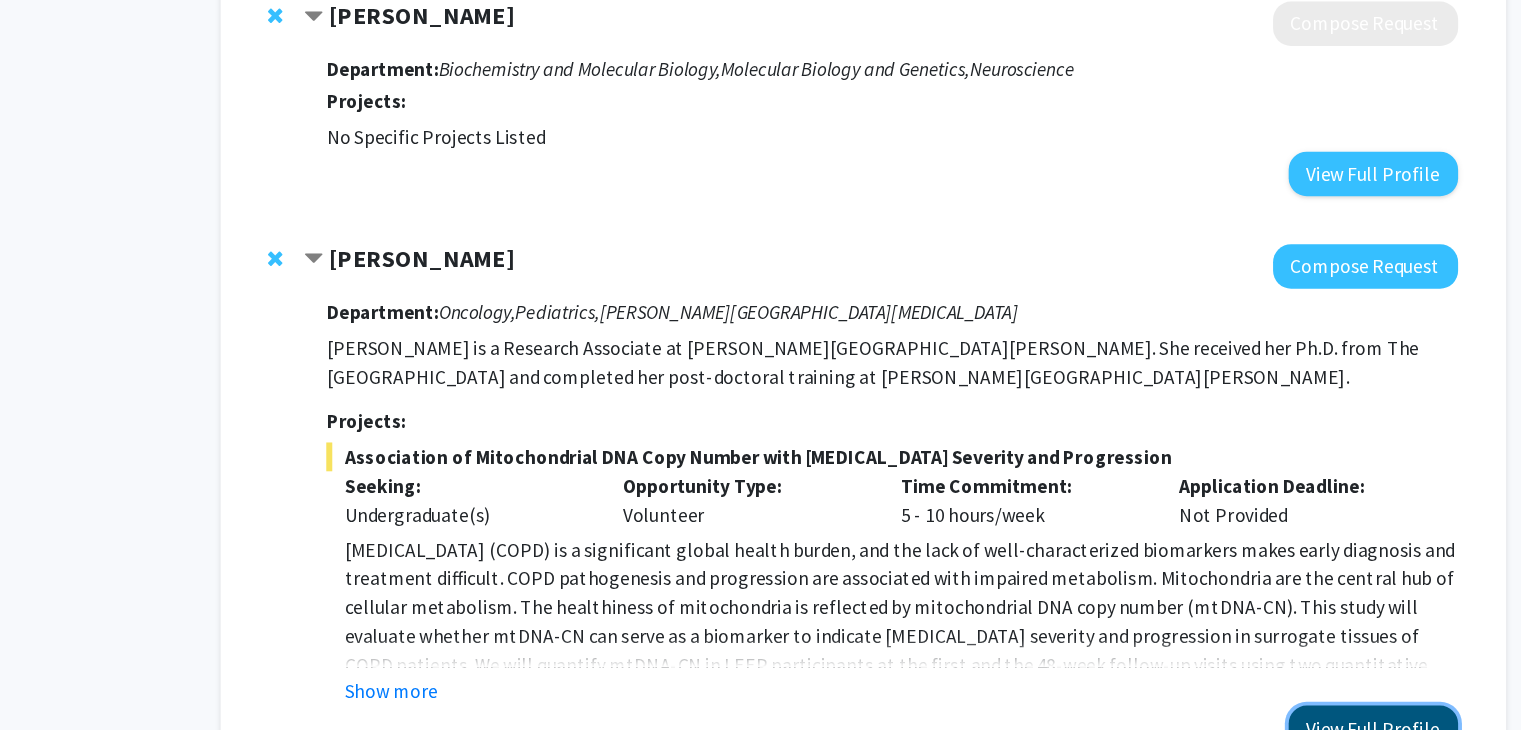 click on "View Full Profile" at bounding box center (1185, 727) 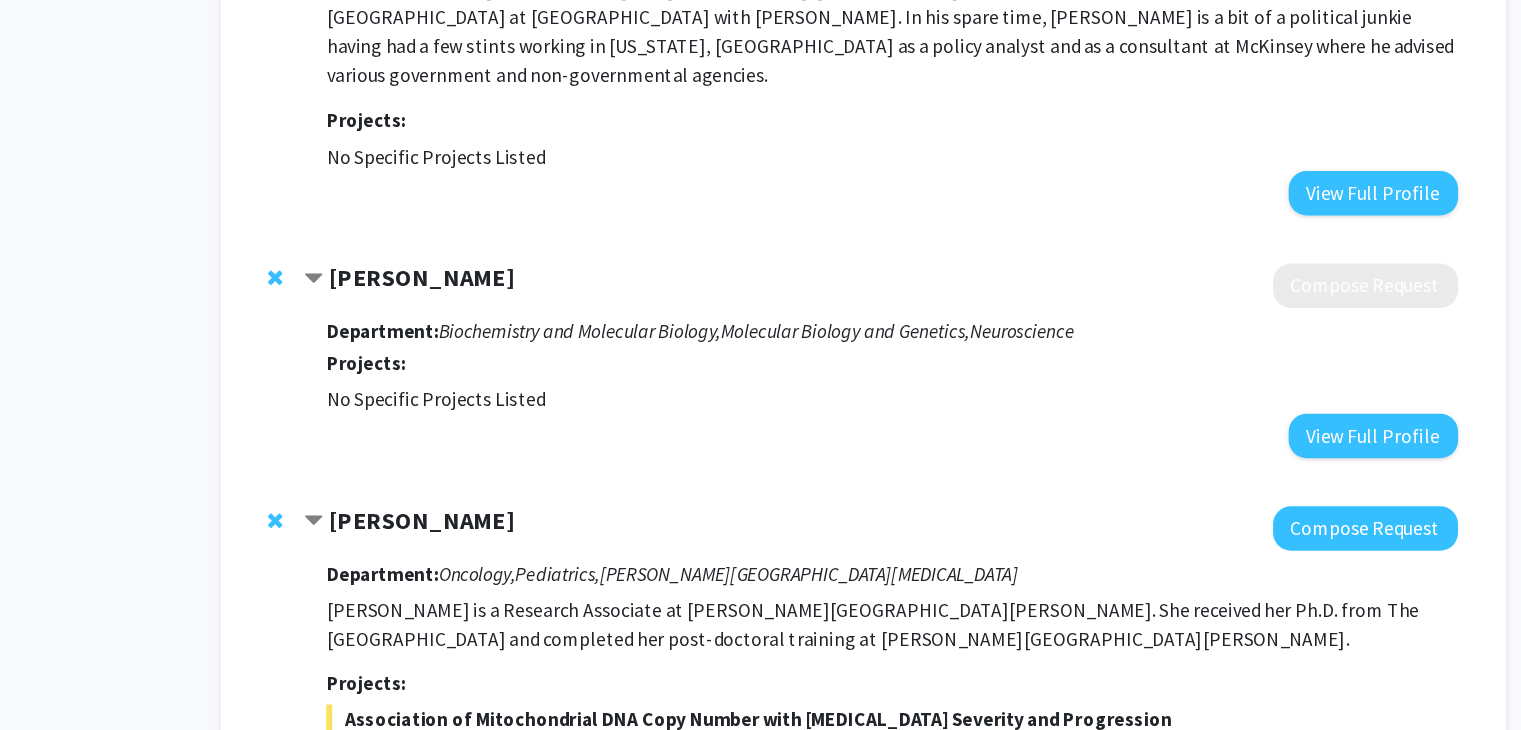 scroll, scrollTop: 762, scrollLeft: 0, axis: vertical 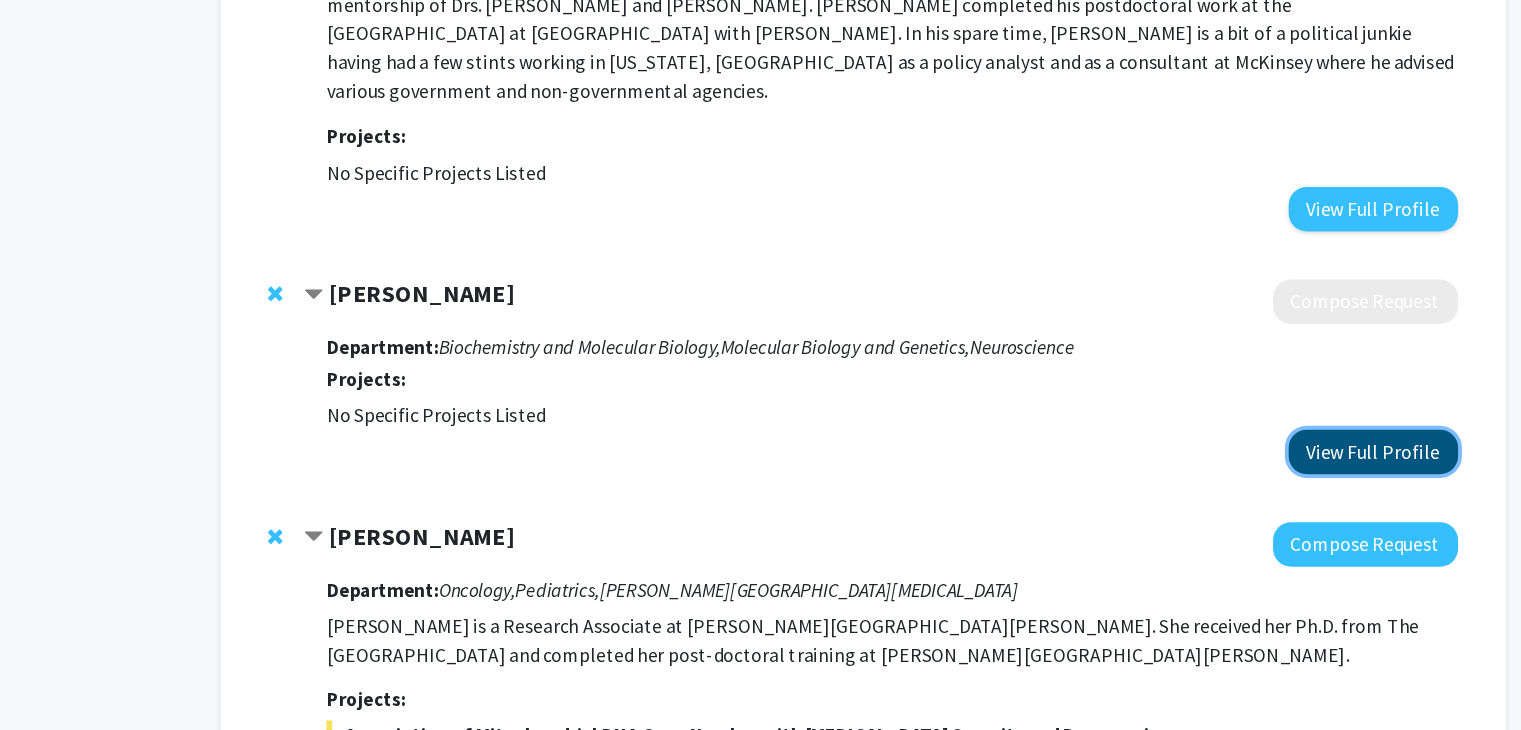 click on "View Full Profile" at bounding box center (1185, 376) 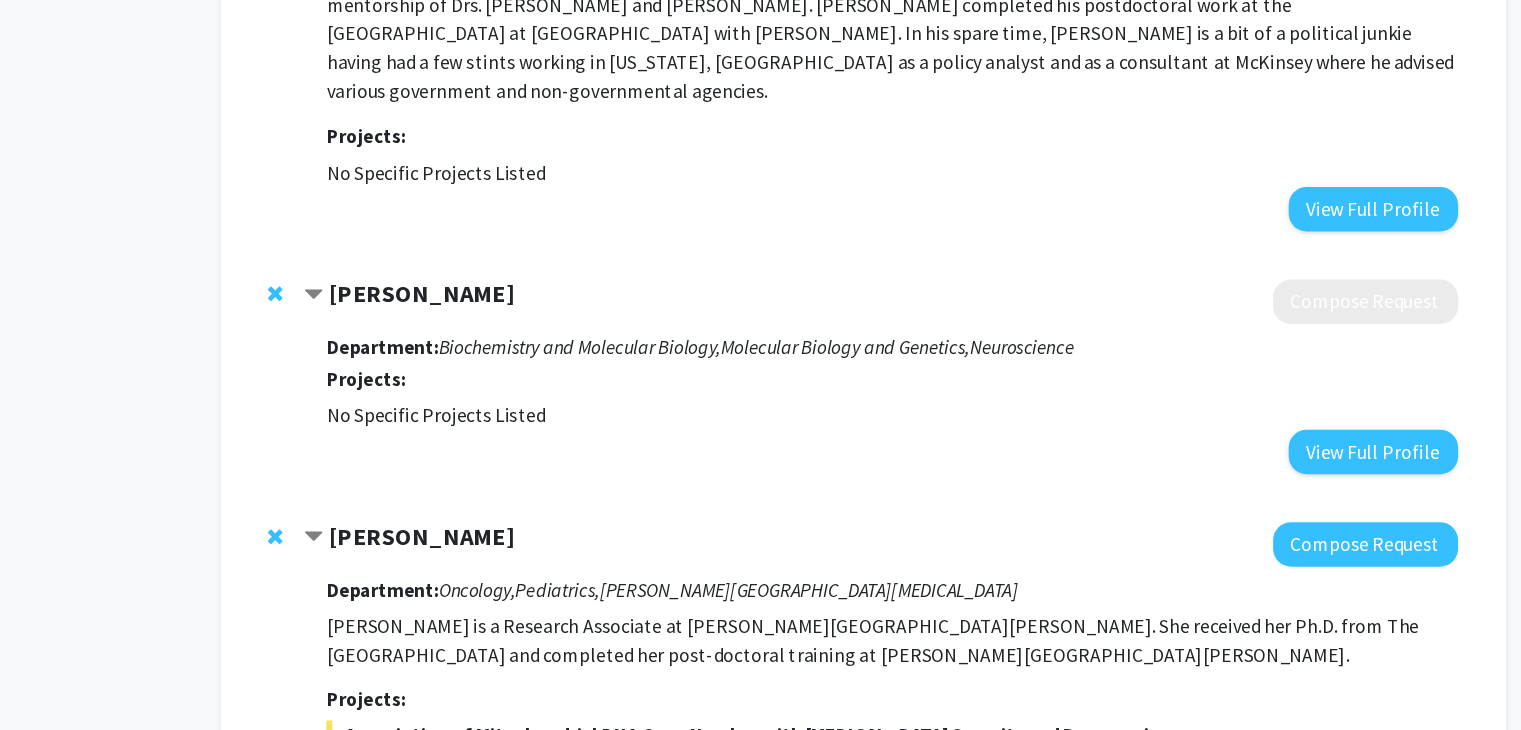click 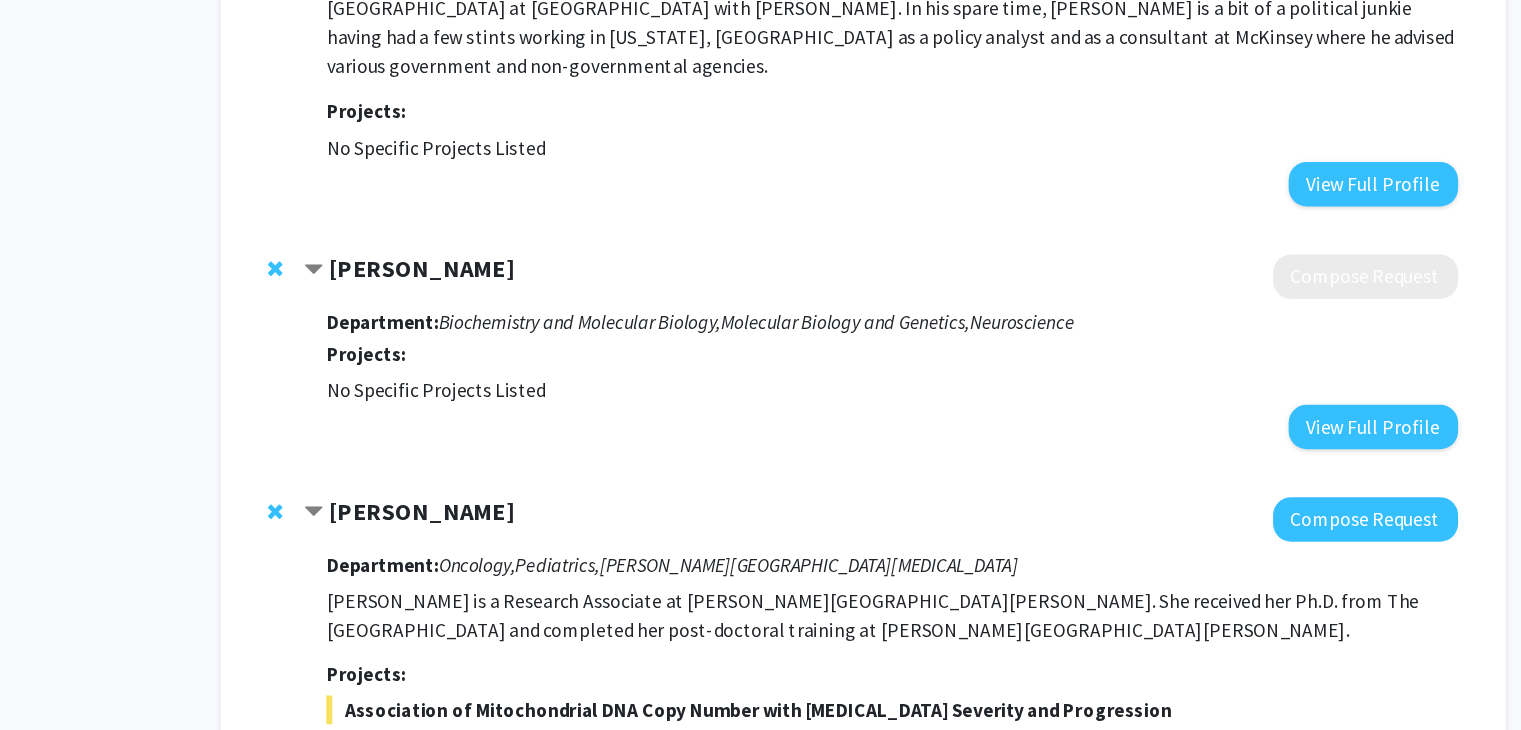 click on "Bonnie  Yeung-Luk" 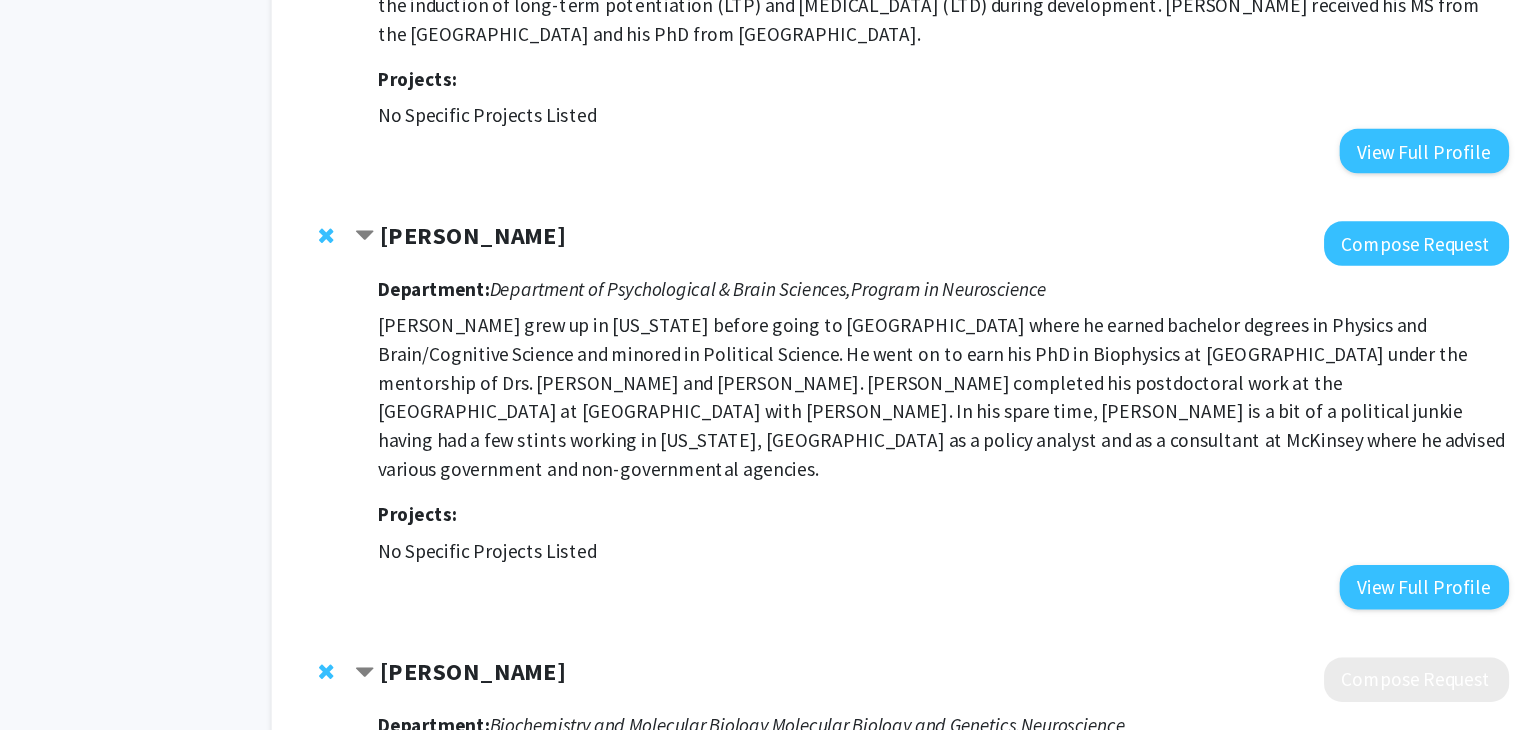 scroll, scrollTop: 0, scrollLeft: 0, axis: both 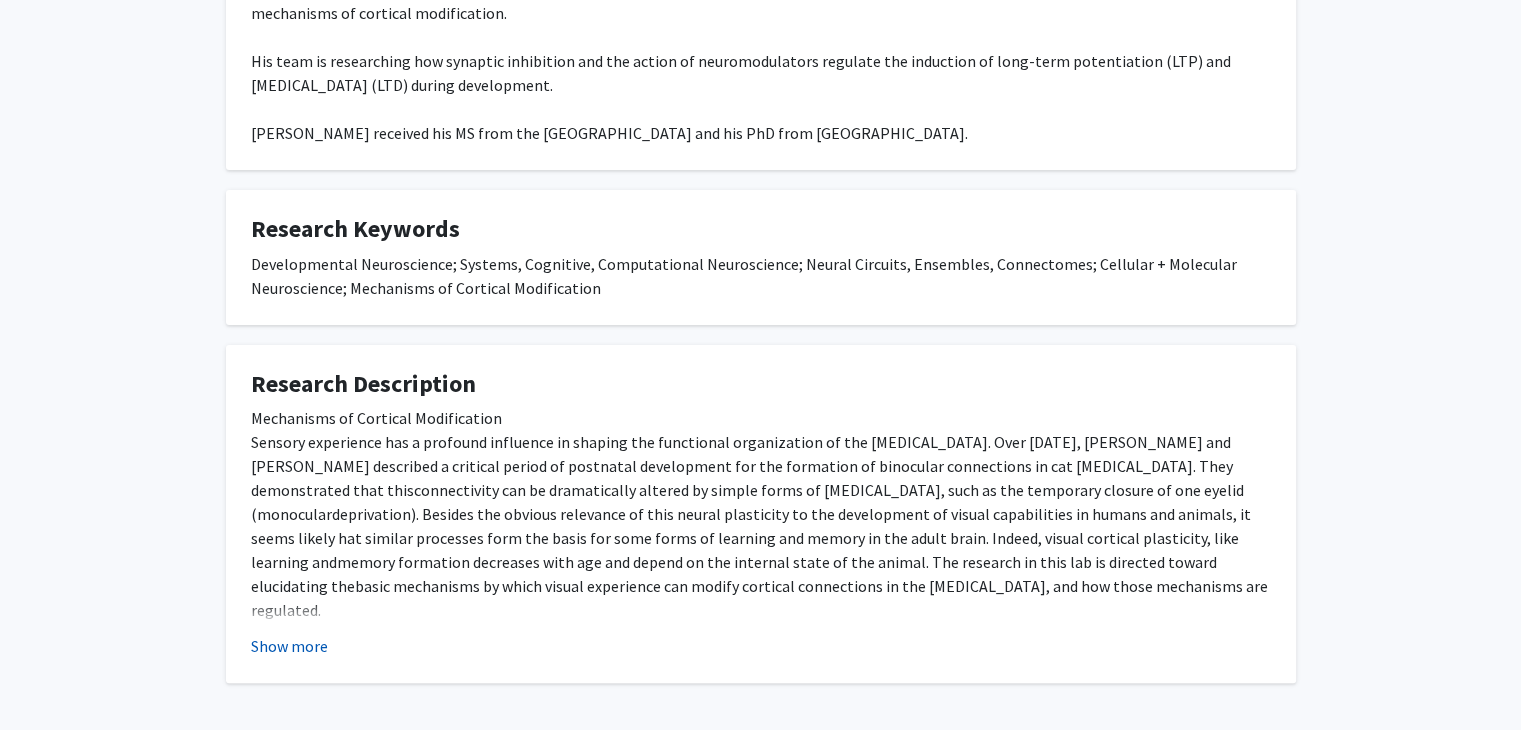 click on "Show more" 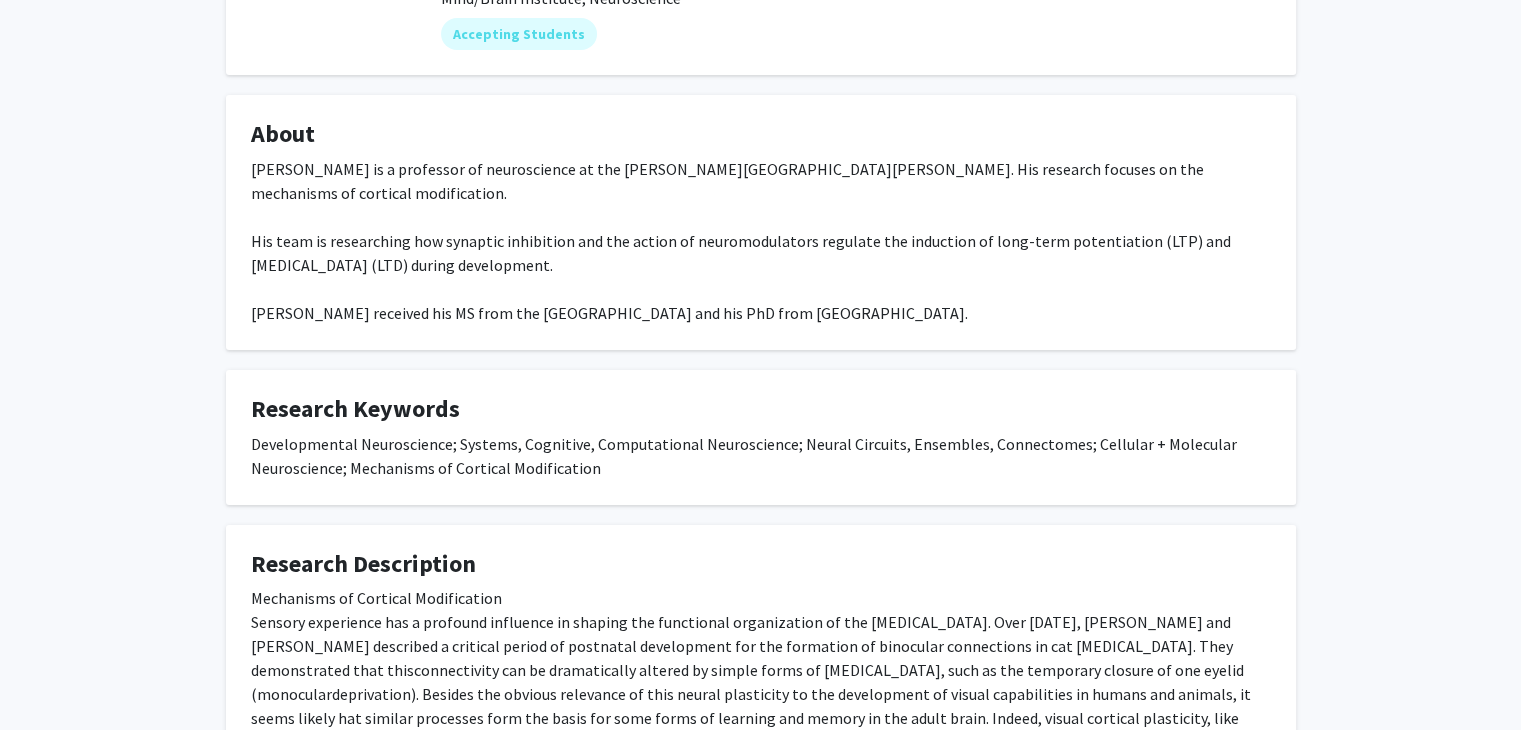 scroll, scrollTop: 0, scrollLeft: 0, axis: both 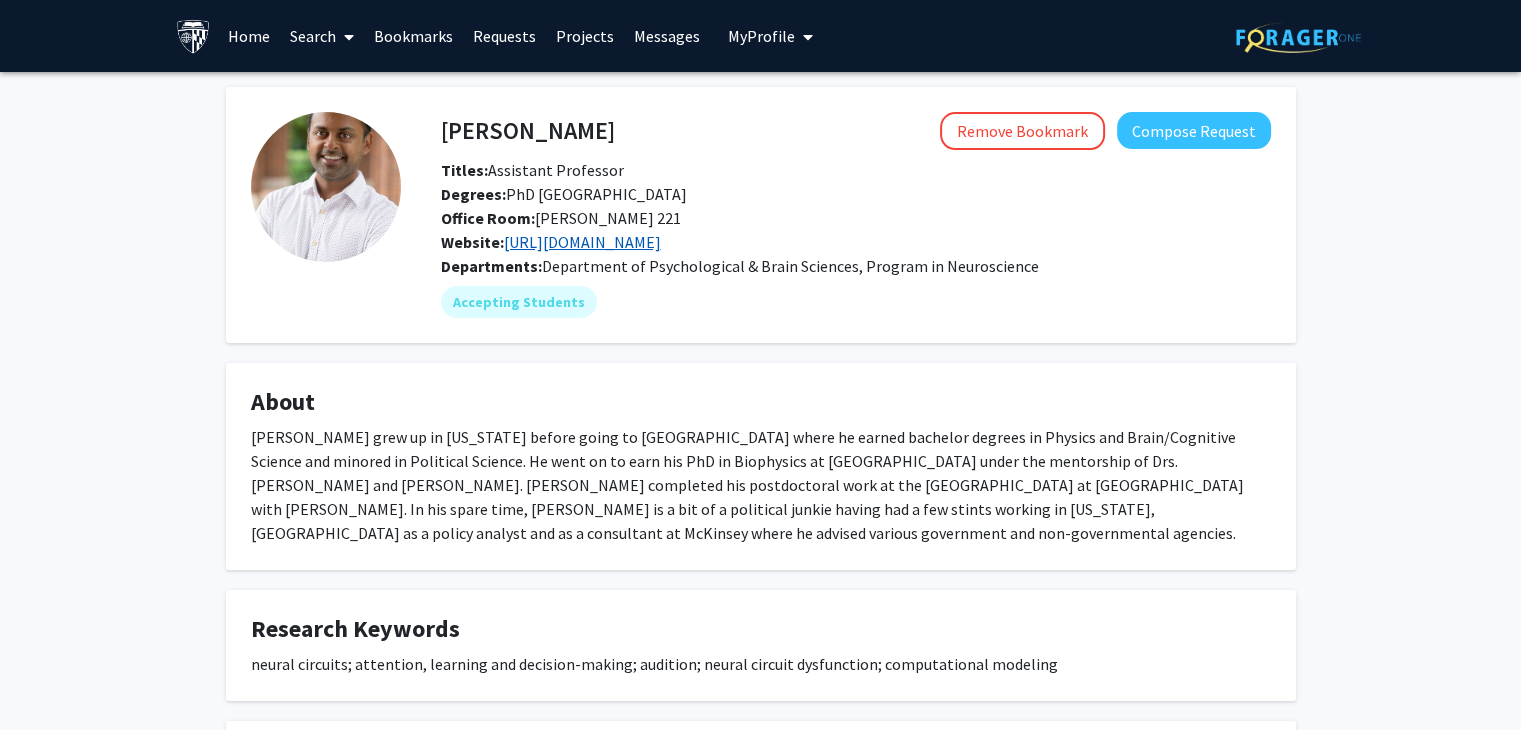 click on "https://www.kishorelab.org/" 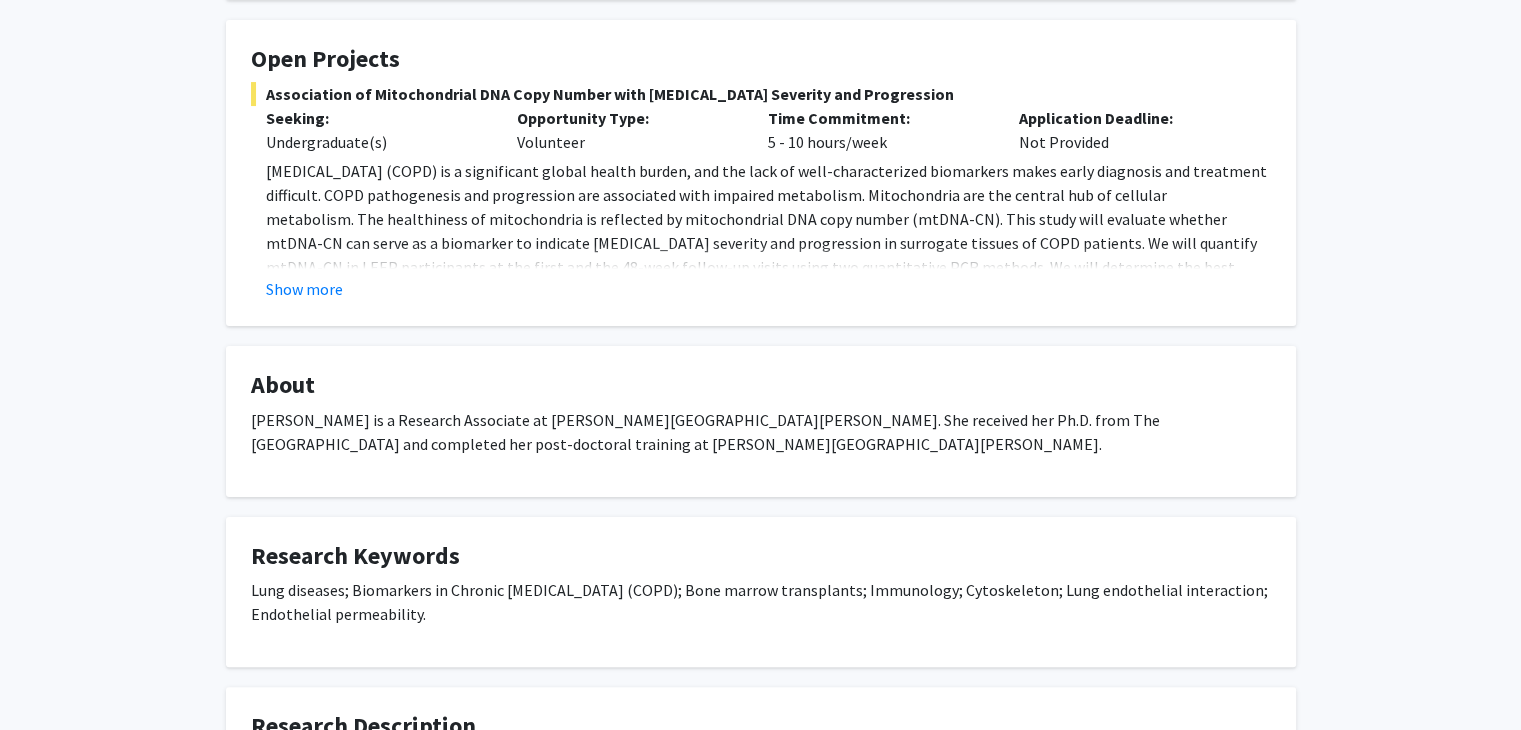 scroll, scrollTop: 347, scrollLeft: 0, axis: vertical 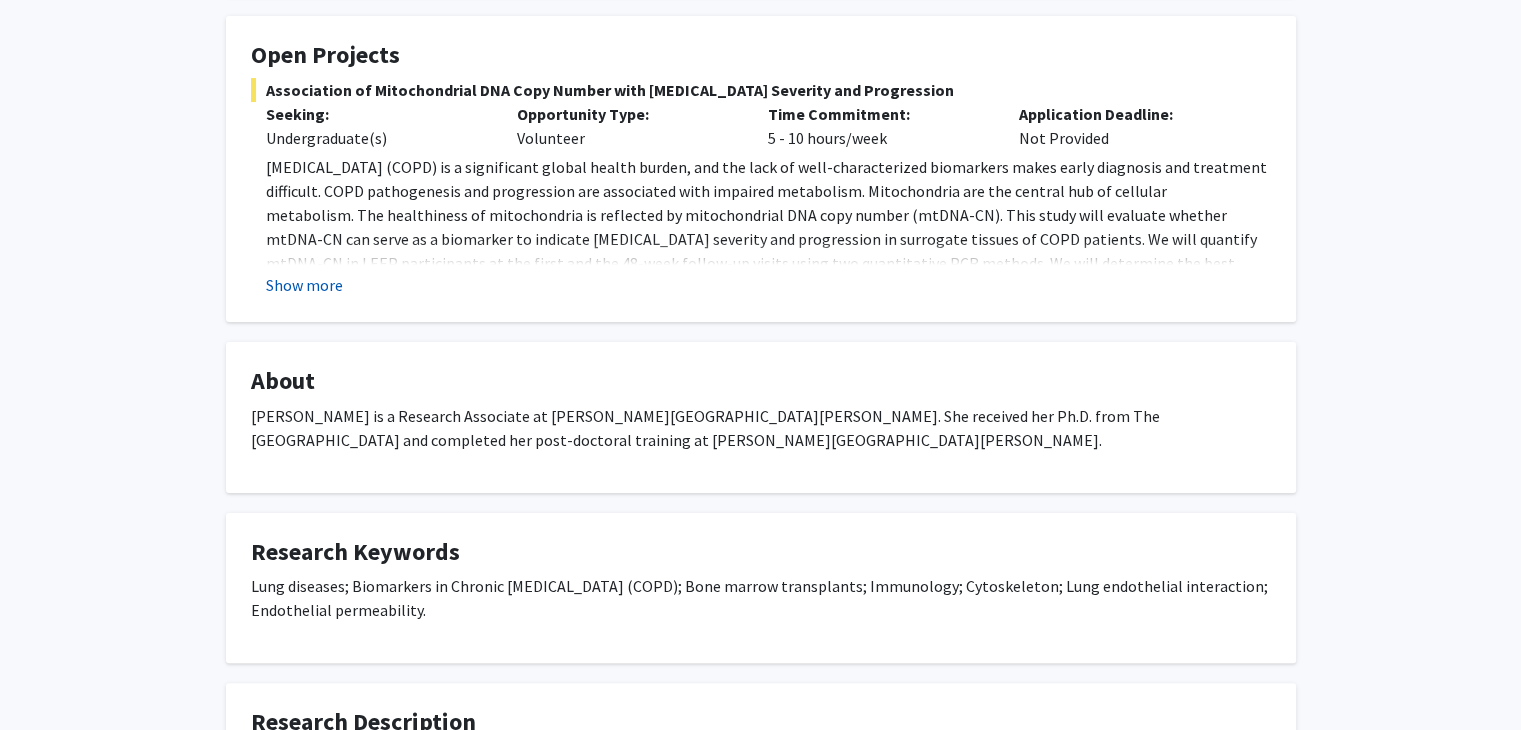 click on "Show more" 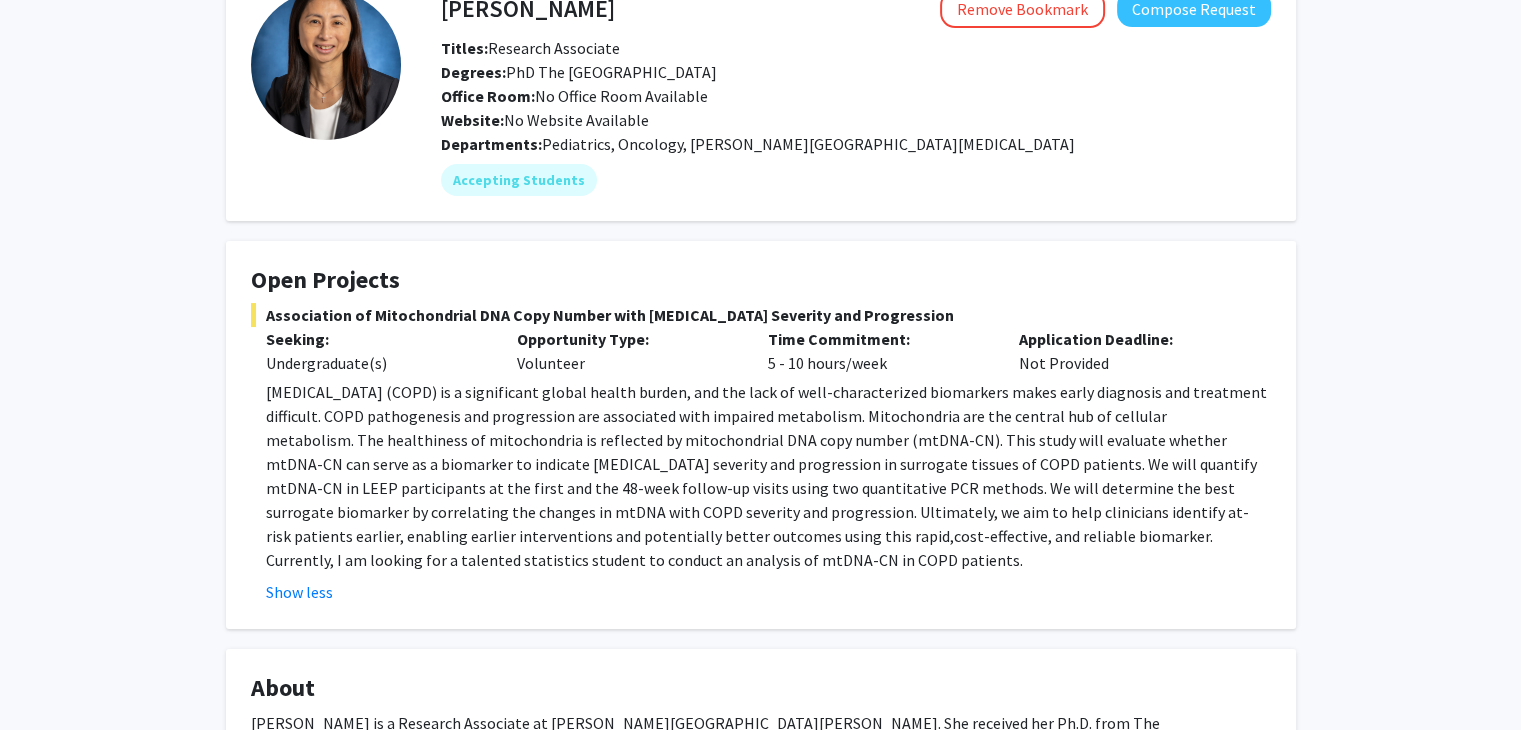 scroll, scrollTop: 123, scrollLeft: 0, axis: vertical 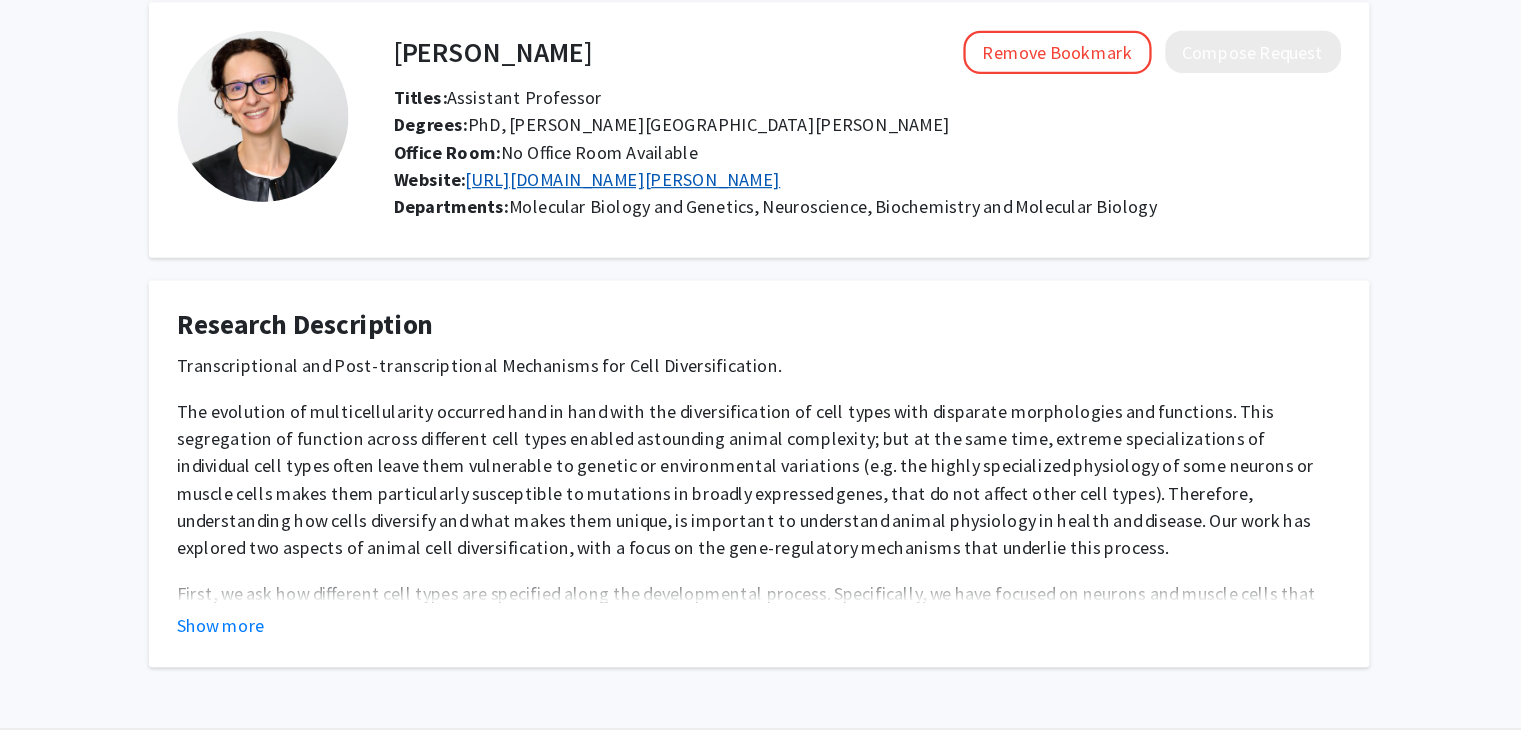 click on "[URL][DOMAIN_NAME][PERSON_NAME]" 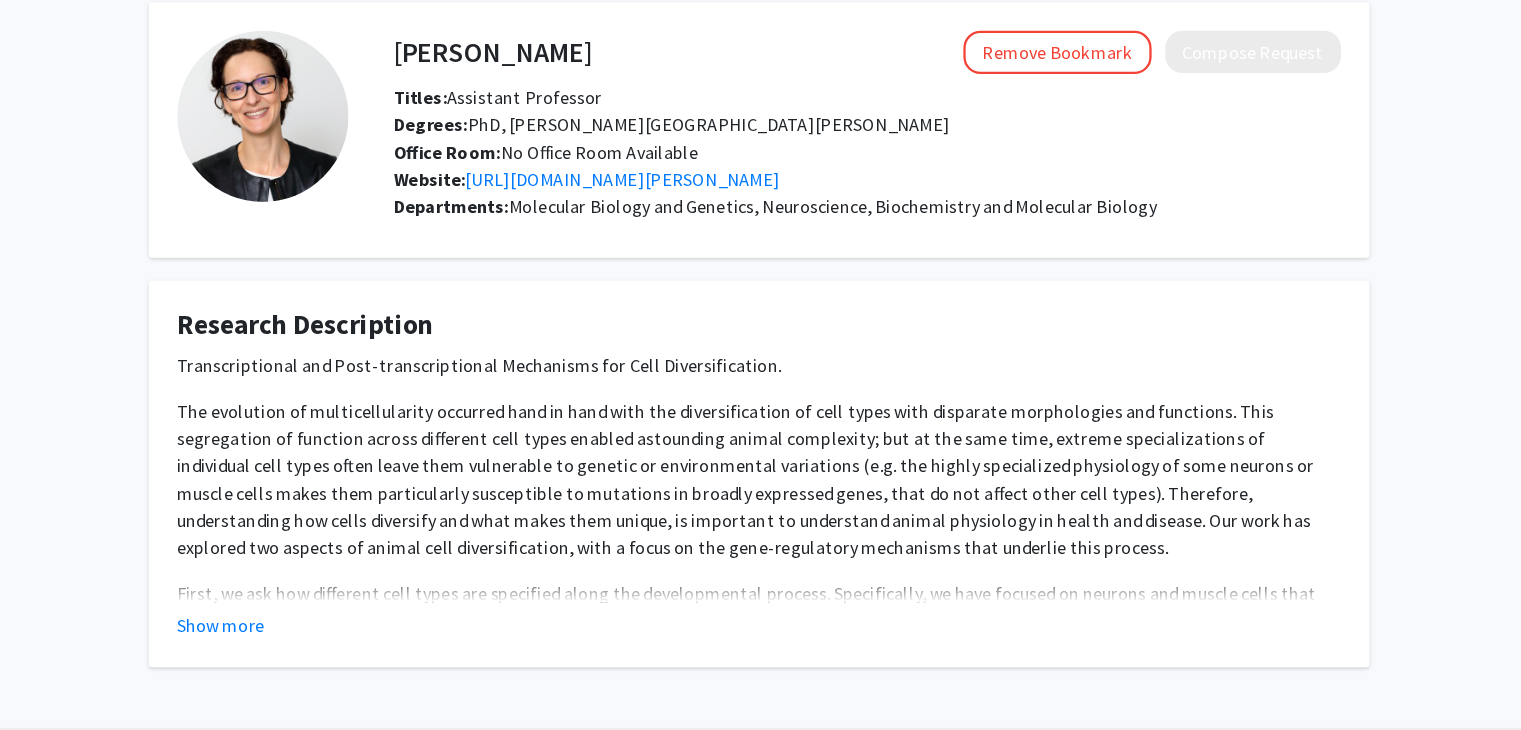 click on "Luisa Cochella" 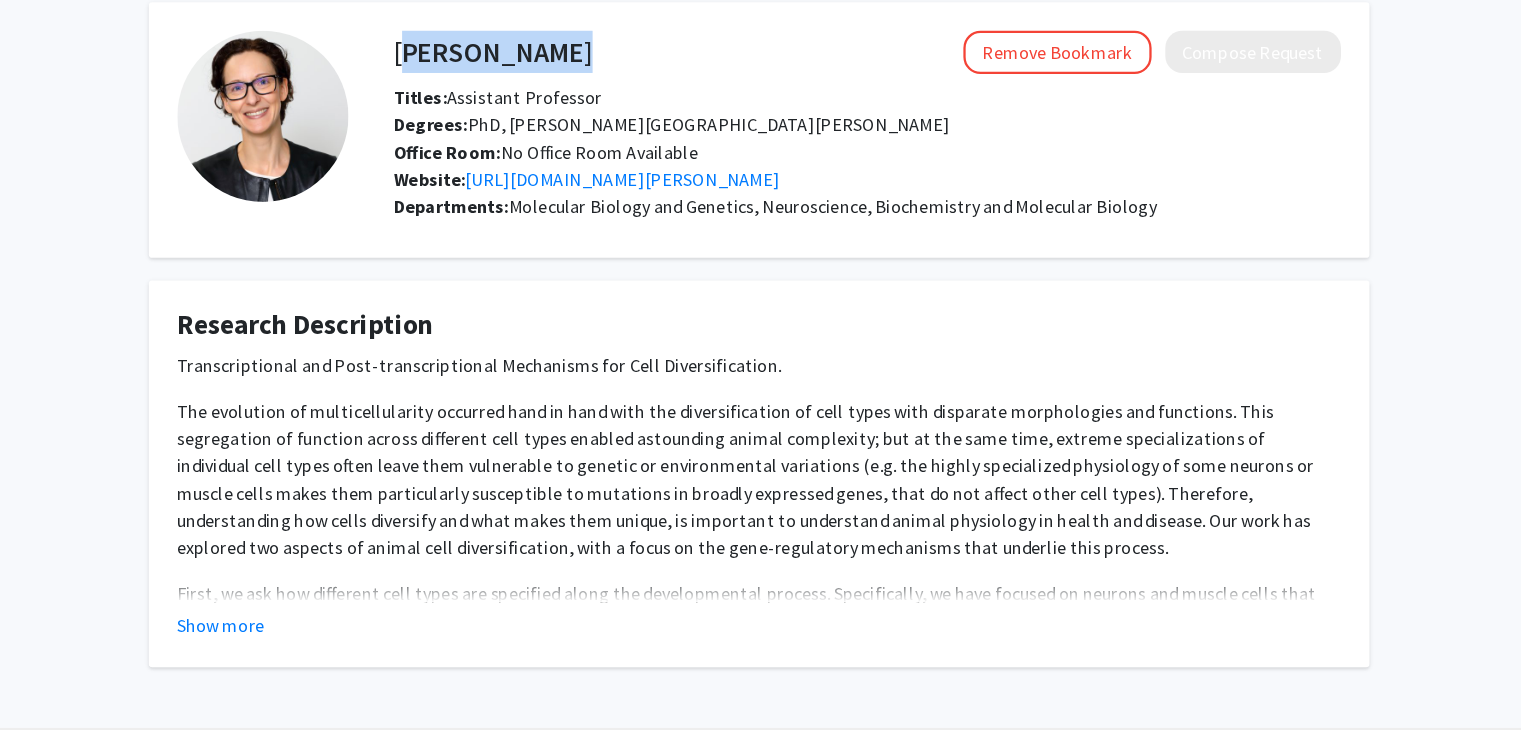 click on "Luisa Cochella" 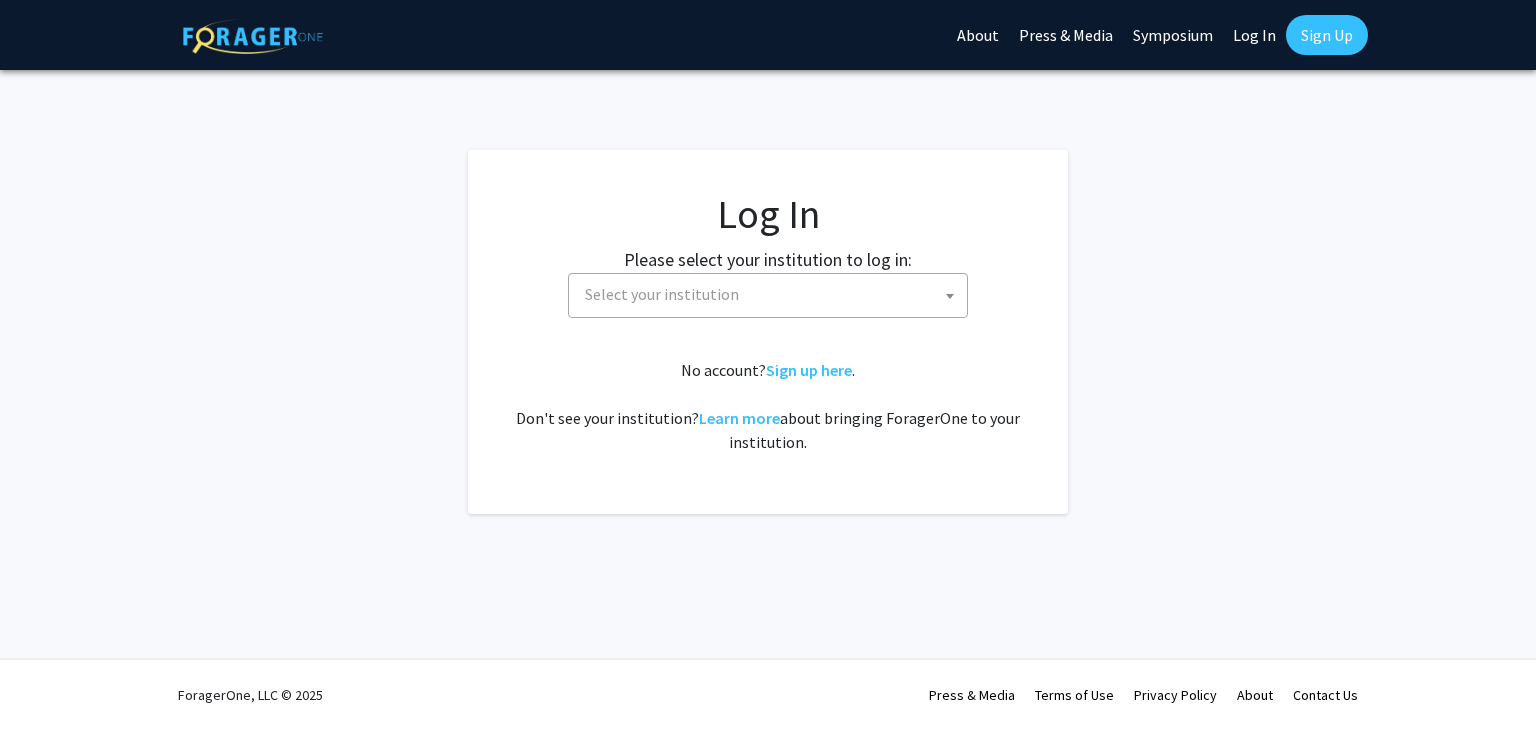 select 